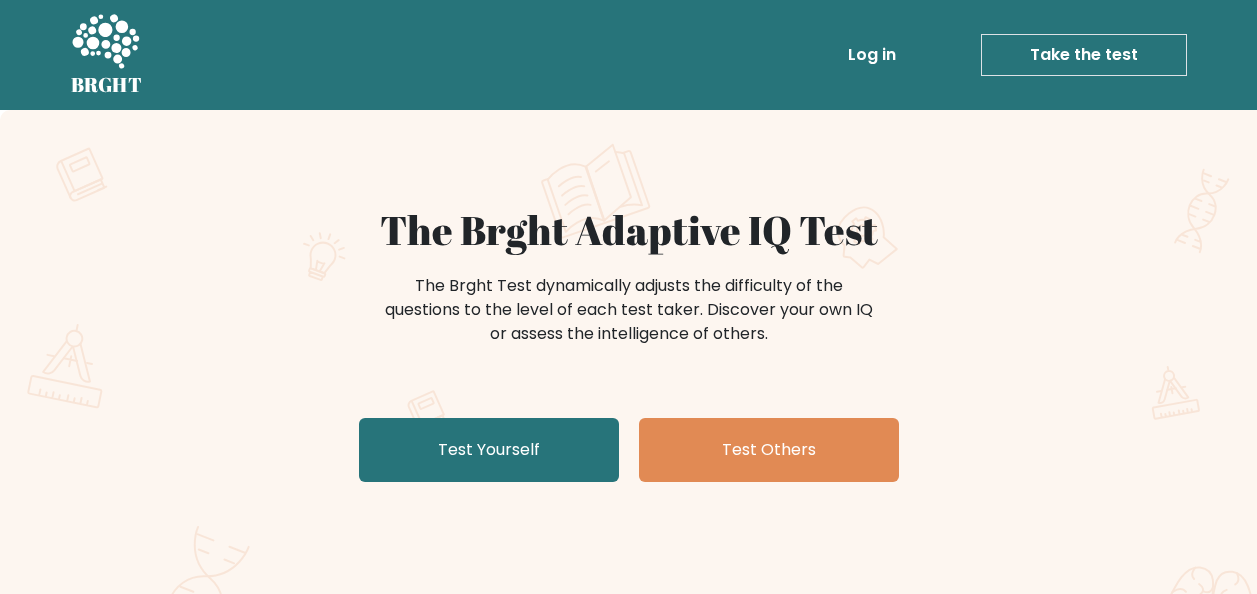 scroll, scrollTop: 0, scrollLeft: 0, axis: both 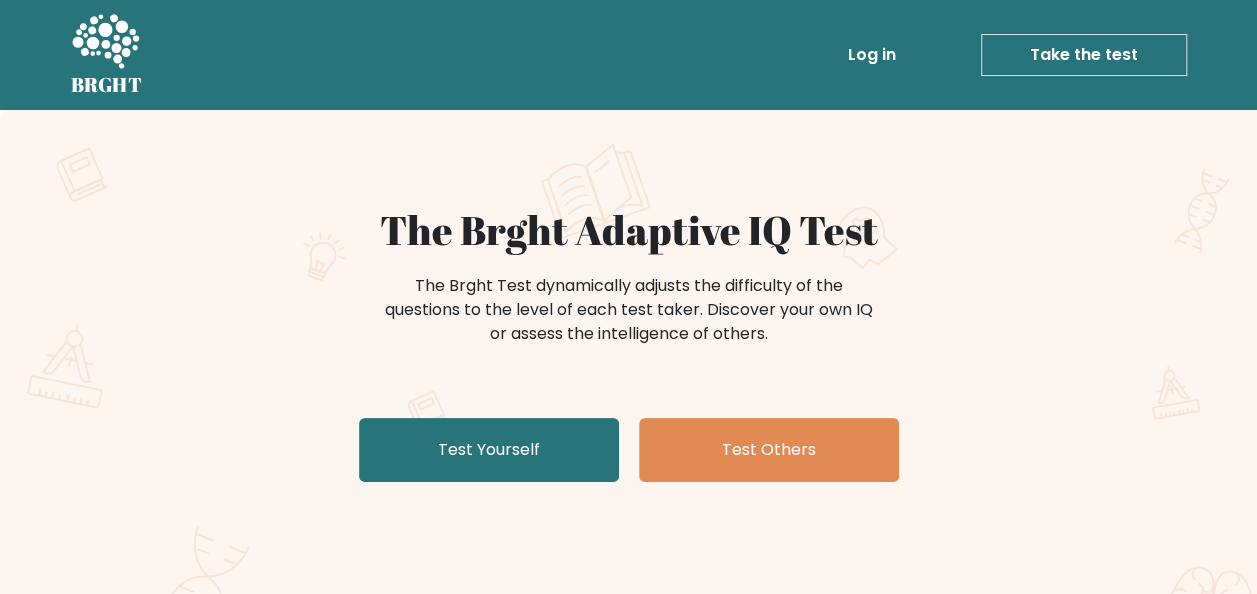click on "Test Yourself" at bounding box center (489, 450) 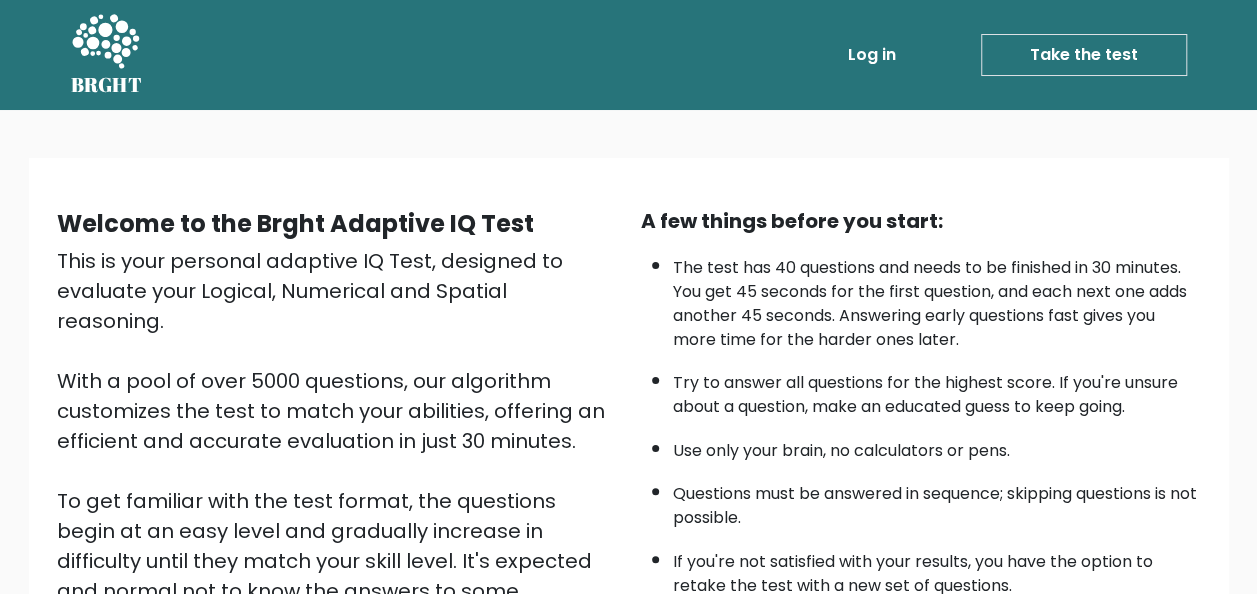 scroll, scrollTop: 224, scrollLeft: 0, axis: vertical 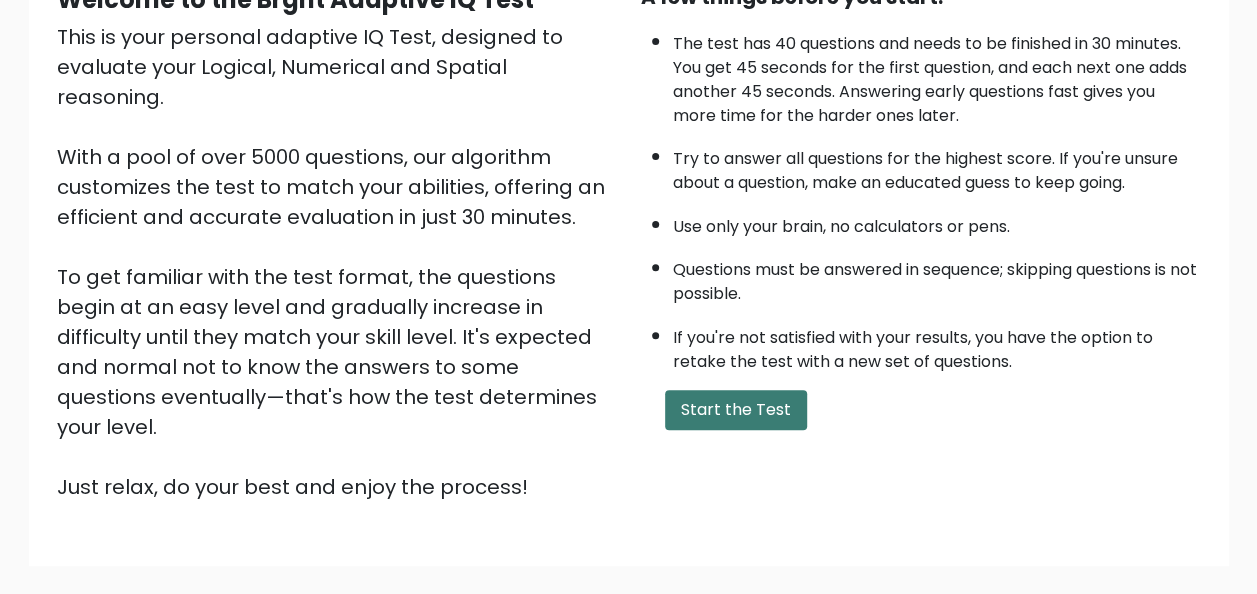 click on "Start the Test" at bounding box center [736, 410] 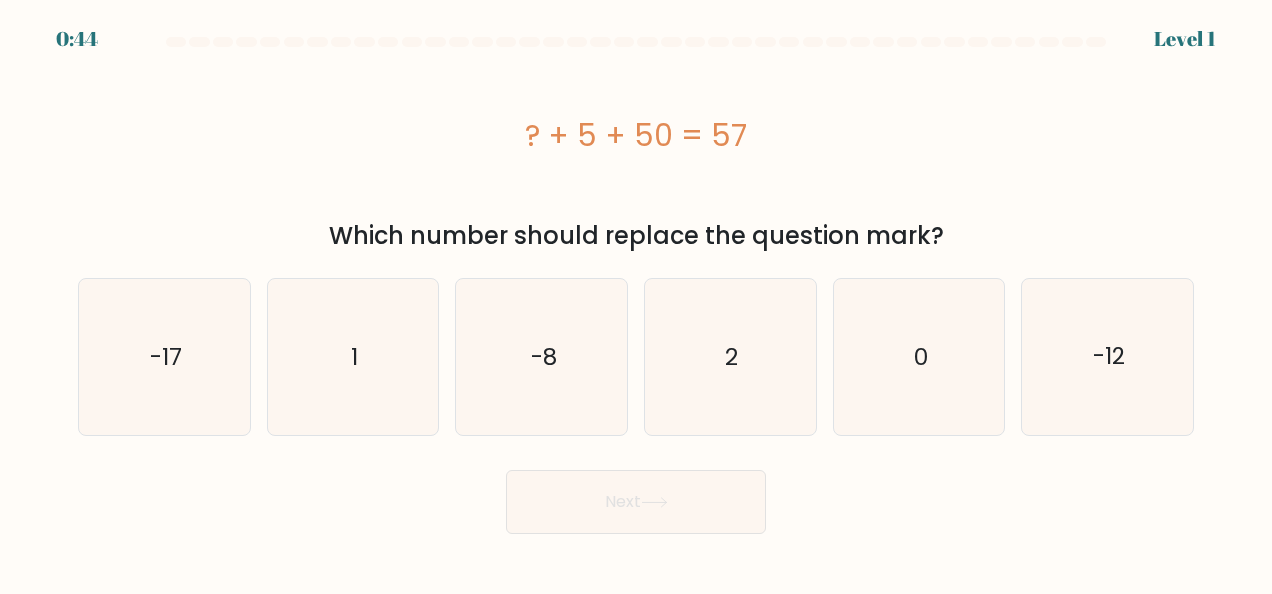 scroll, scrollTop: 0, scrollLeft: 0, axis: both 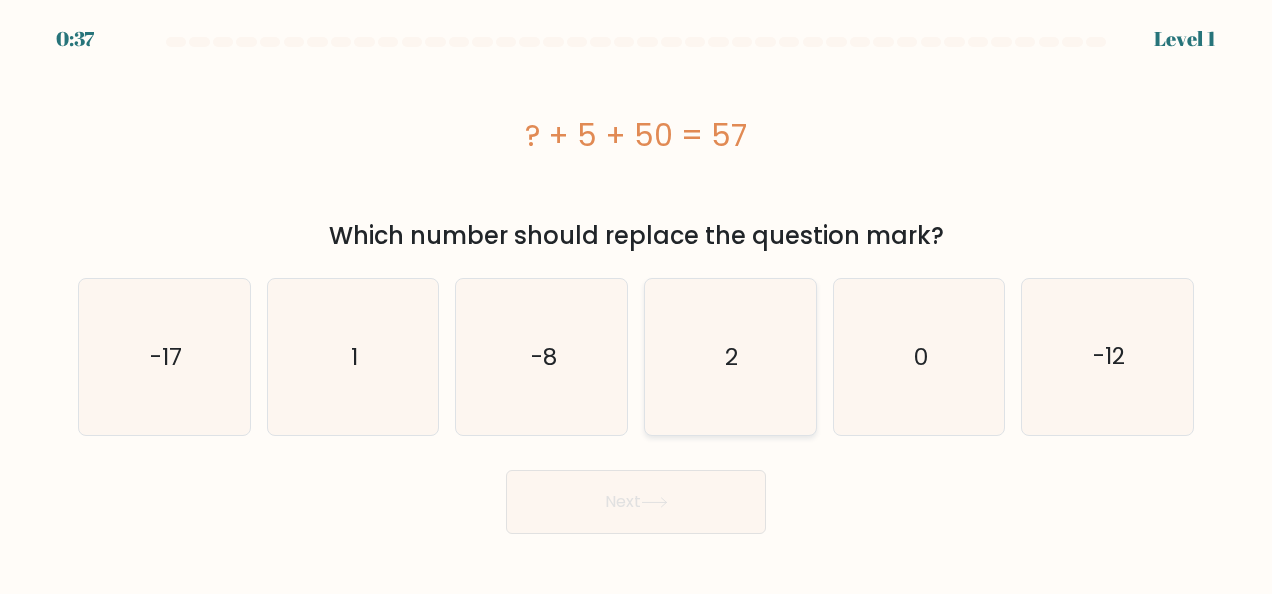 click on "2" 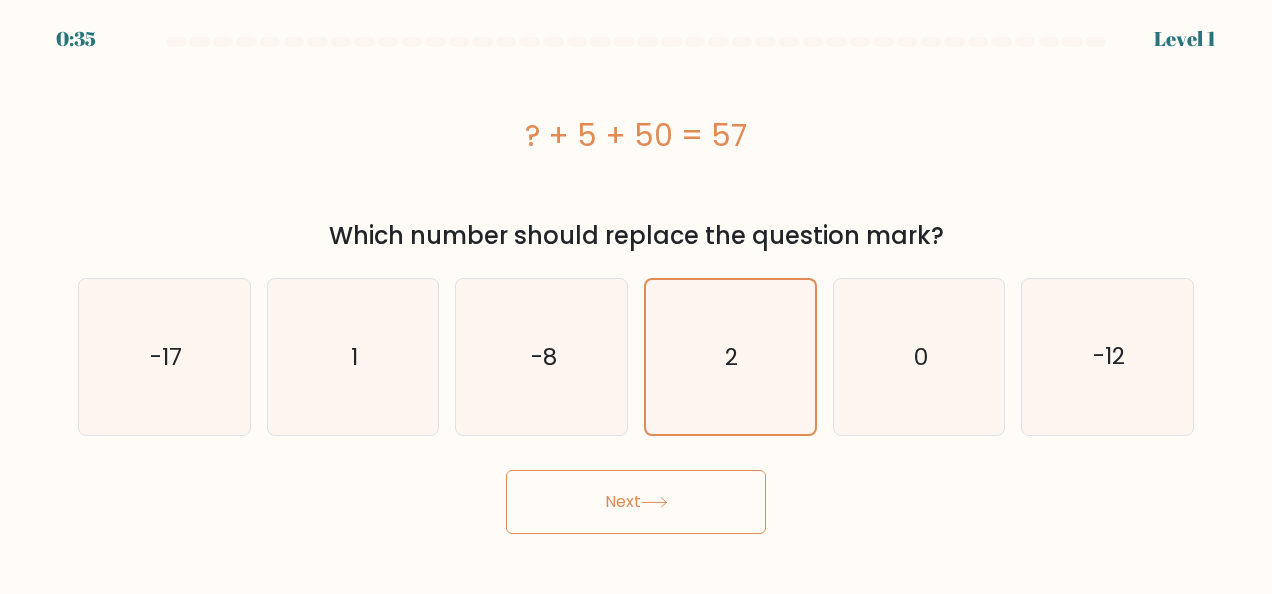 click on "Next" at bounding box center [636, 502] 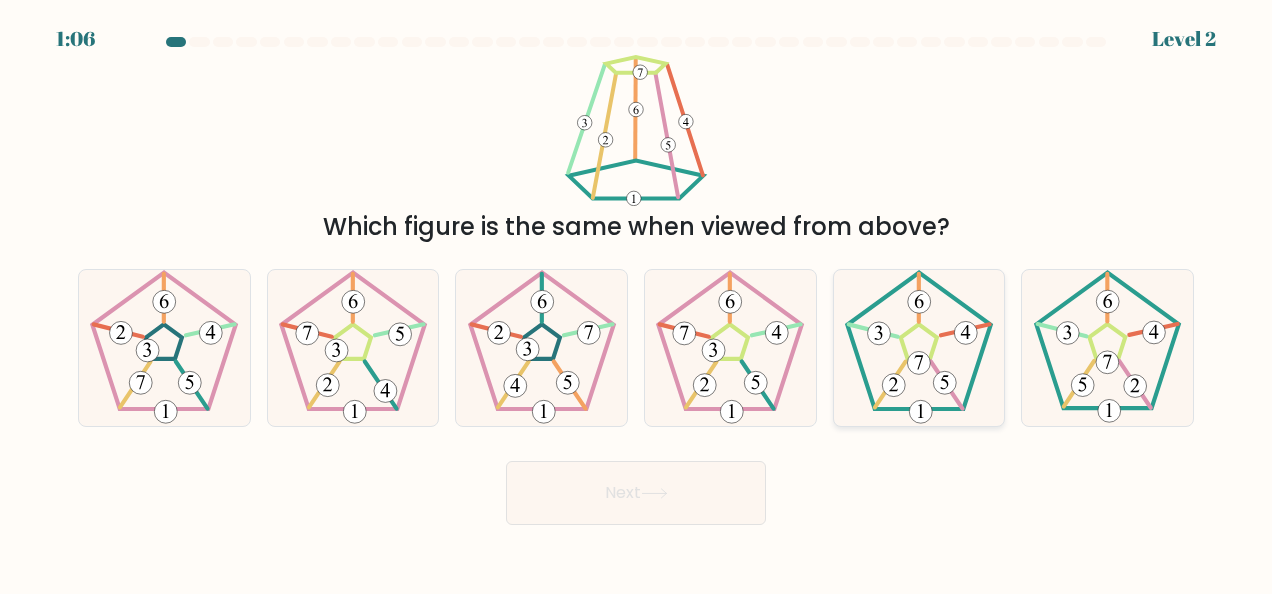 click 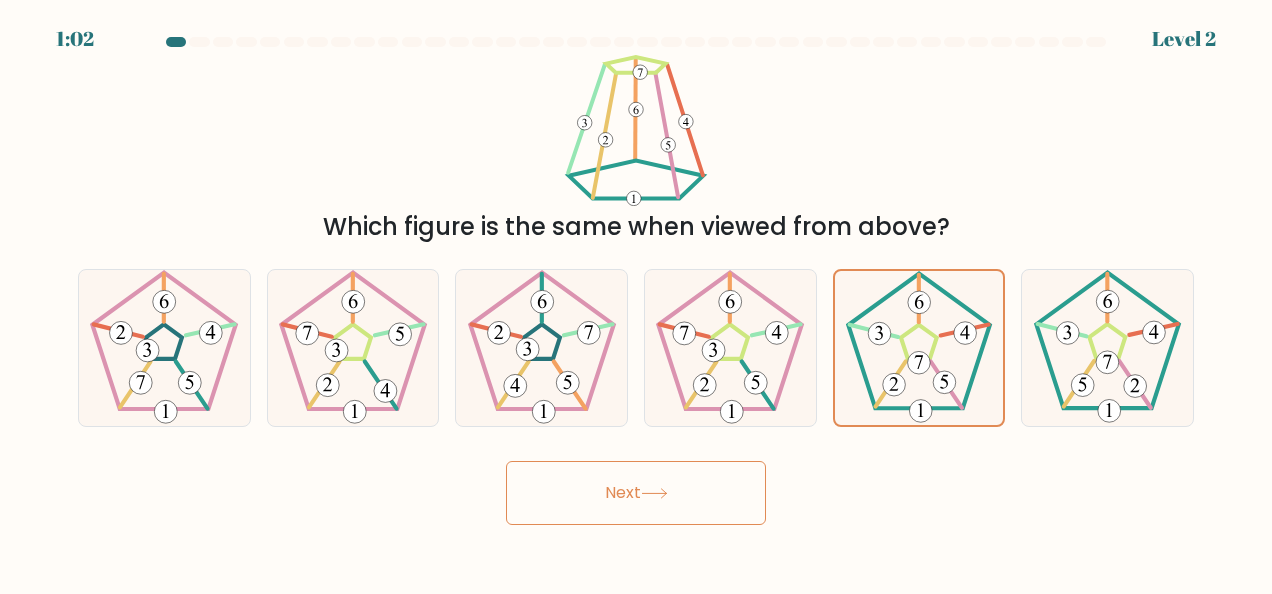 click on "Next" at bounding box center (636, 493) 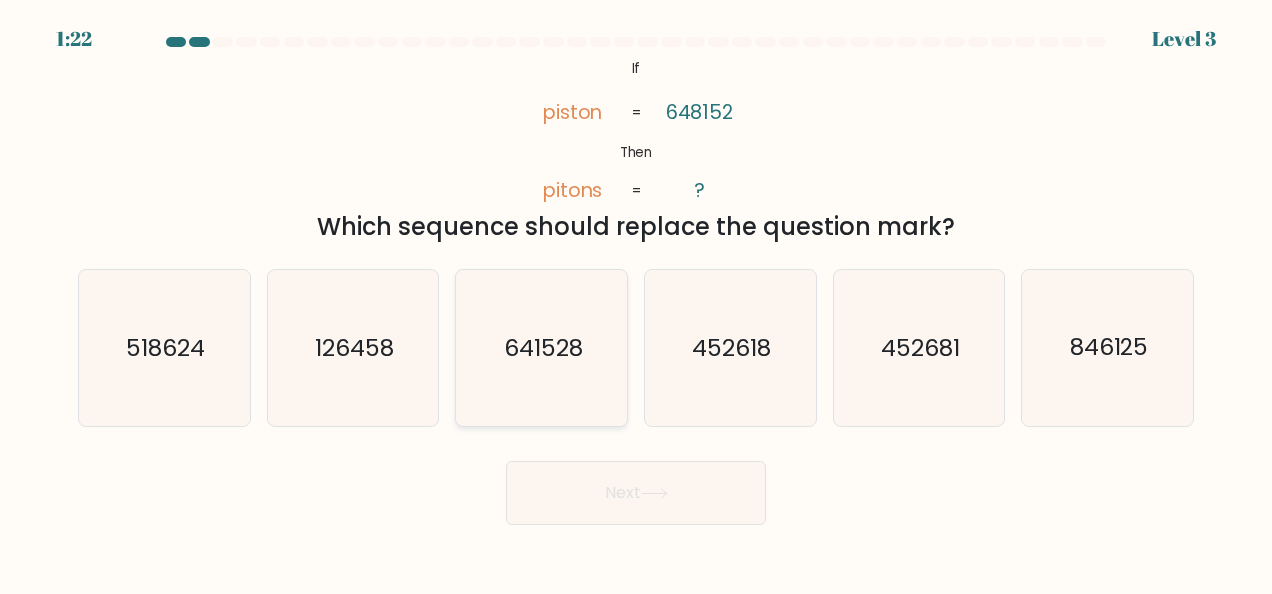 click on "641528" 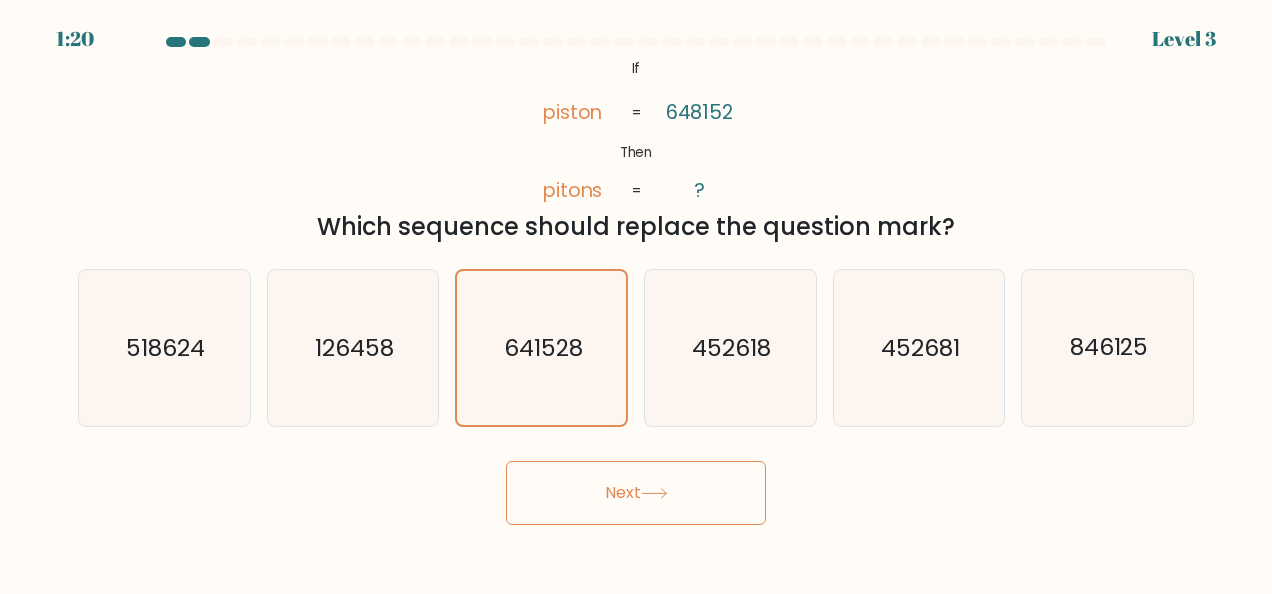 click on "Next" at bounding box center (636, 493) 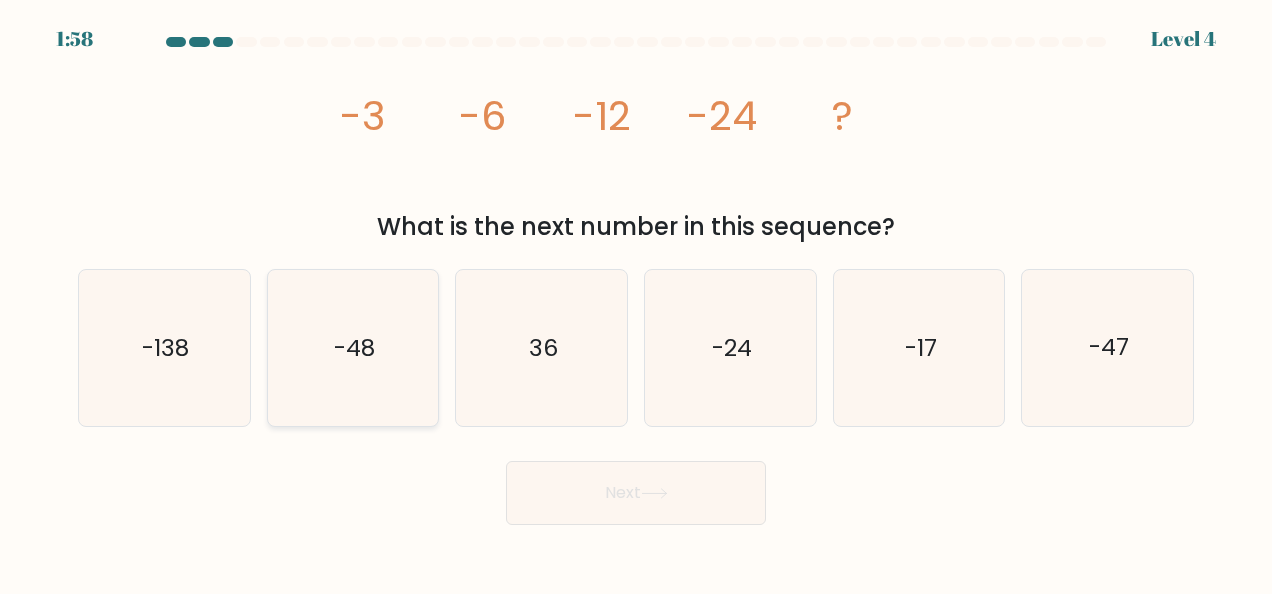 click on "-48" 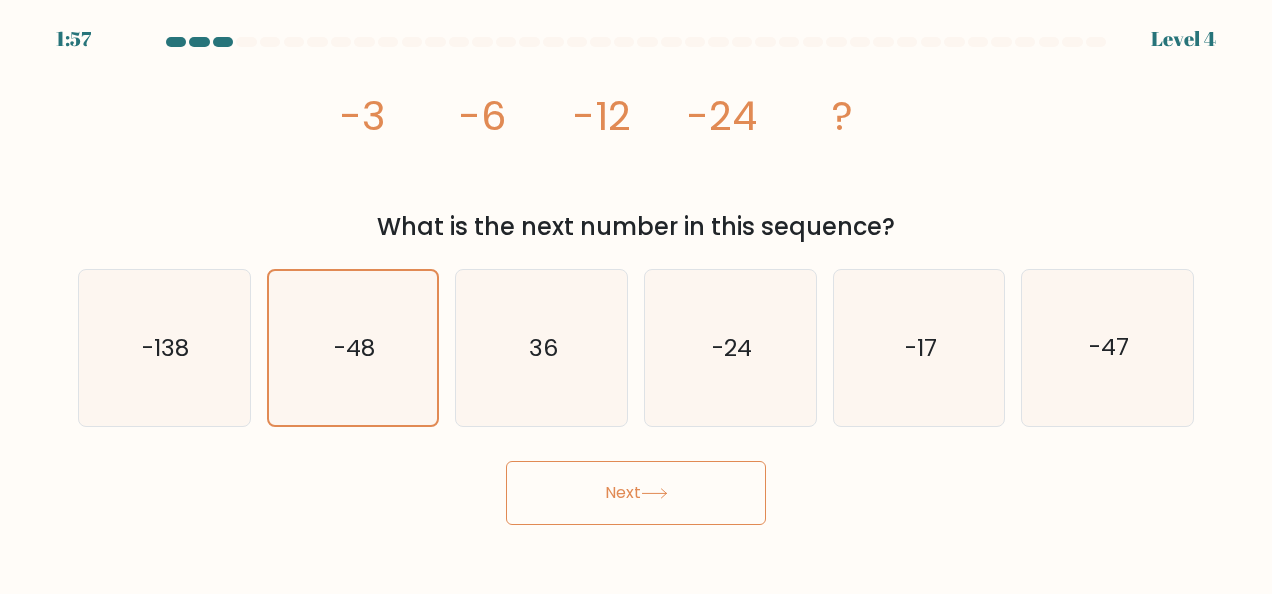 click on "Next" at bounding box center (636, 493) 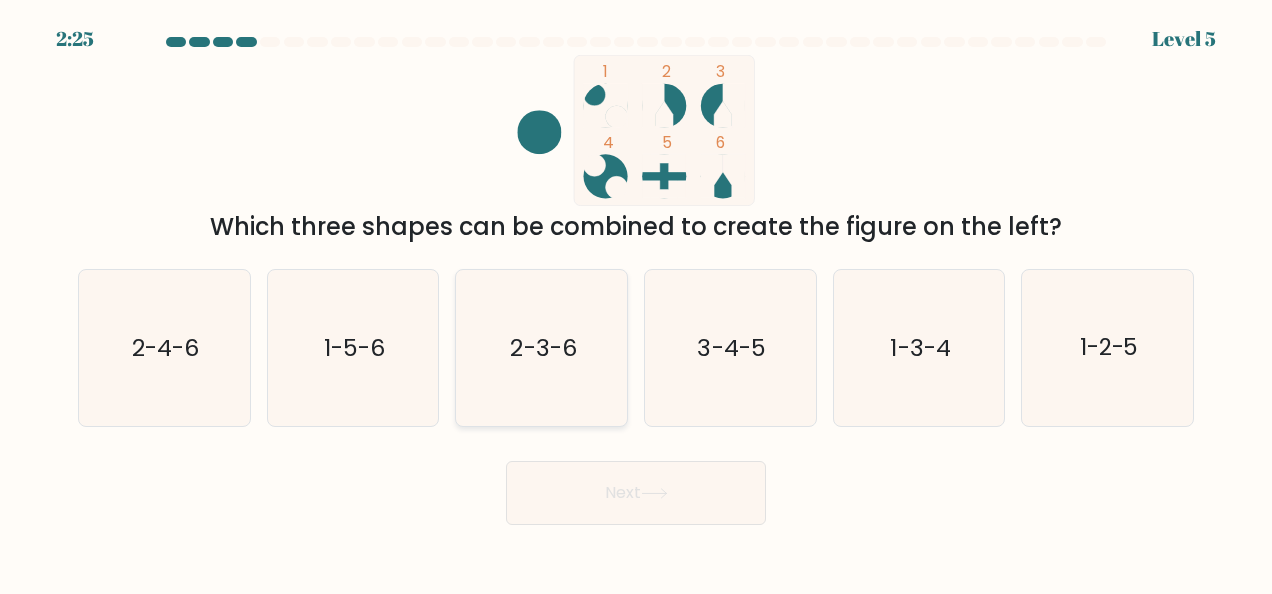 click on "2-3-6" 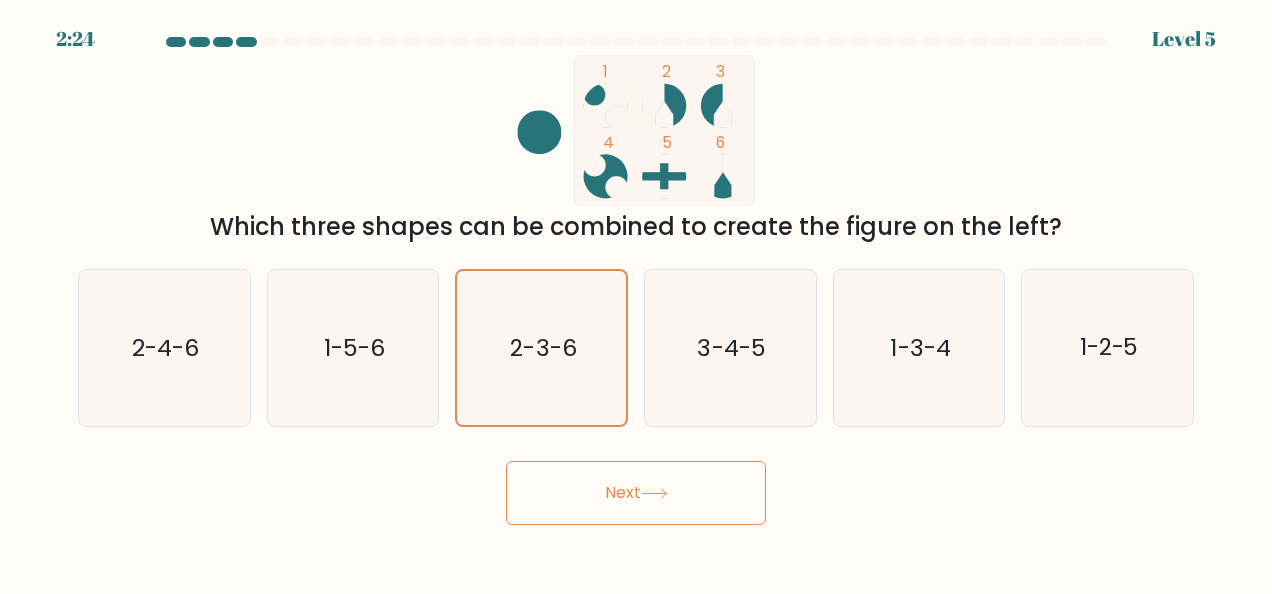 click 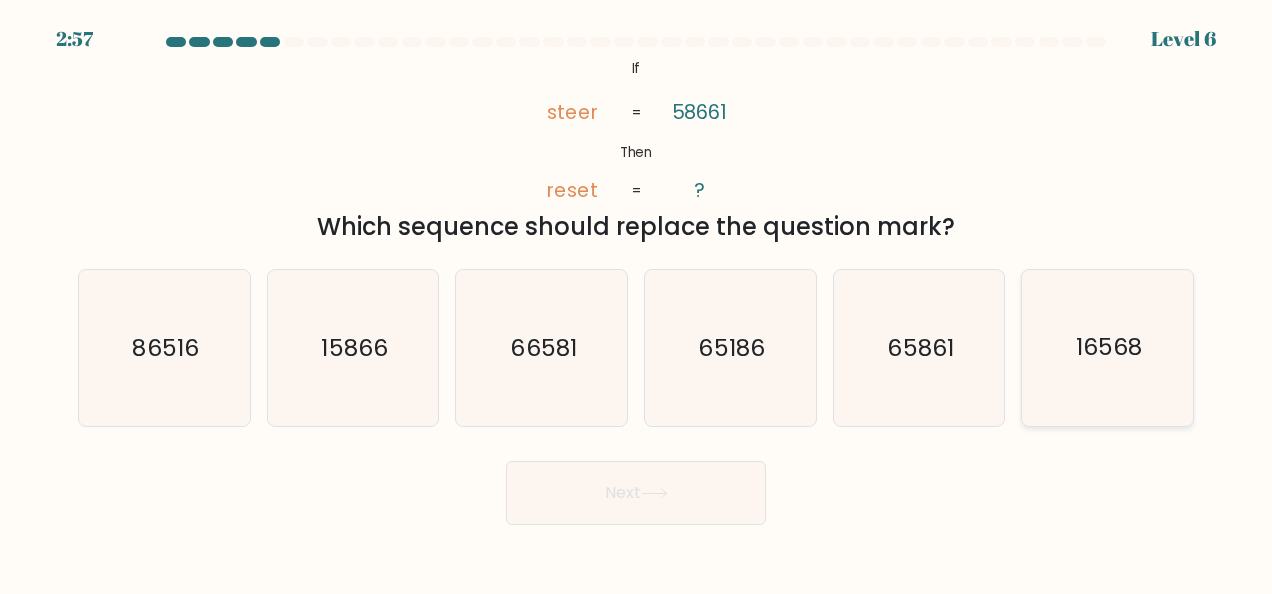 click on "16568" 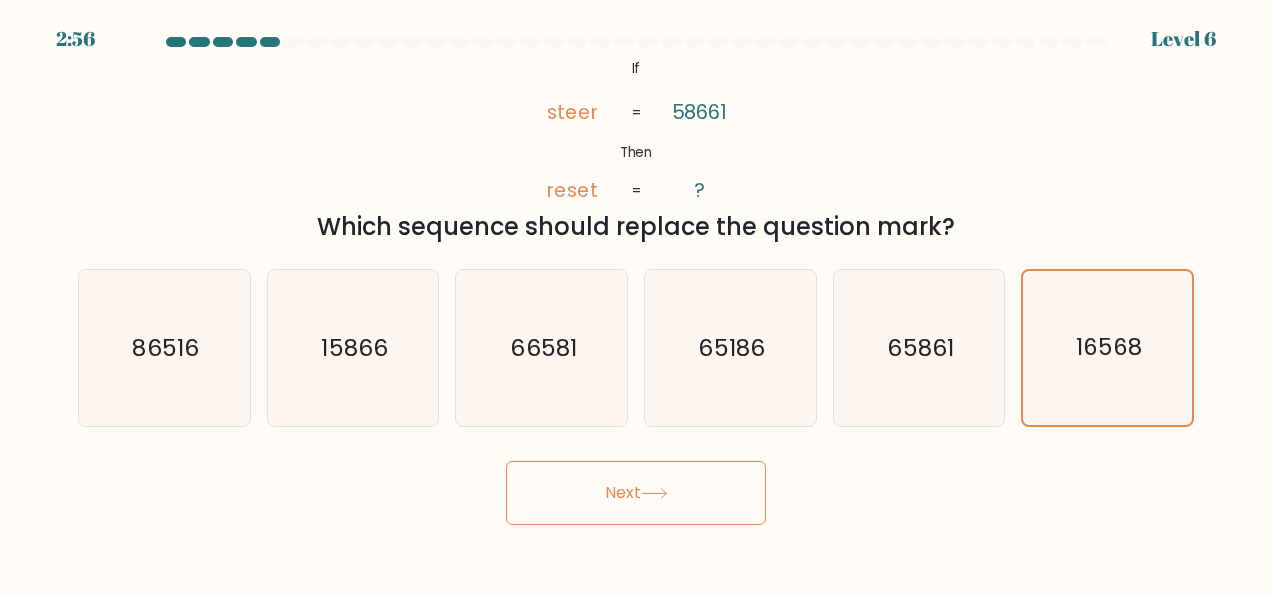 click on "Next" at bounding box center (636, 493) 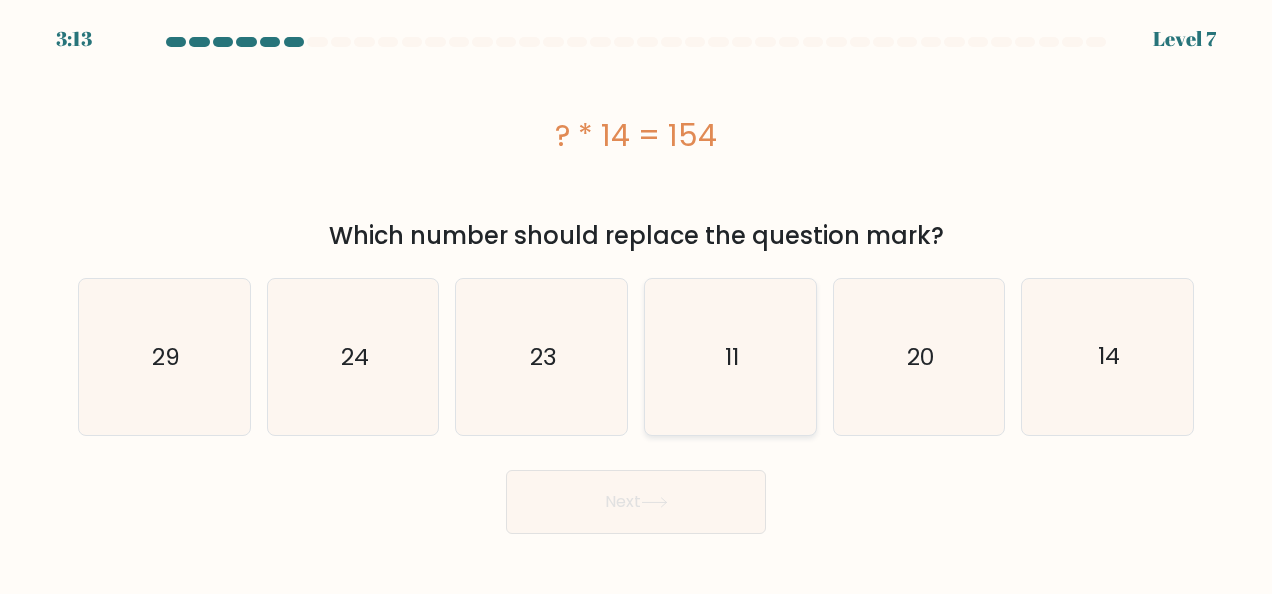 click on "11" 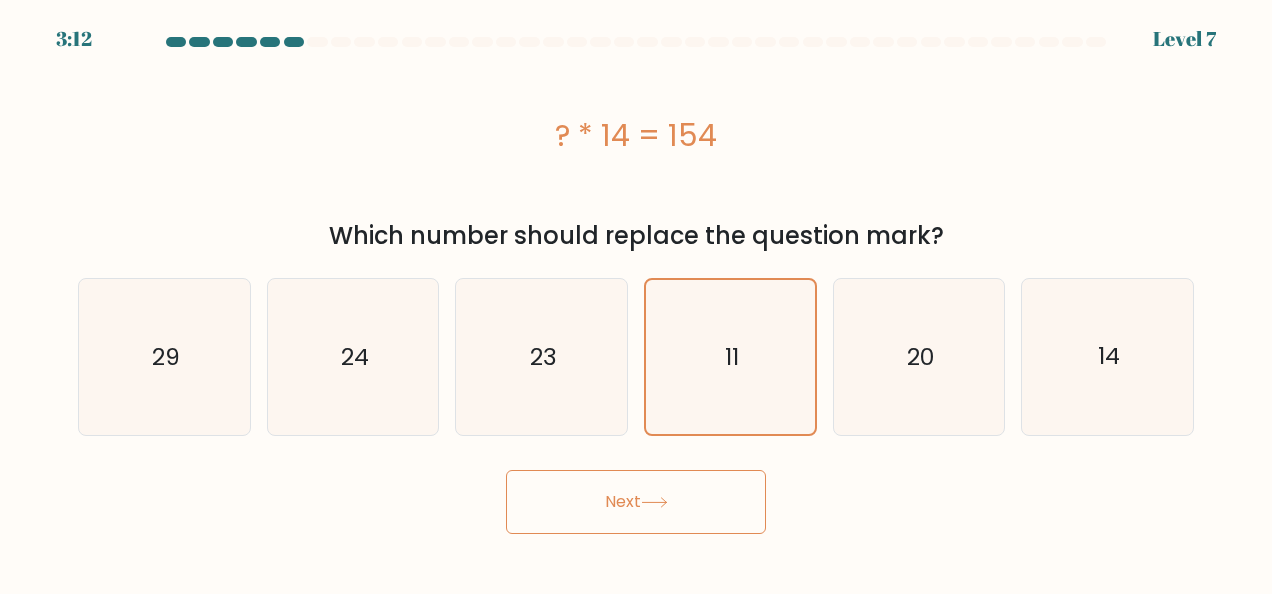 click on "Next" at bounding box center (636, 502) 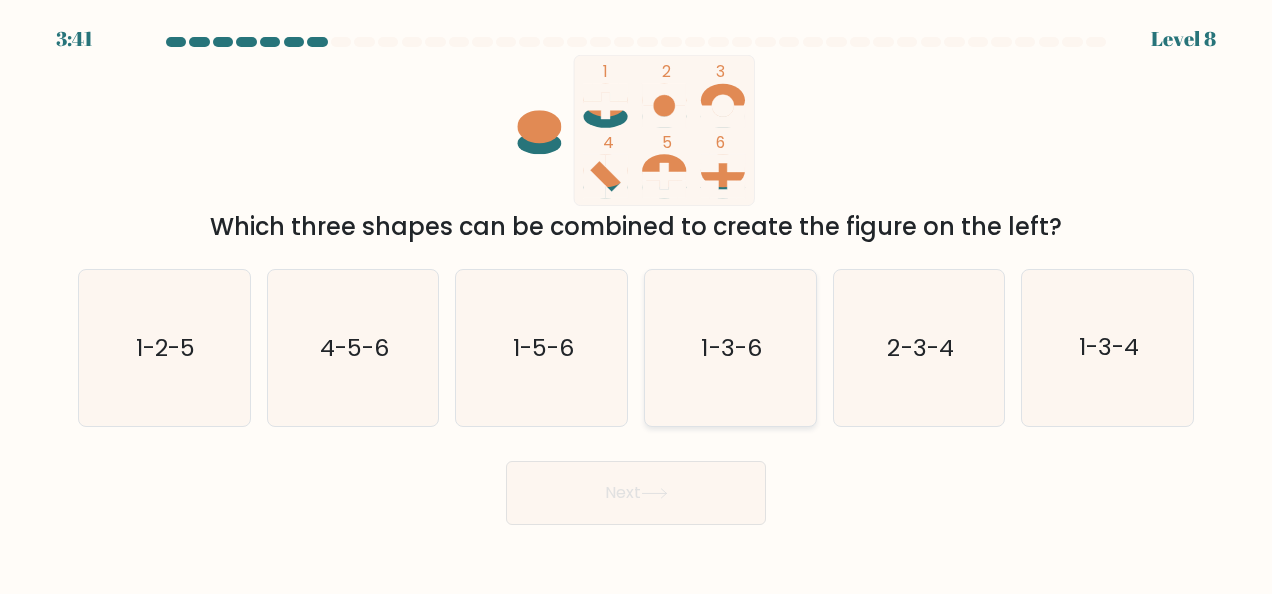 click on "1-3-6" 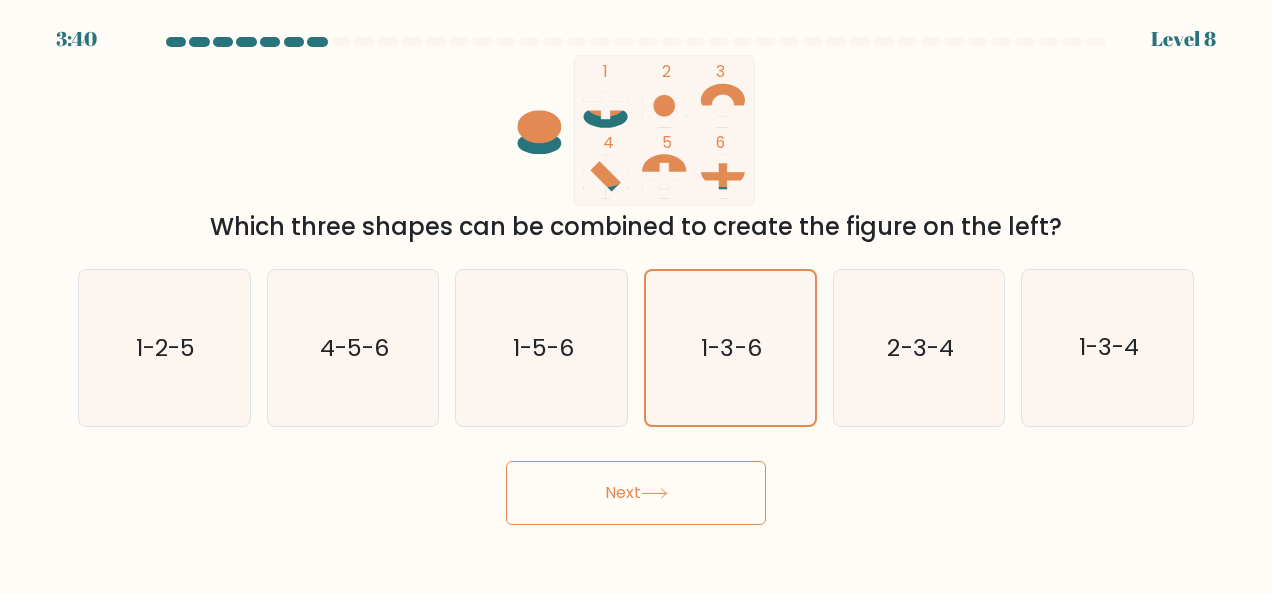 click on "Next" at bounding box center [636, 493] 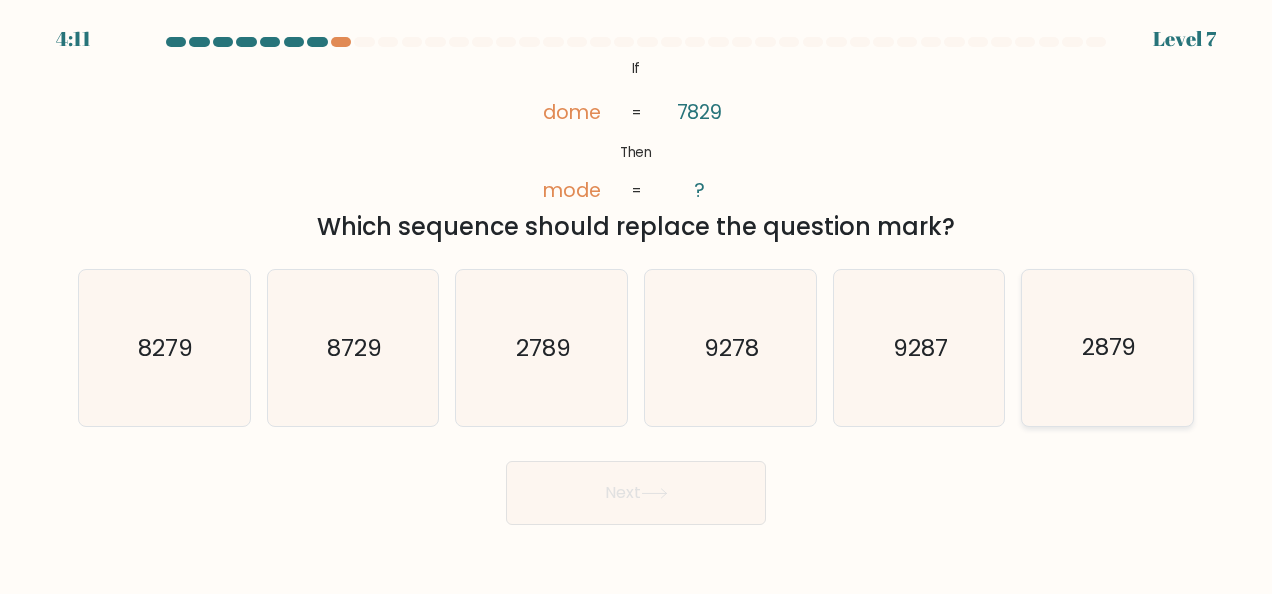 click on "2879" 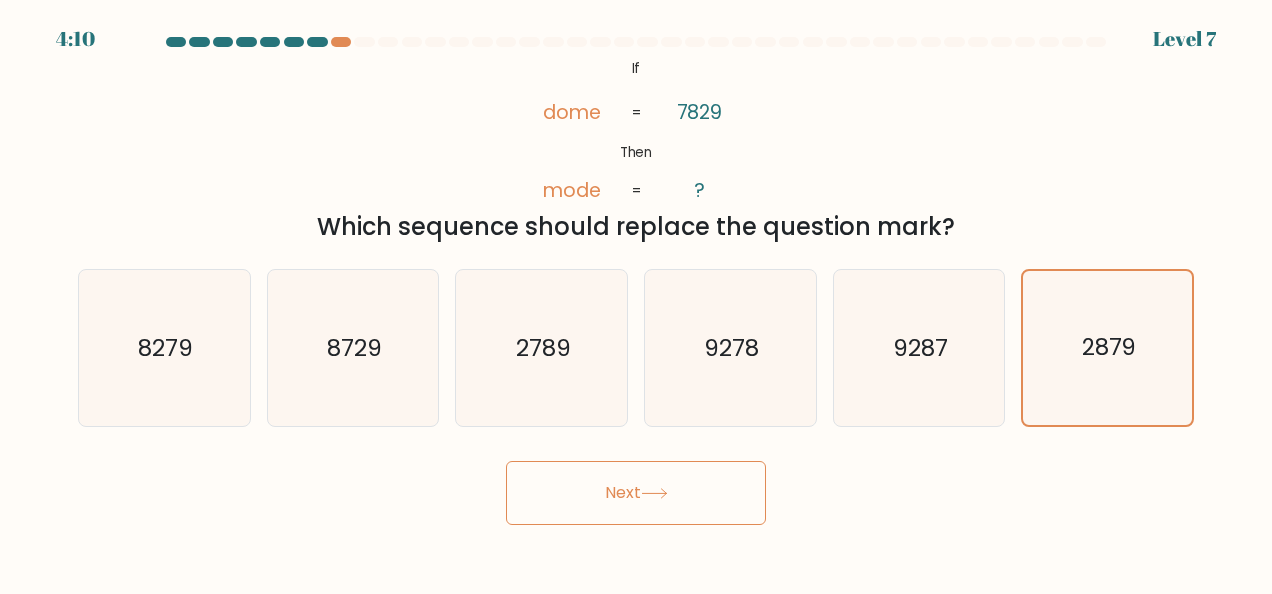 click 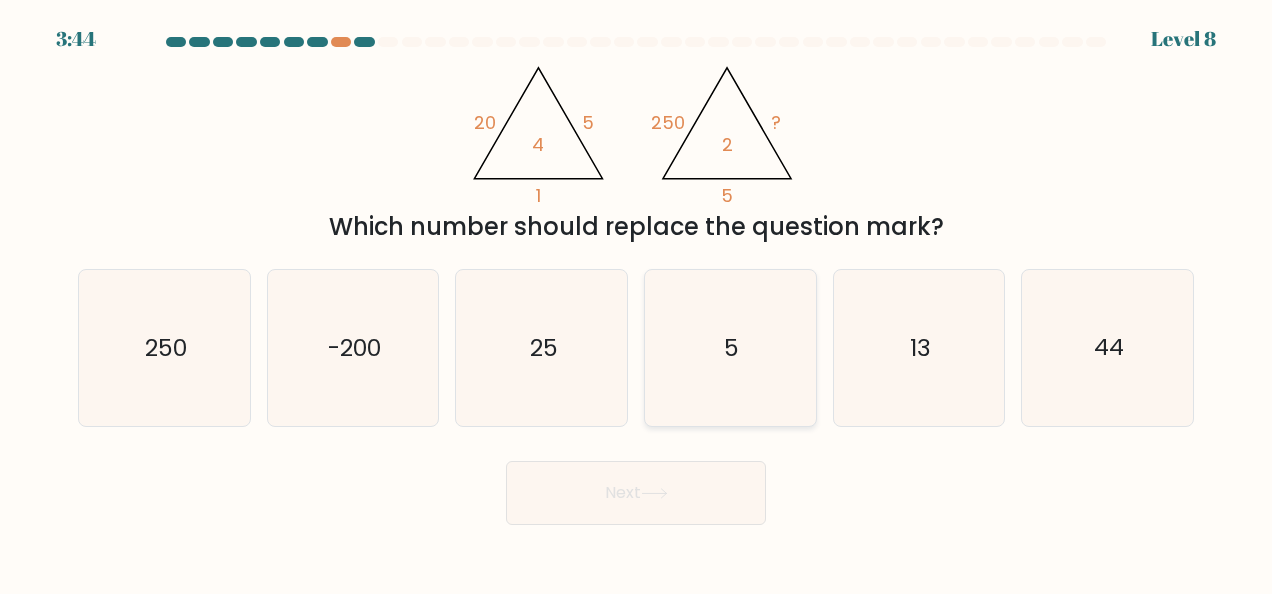 click on "5" 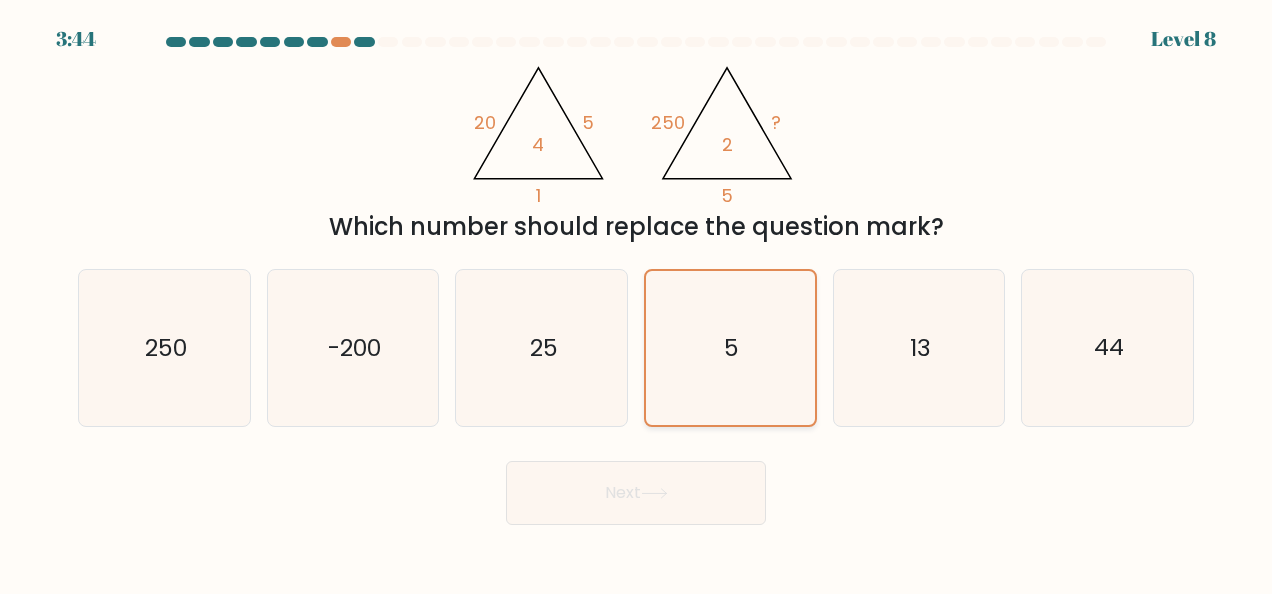 click on "5" 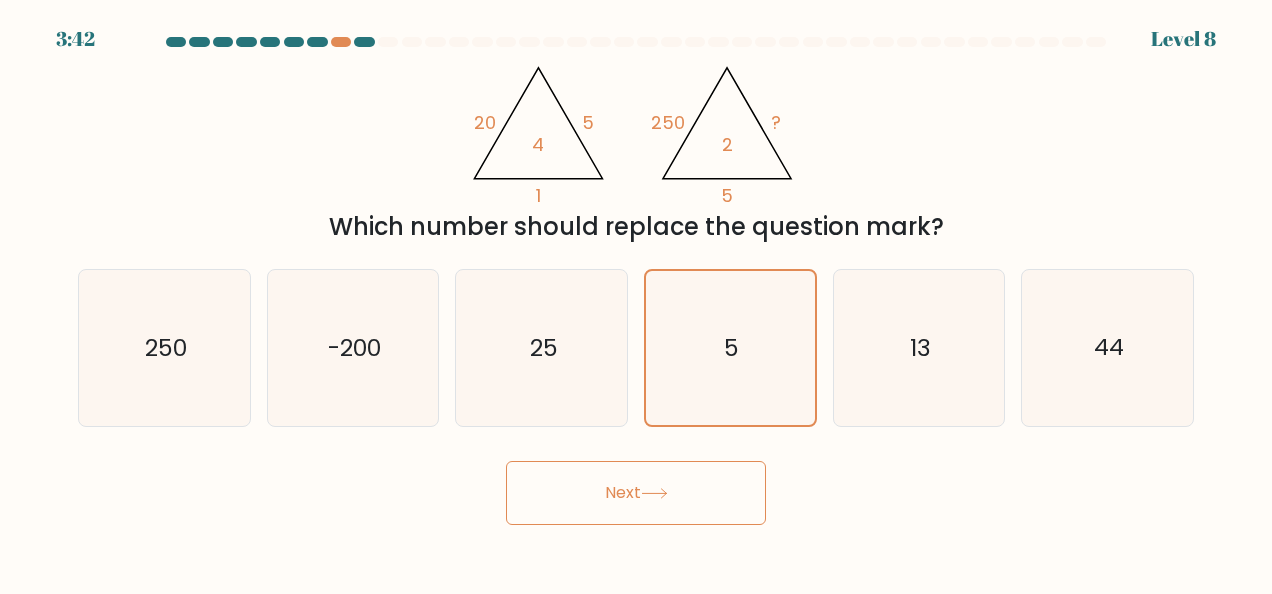 click on "Next" at bounding box center [636, 493] 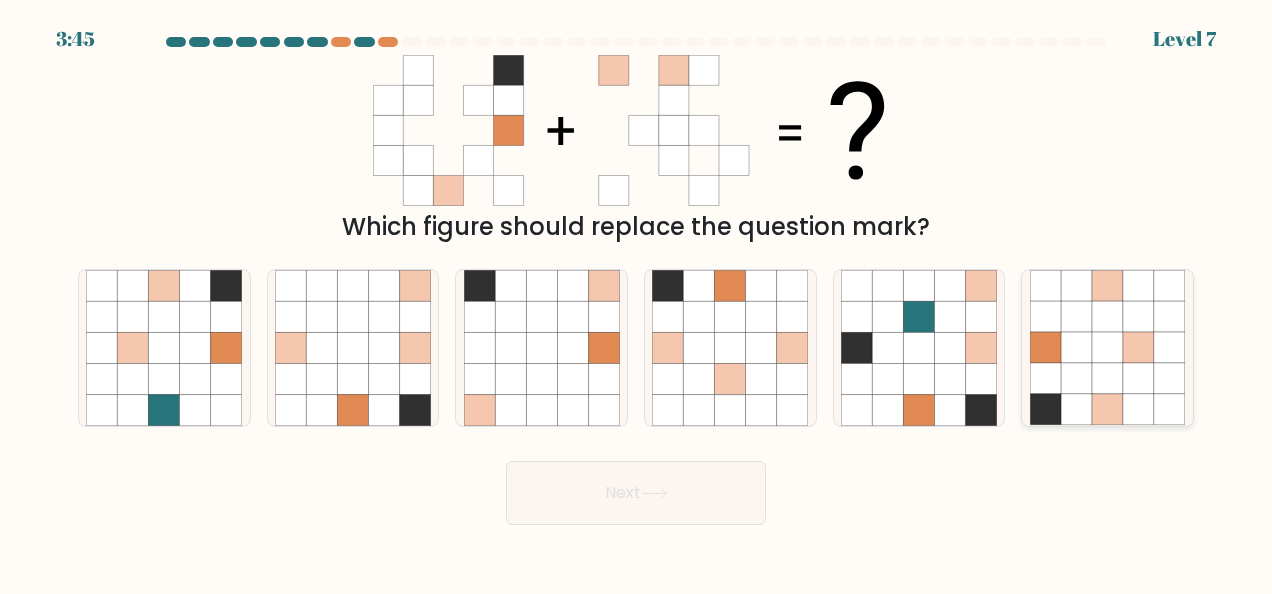 click 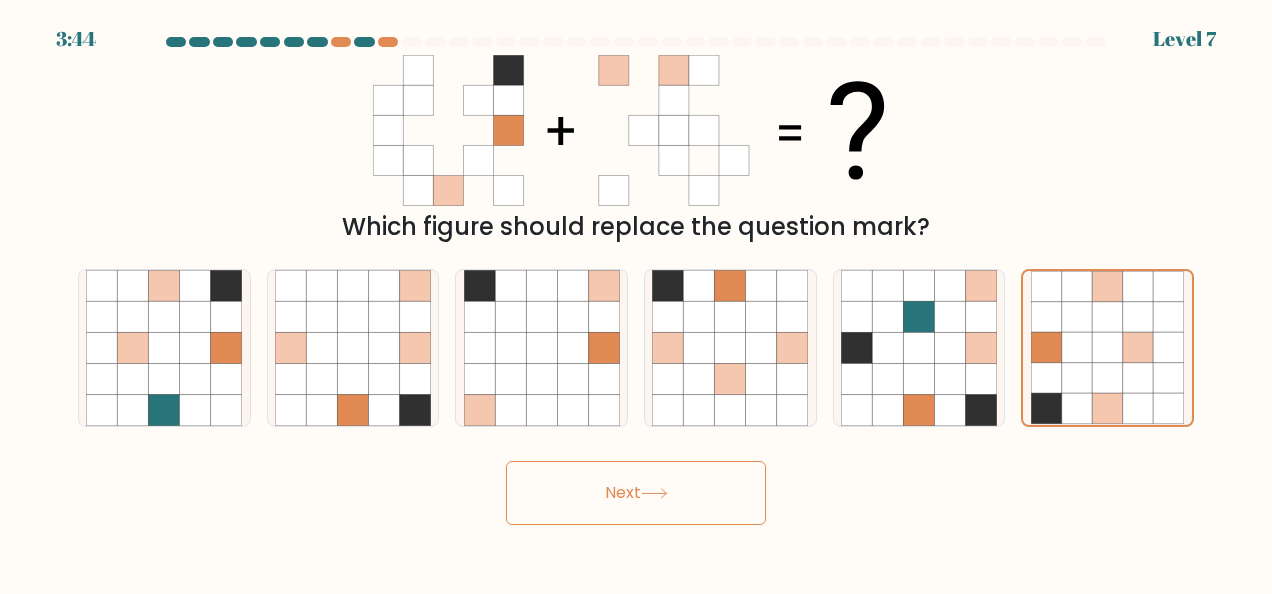 click on "Next" at bounding box center [636, 493] 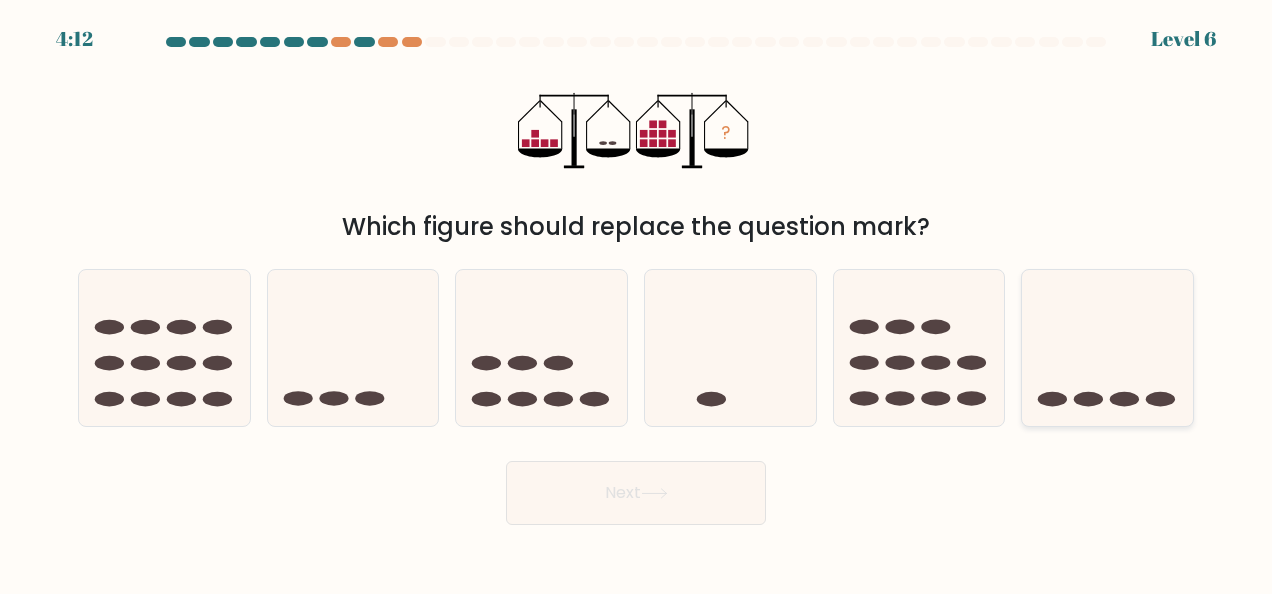 click 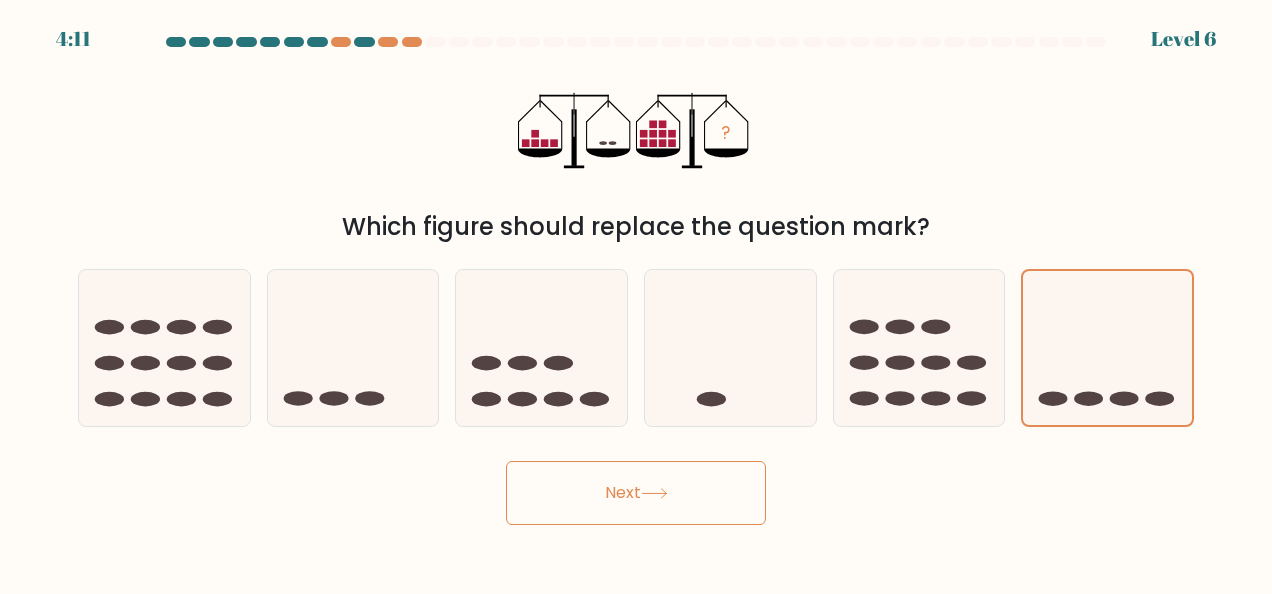 click on "Next" at bounding box center (636, 493) 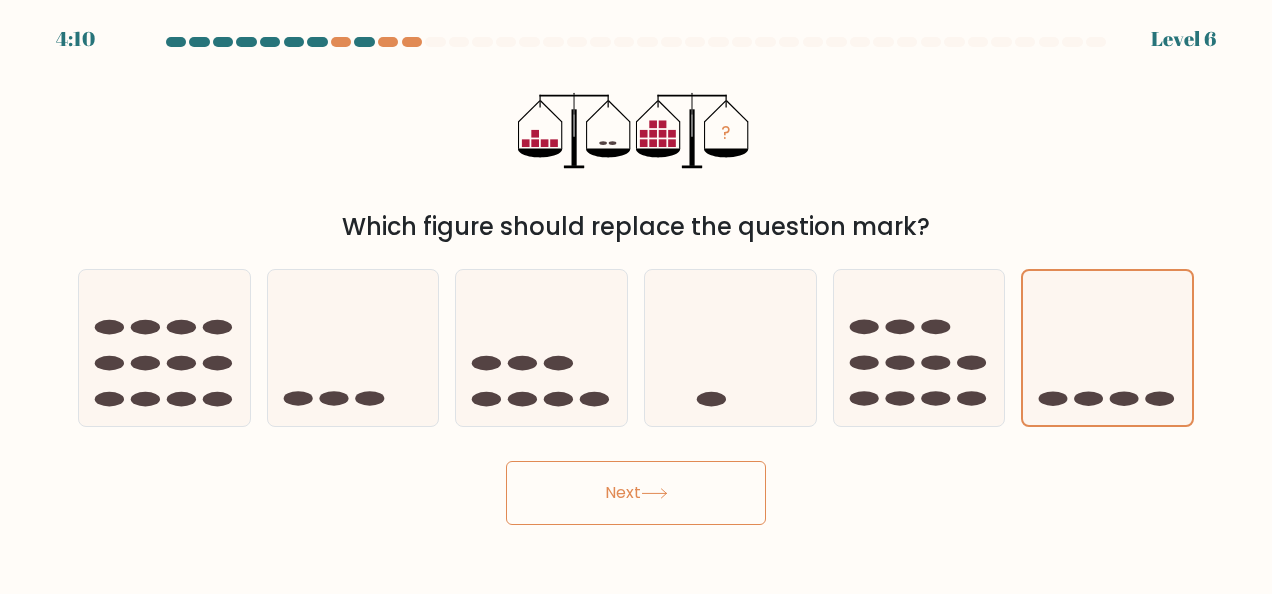 click on "Next" at bounding box center [636, 493] 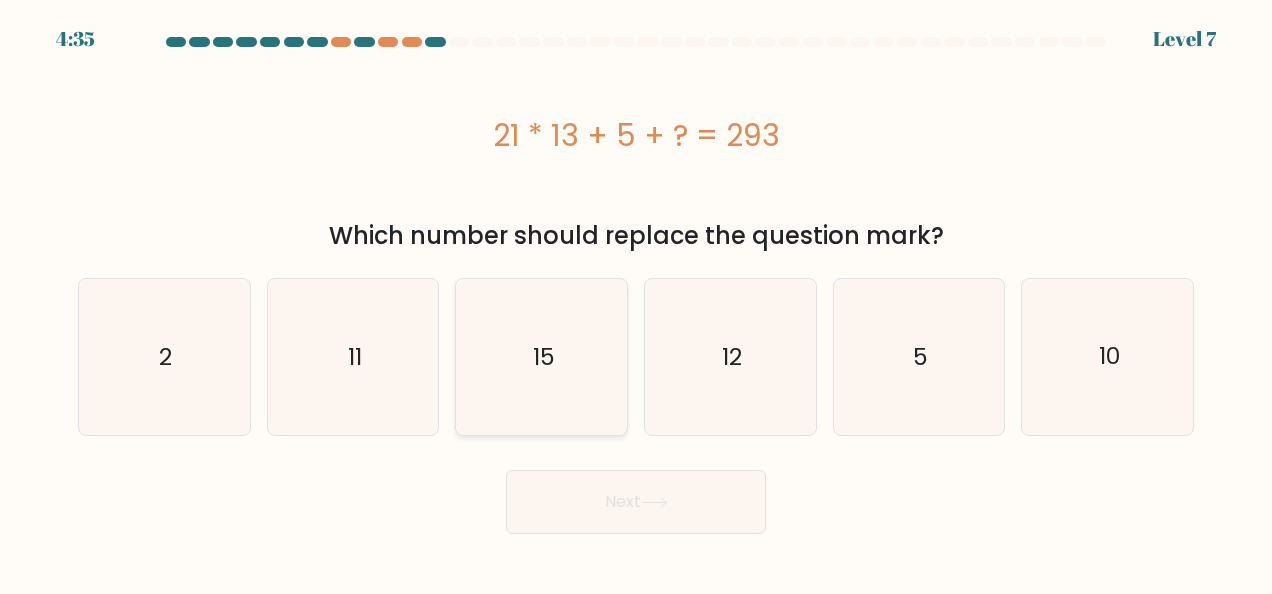 click on "15" 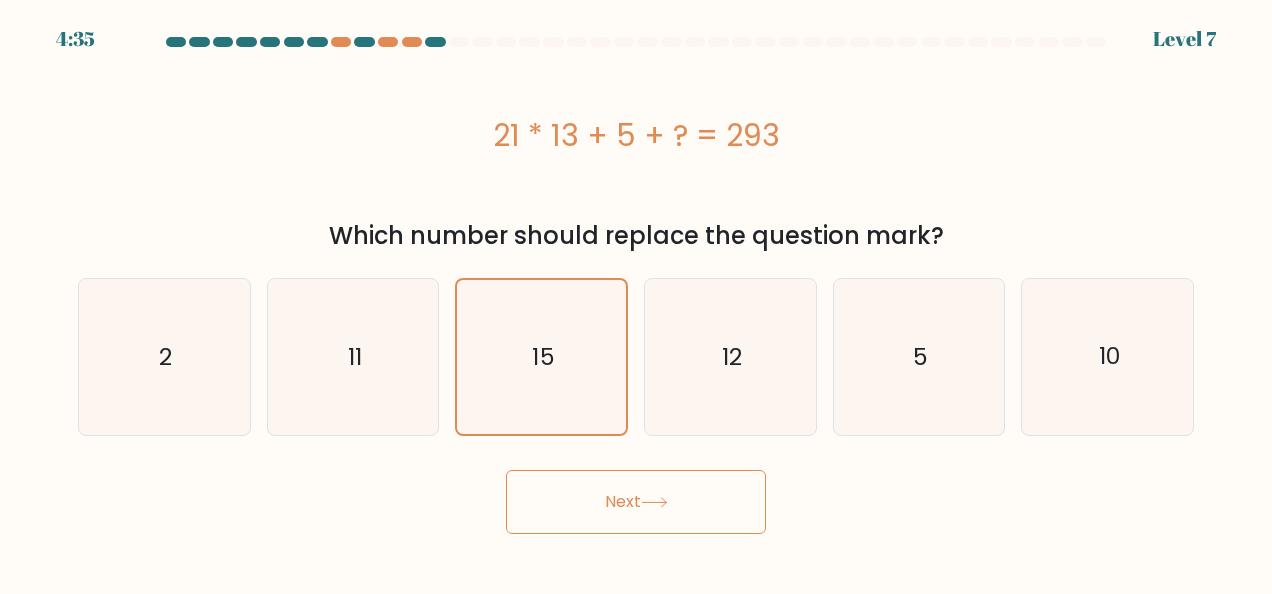 click on "Next" at bounding box center [636, 502] 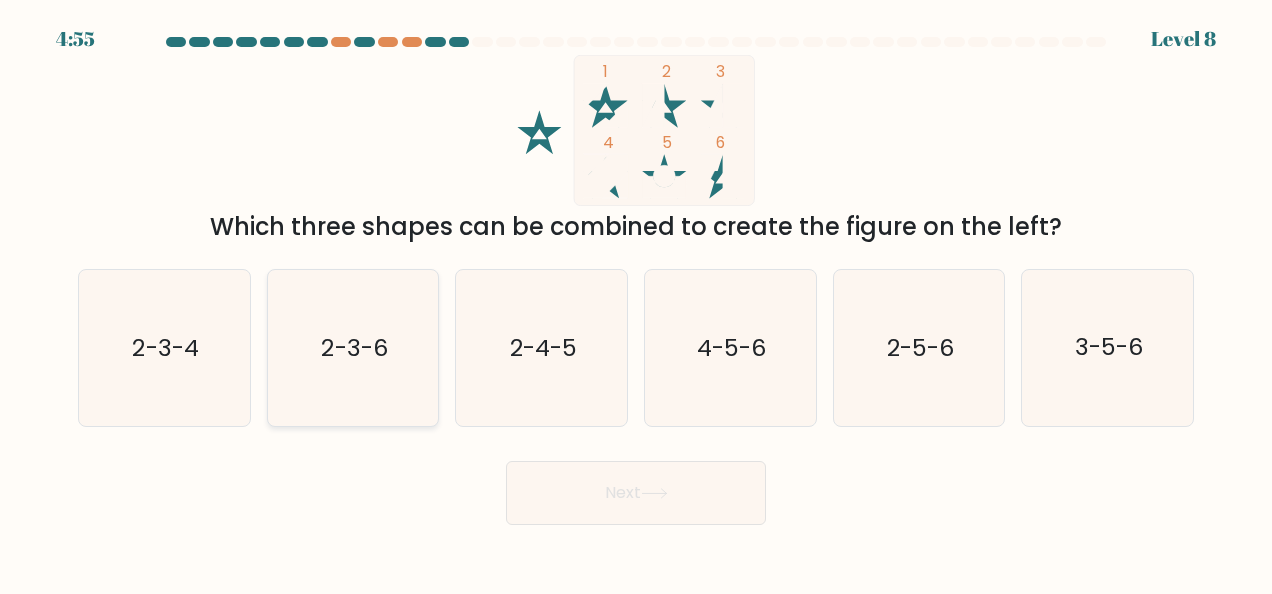 click on "2-3-6" 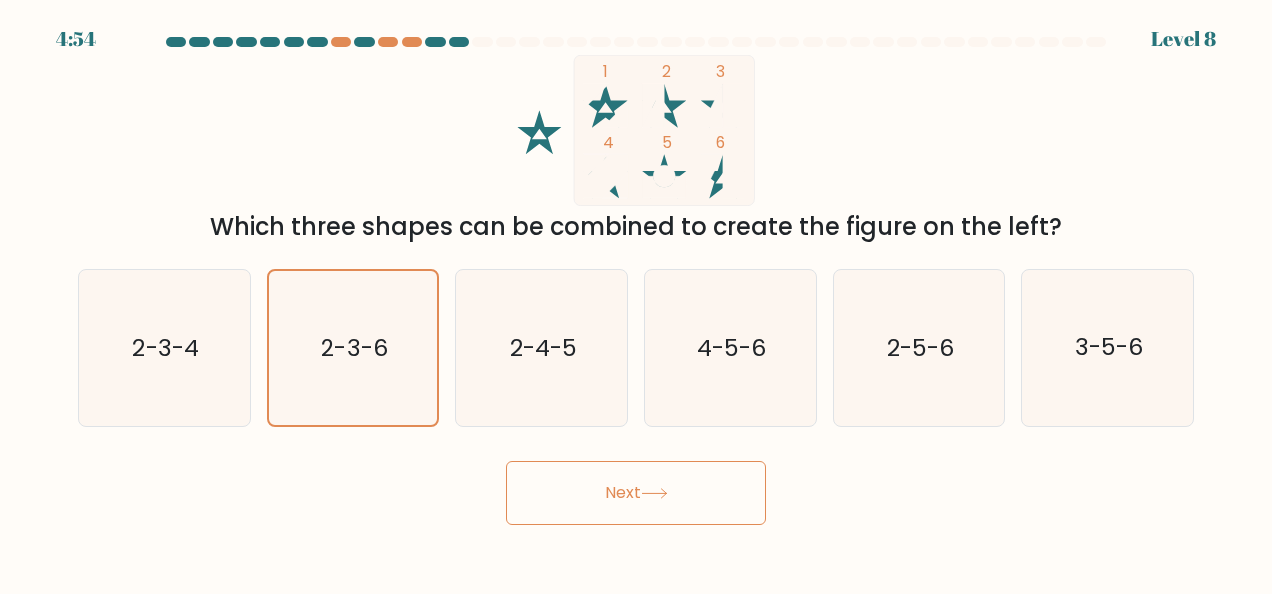 click on "Next" at bounding box center [636, 493] 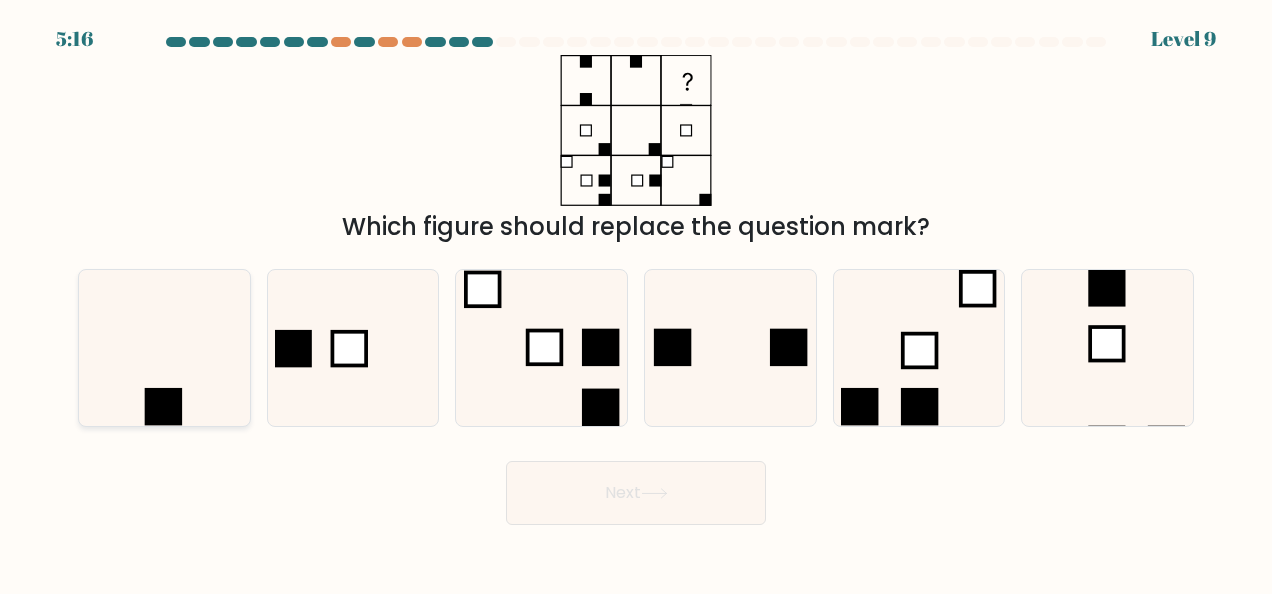 click 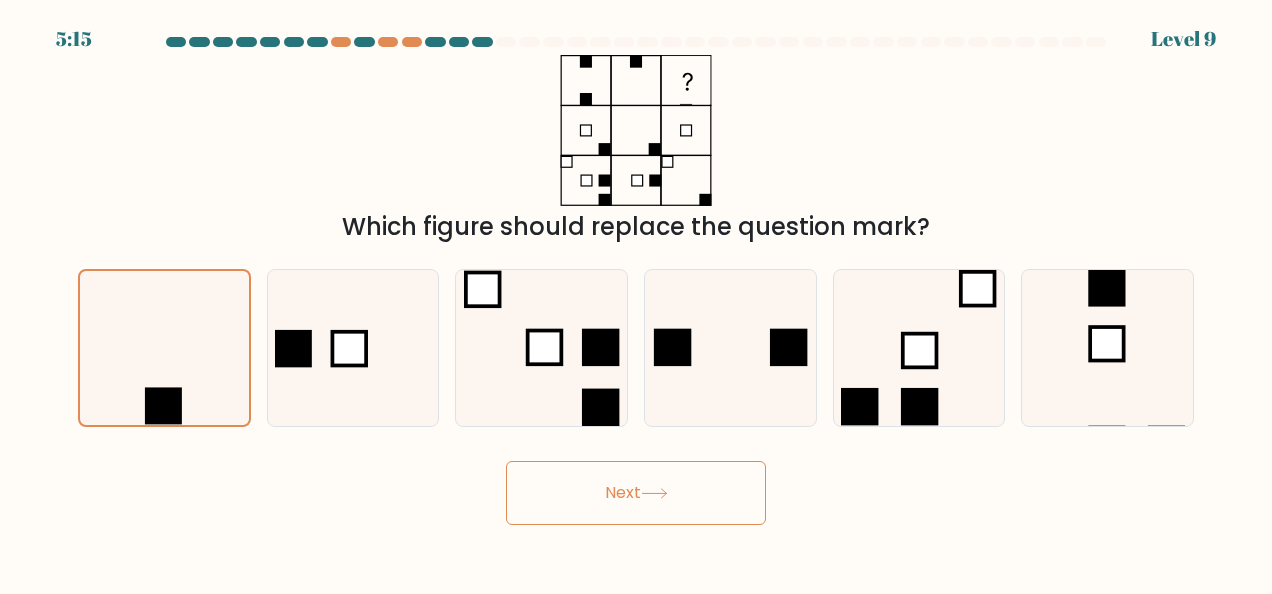 click on "Next" at bounding box center (636, 493) 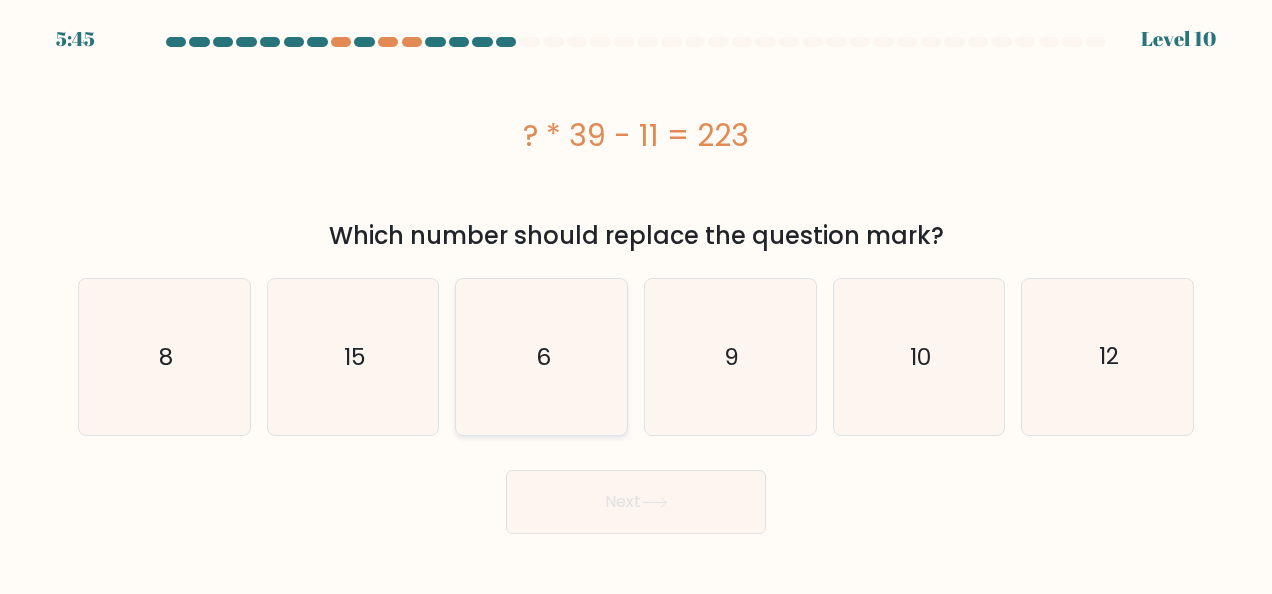 click on "6" 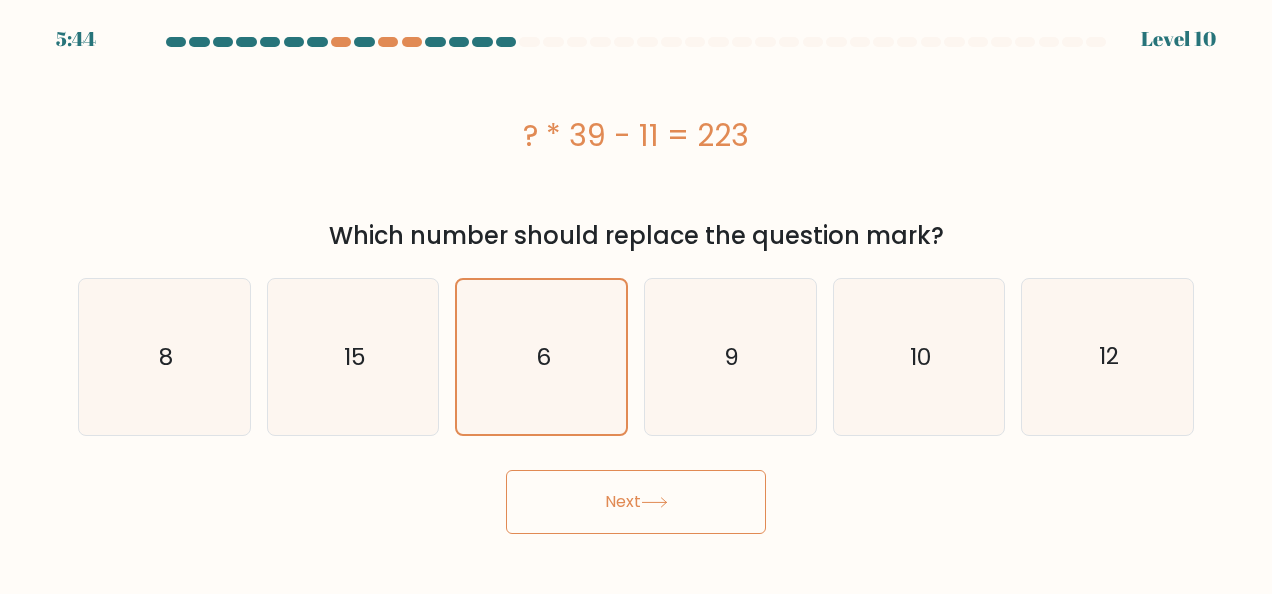 click on "Next" at bounding box center [636, 497] 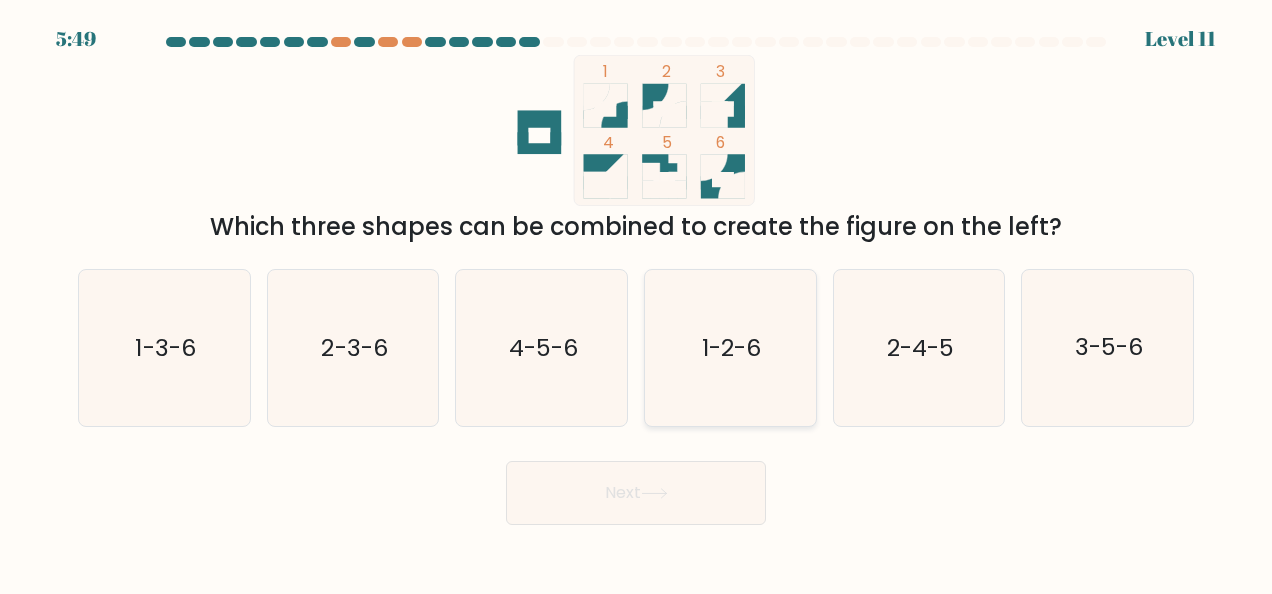 click on "1-2-6" 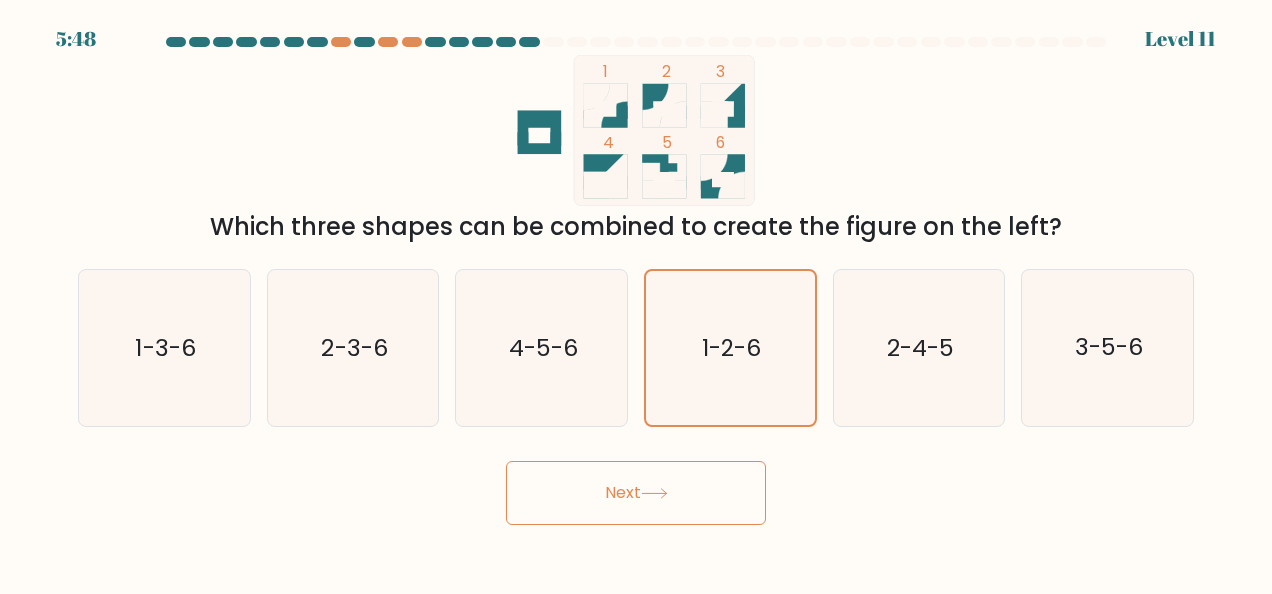 click on "Next" at bounding box center (636, 493) 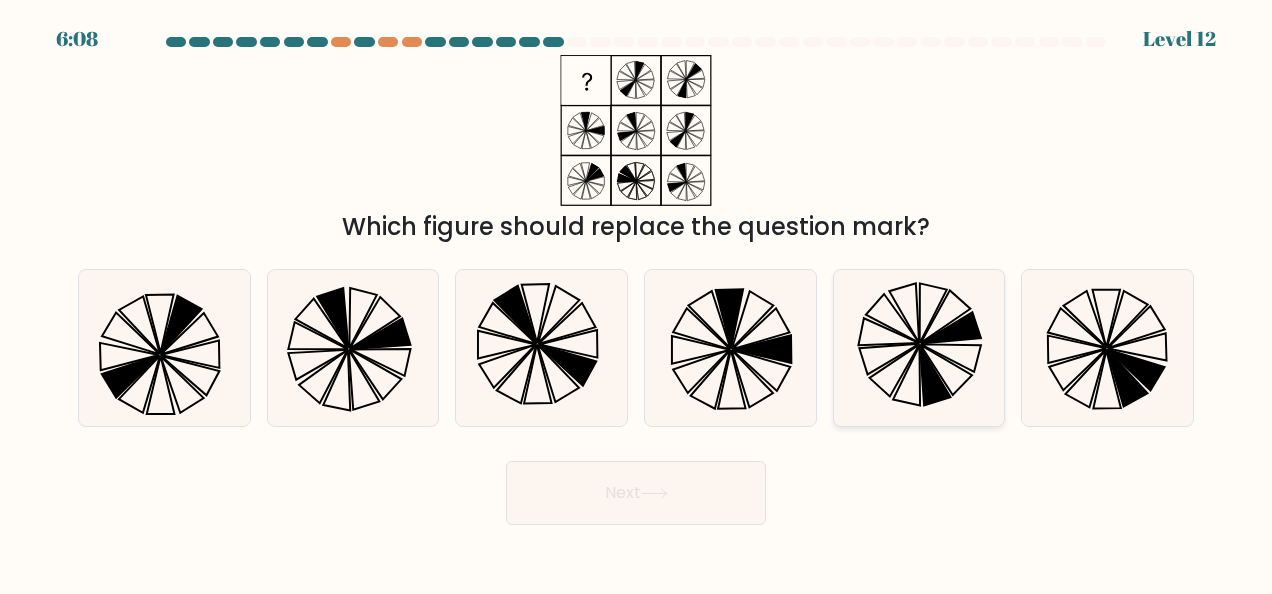 click 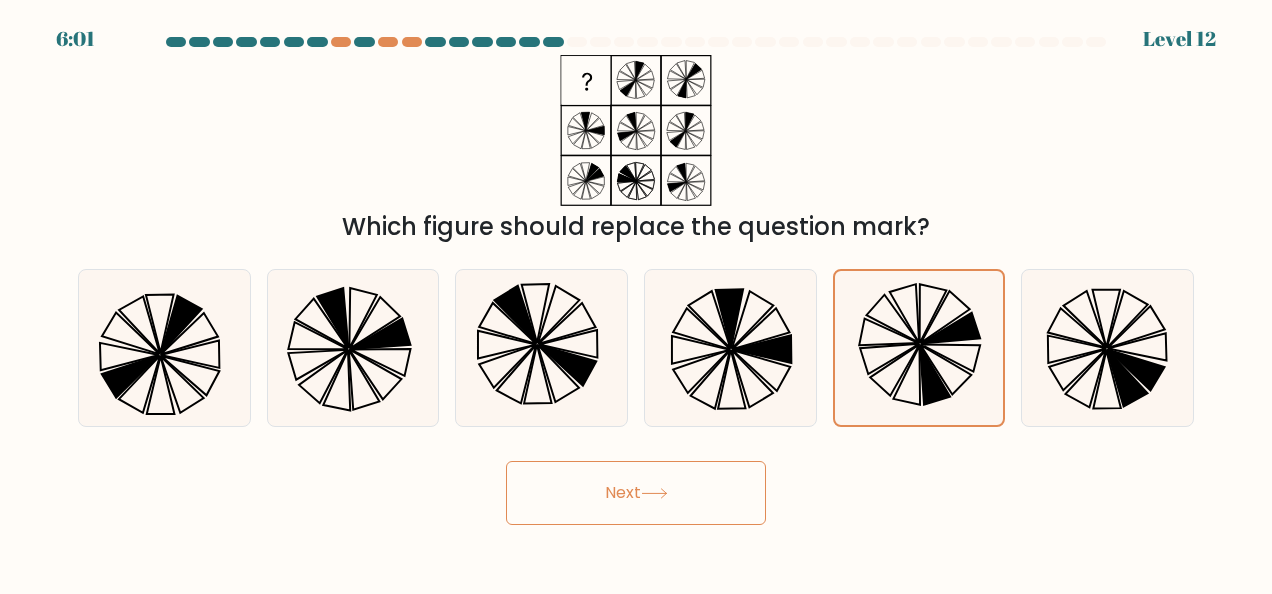 click on "Next" at bounding box center (636, 493) 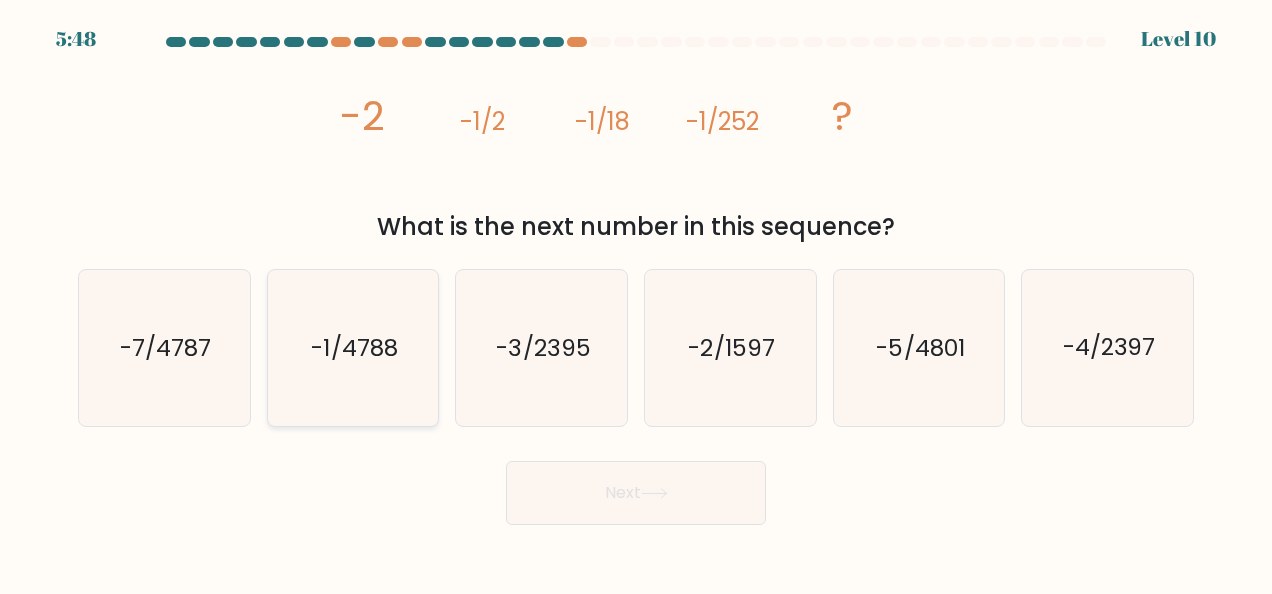 click on "-1/4788" 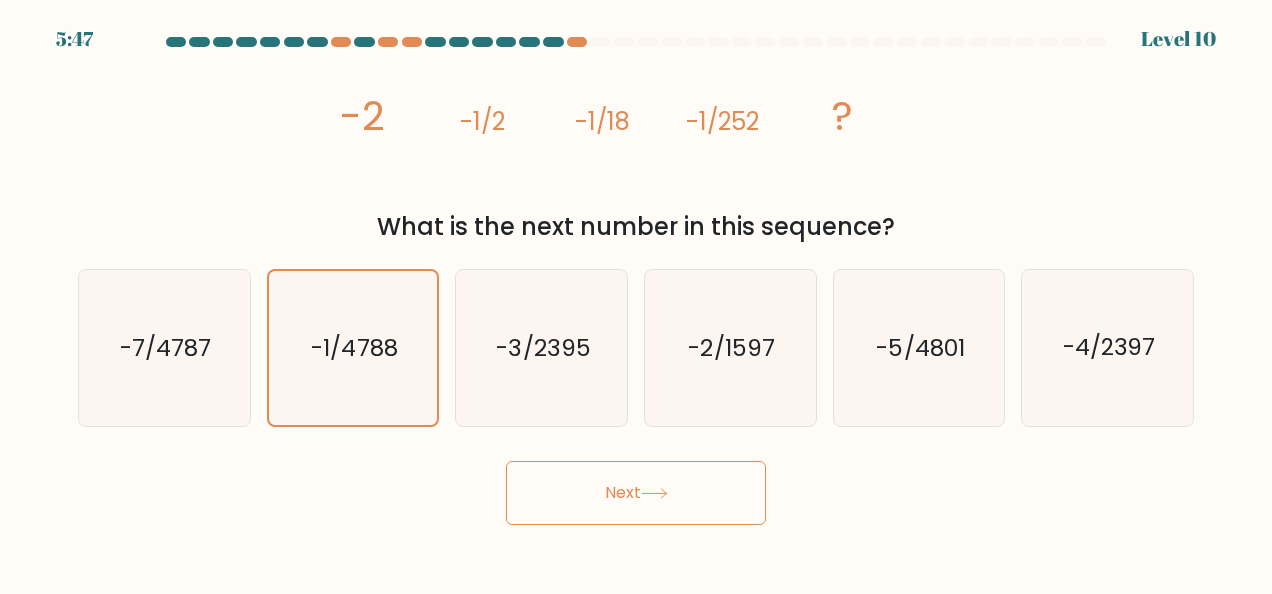 click on "Next" at bounding box center [636, 493] 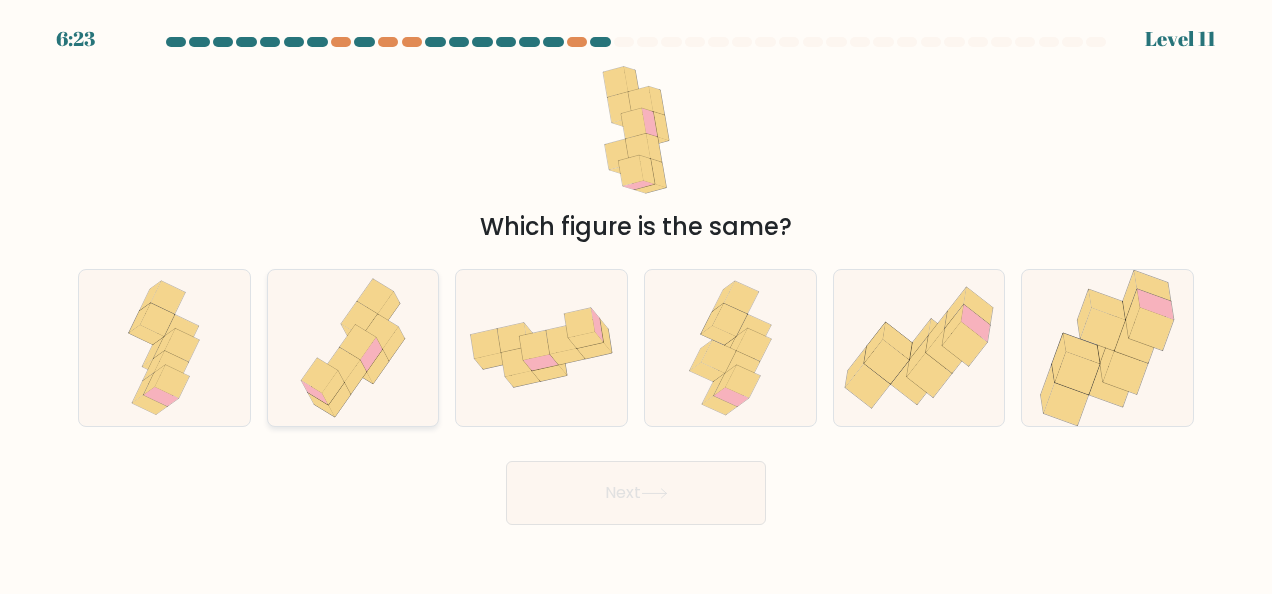 click 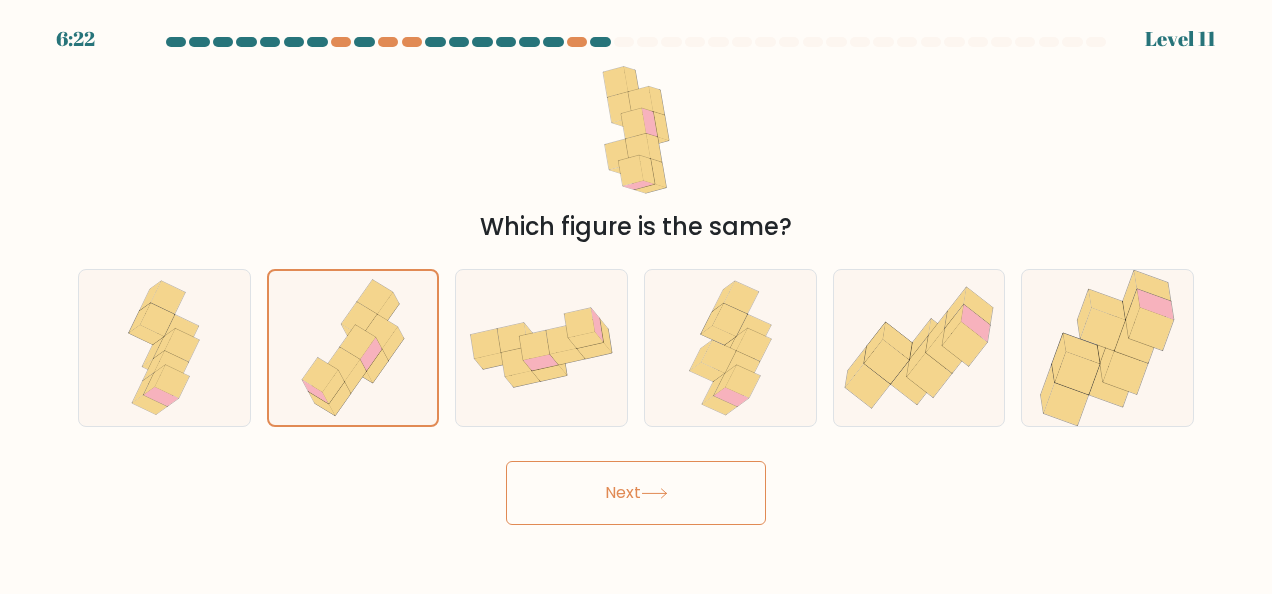 click on "Next" at bounding box center [636, 493] 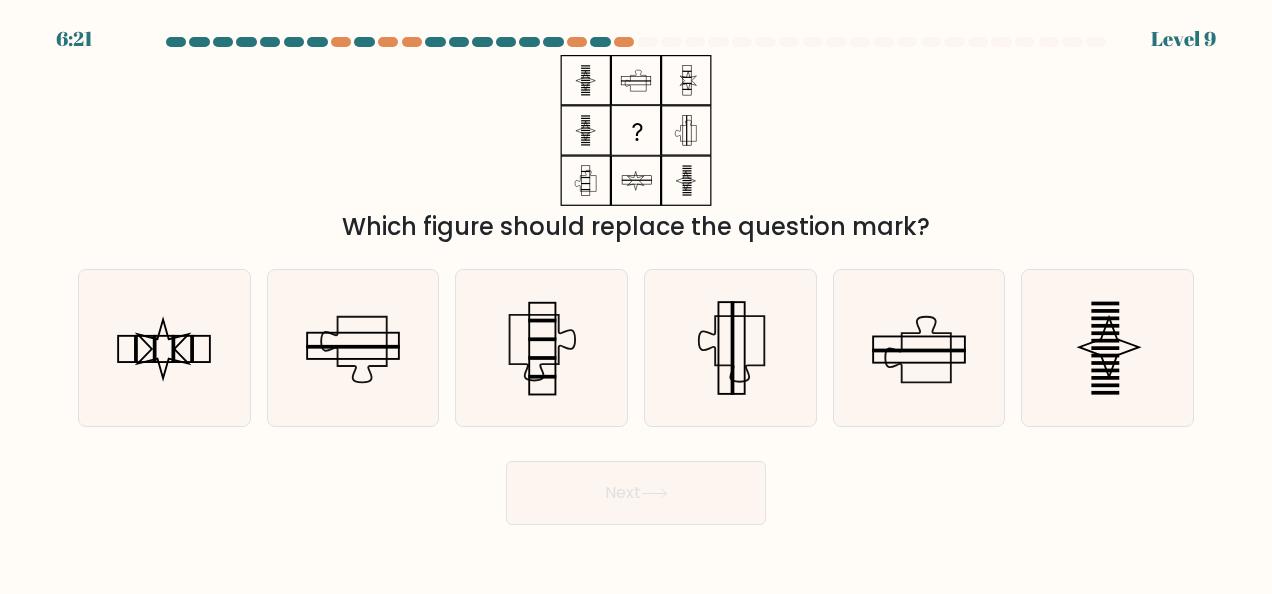 click on "Next" at bounding box center [636, 493] 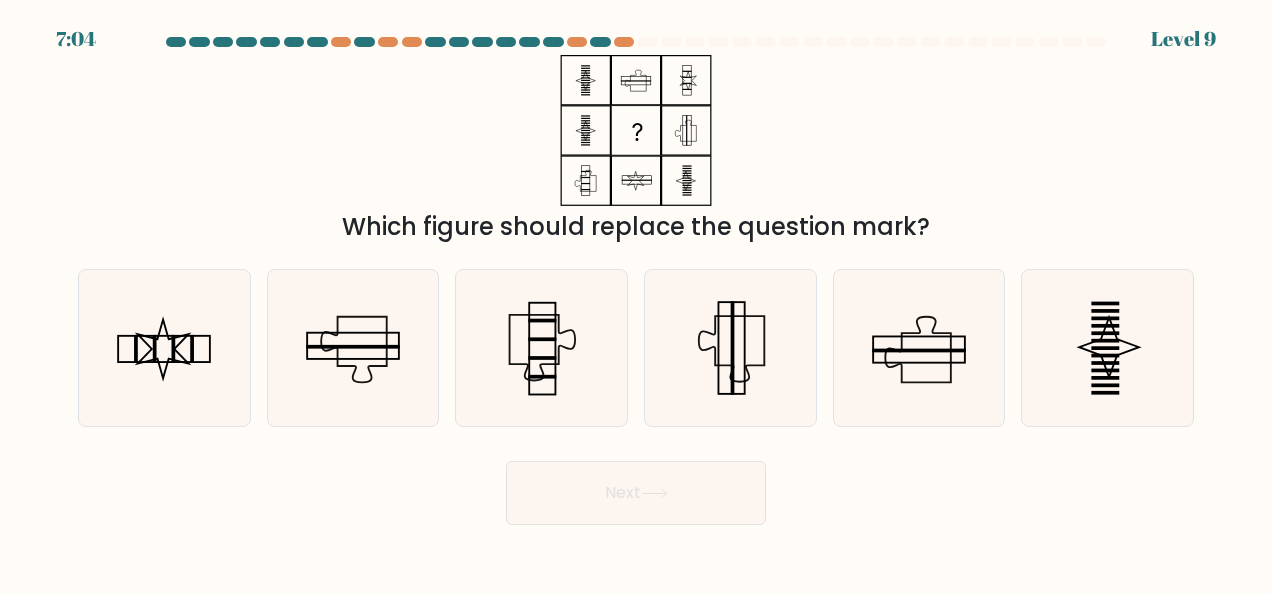 click on "Next" at bounding box center [636, 488] 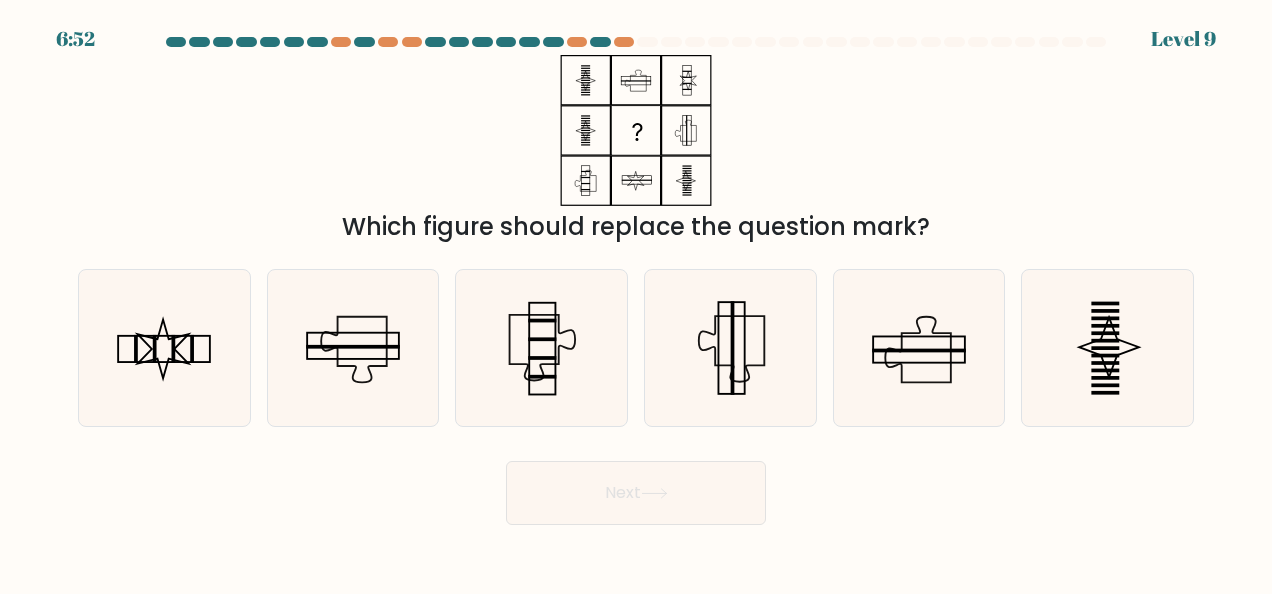 click on "Next" at bounding box center [636, 488] 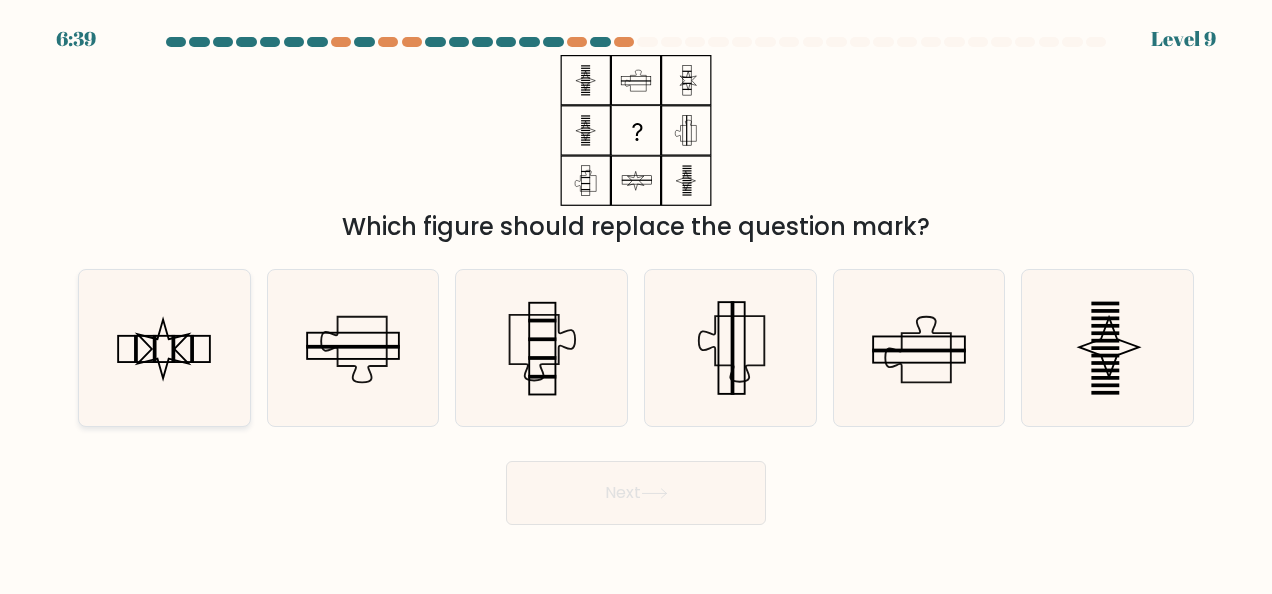 click 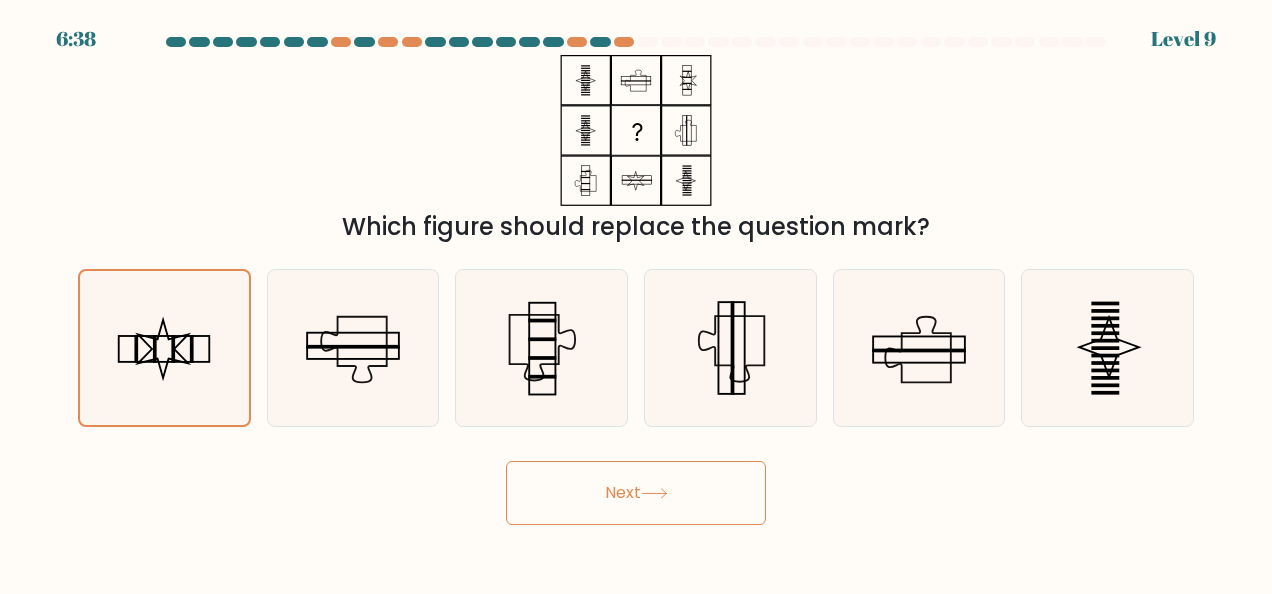 click on "Next" at bounding box center (636, 493) 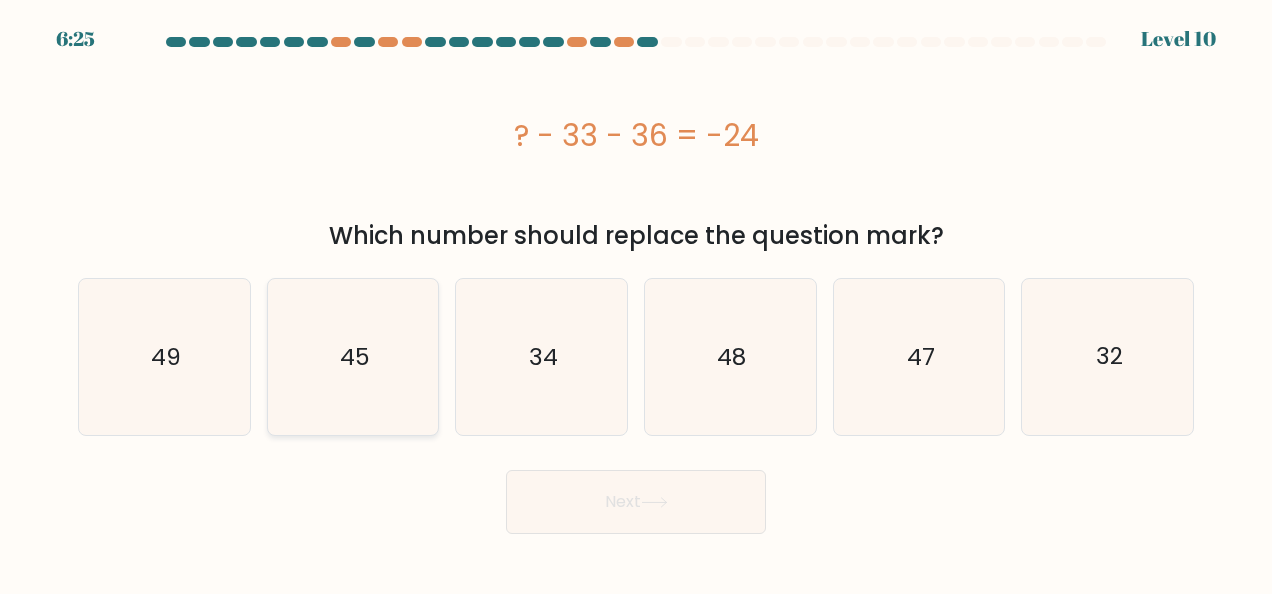 click on "45" 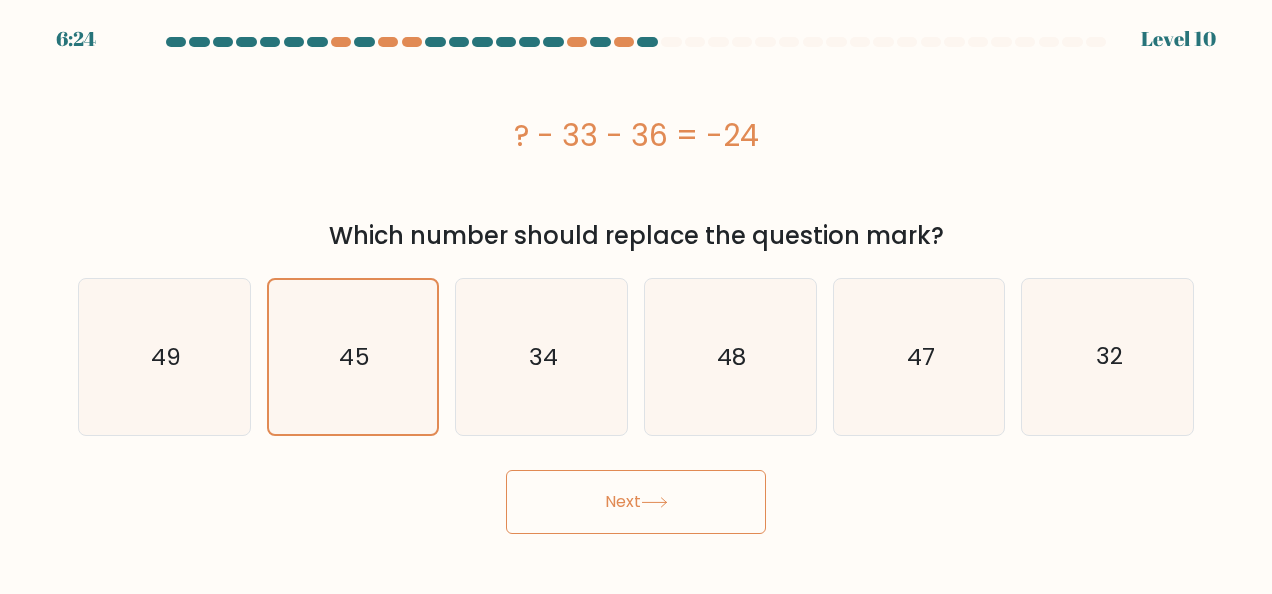 click on "Next" at bounding box center (636, 502) 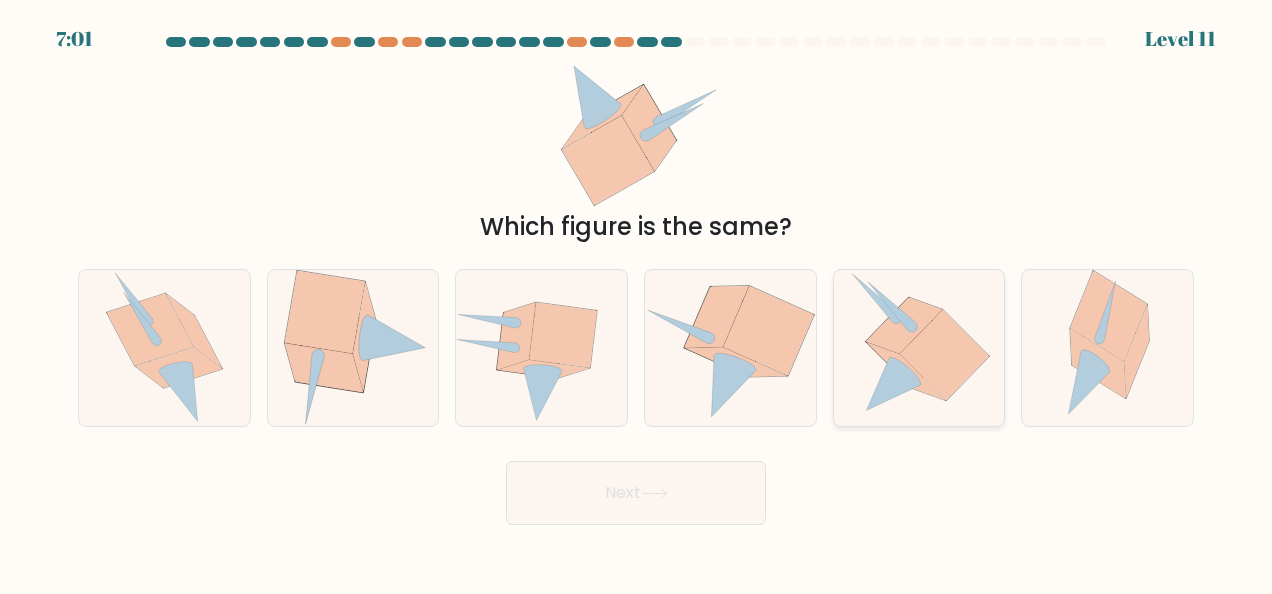 click 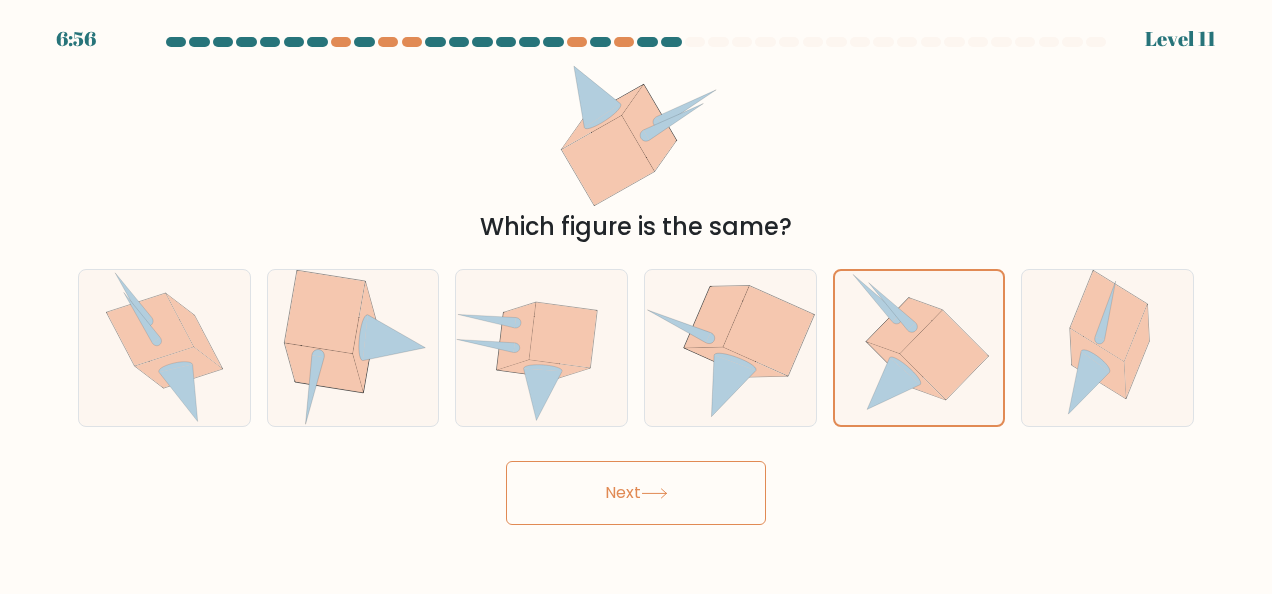 click on "Next" at bounding box center (636, 493) 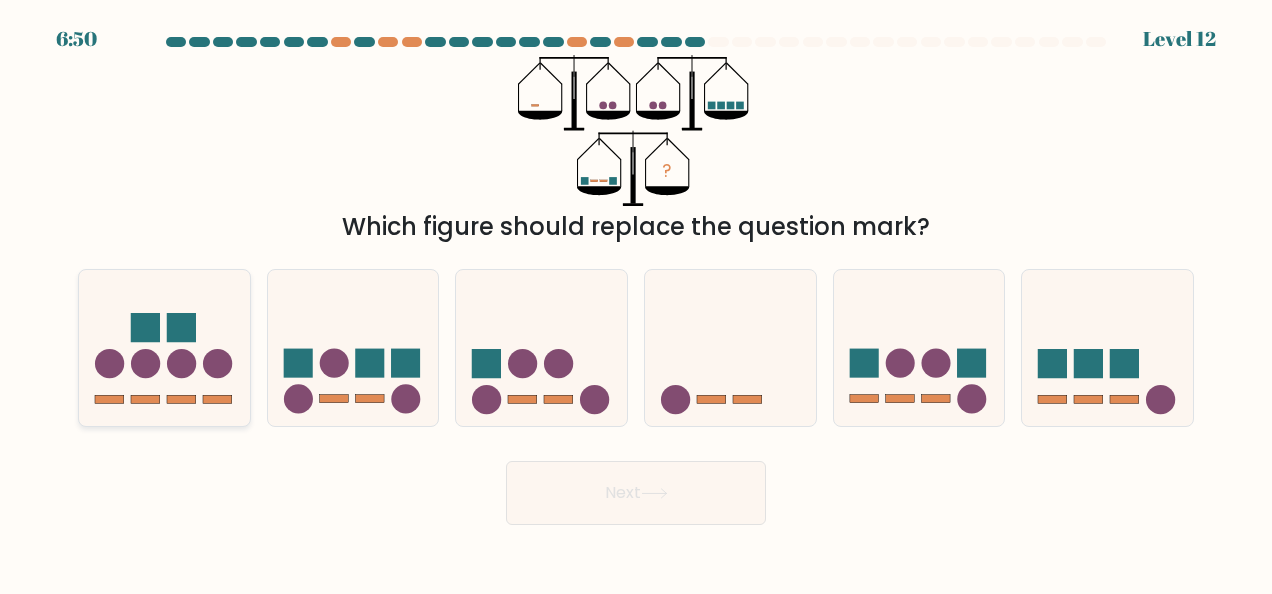 click 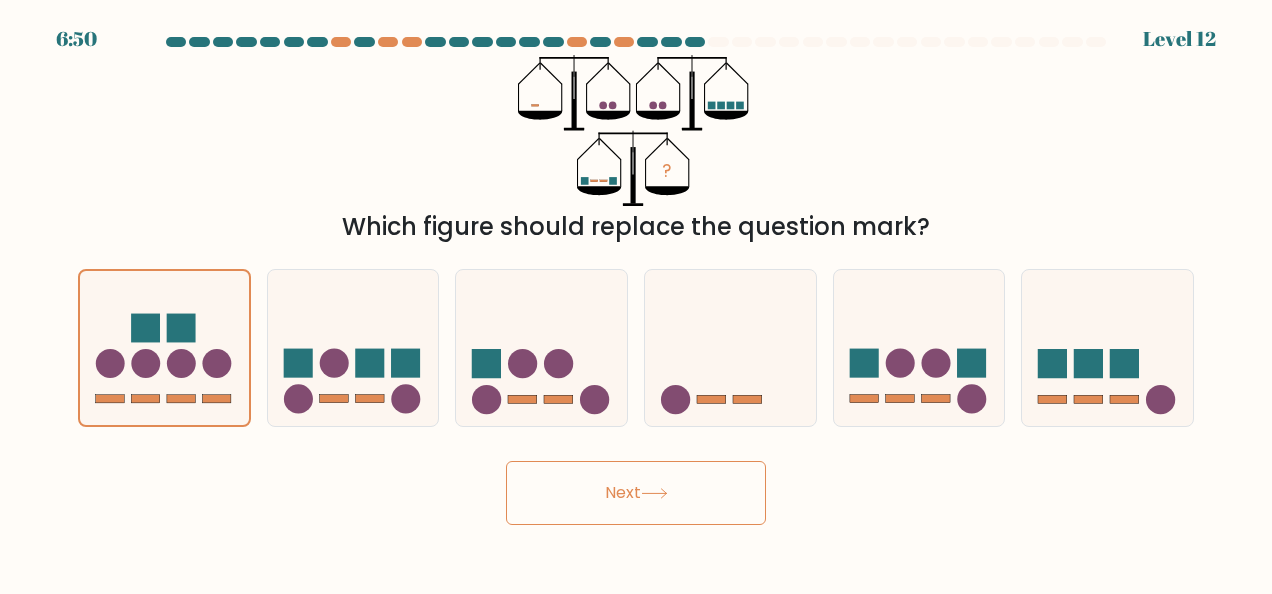 click on "Next" at bounding box center (636, 493) 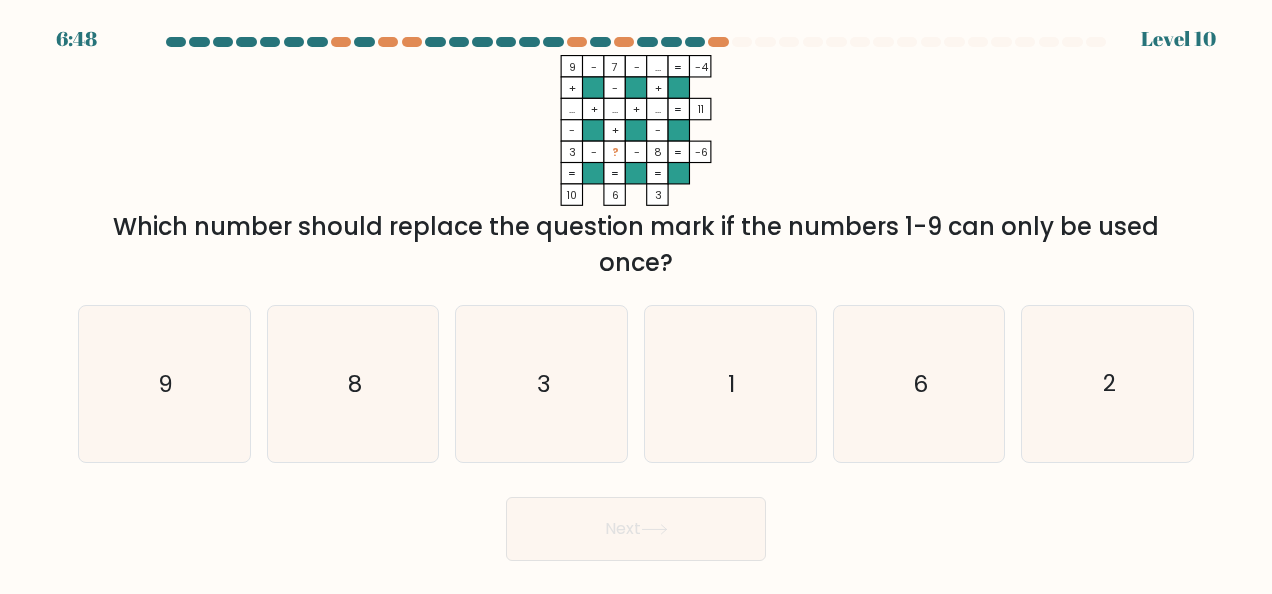 click on "Next" at bounding box center (636, 524) 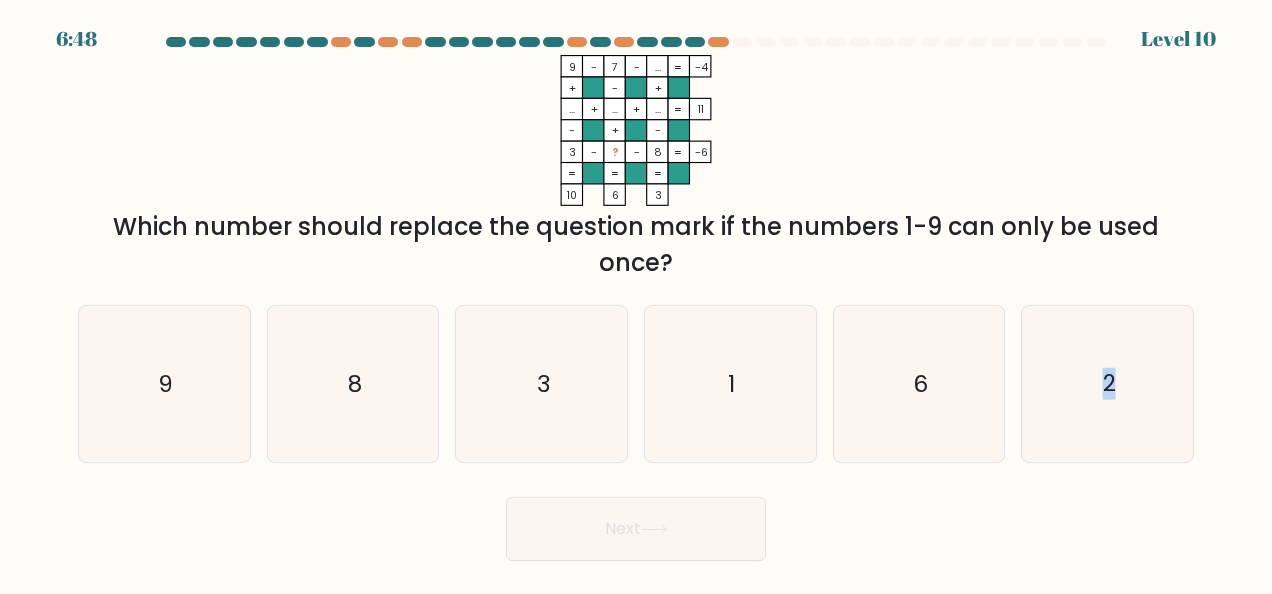 click on "Next" at bounding box center [636, 524] 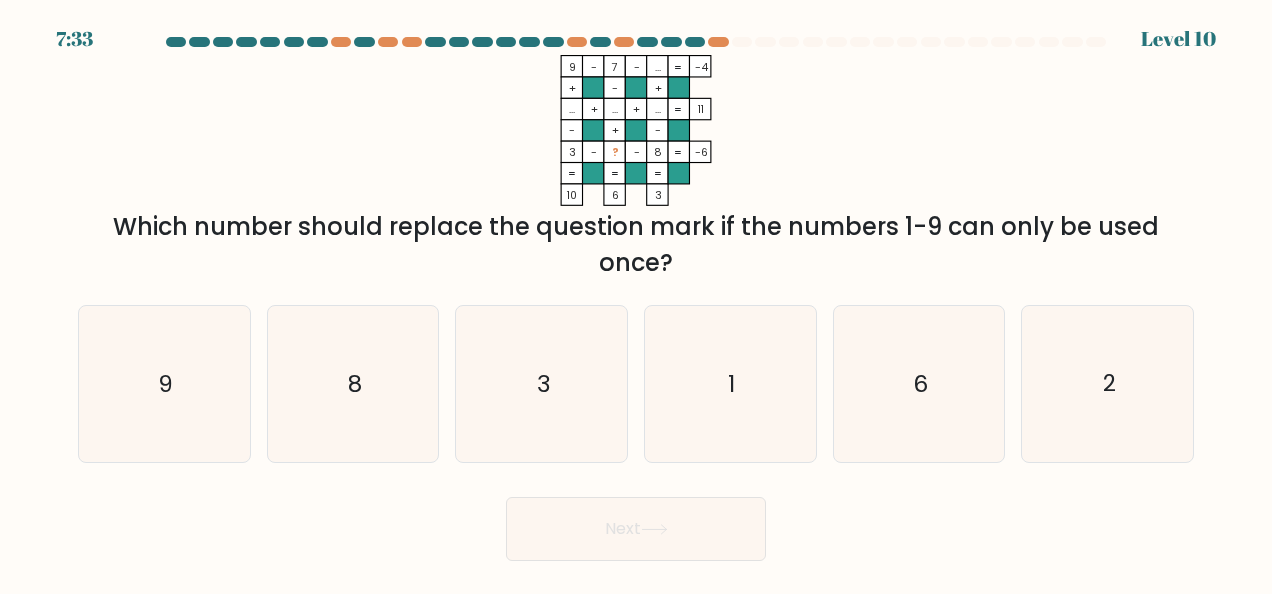 drag, startPoint x: 677, startPoint y: 501, endPoint x: 614, endPoint y: 481, distance: 66.09841 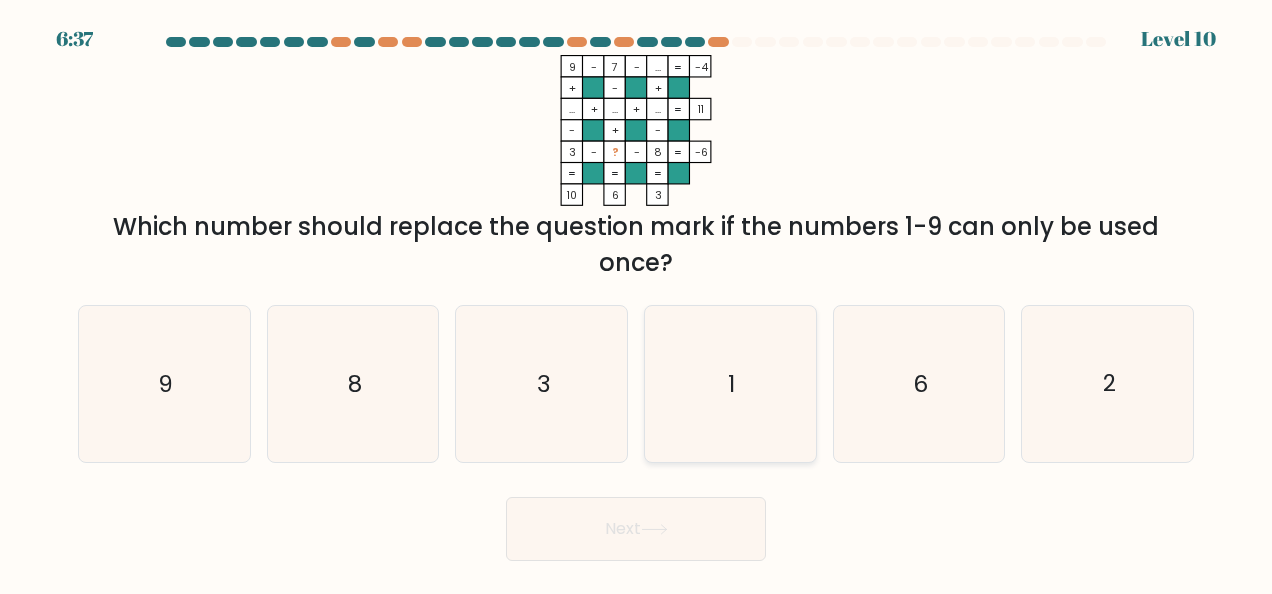 click on "1" 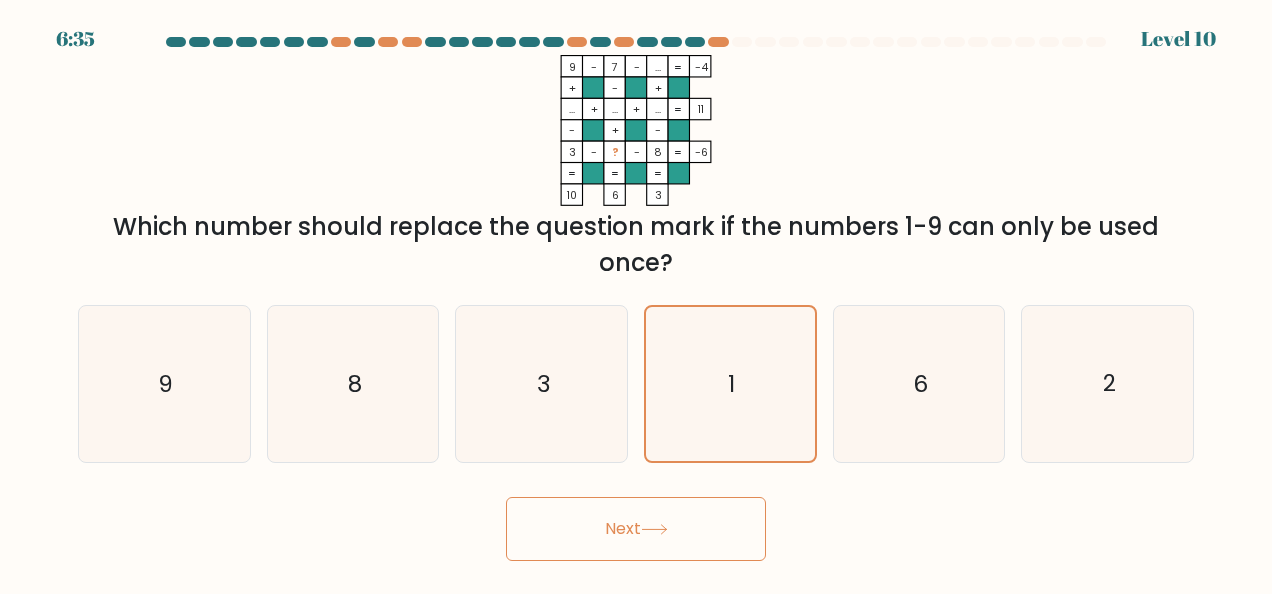click on "Next" at bounding box center (636, 529) 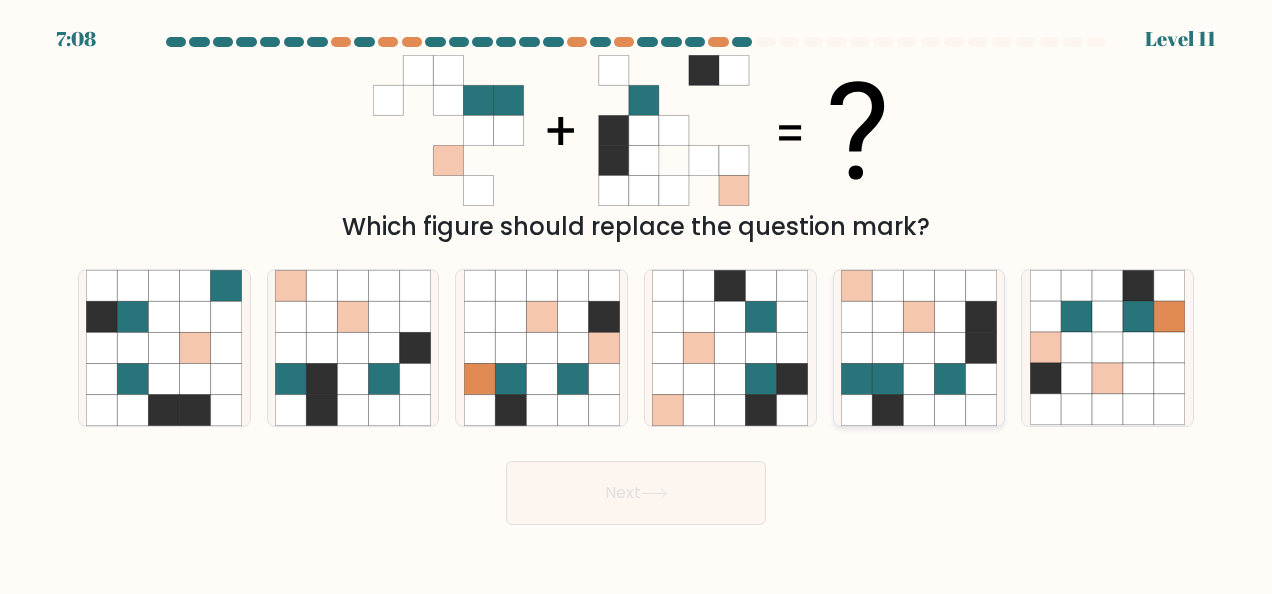 click 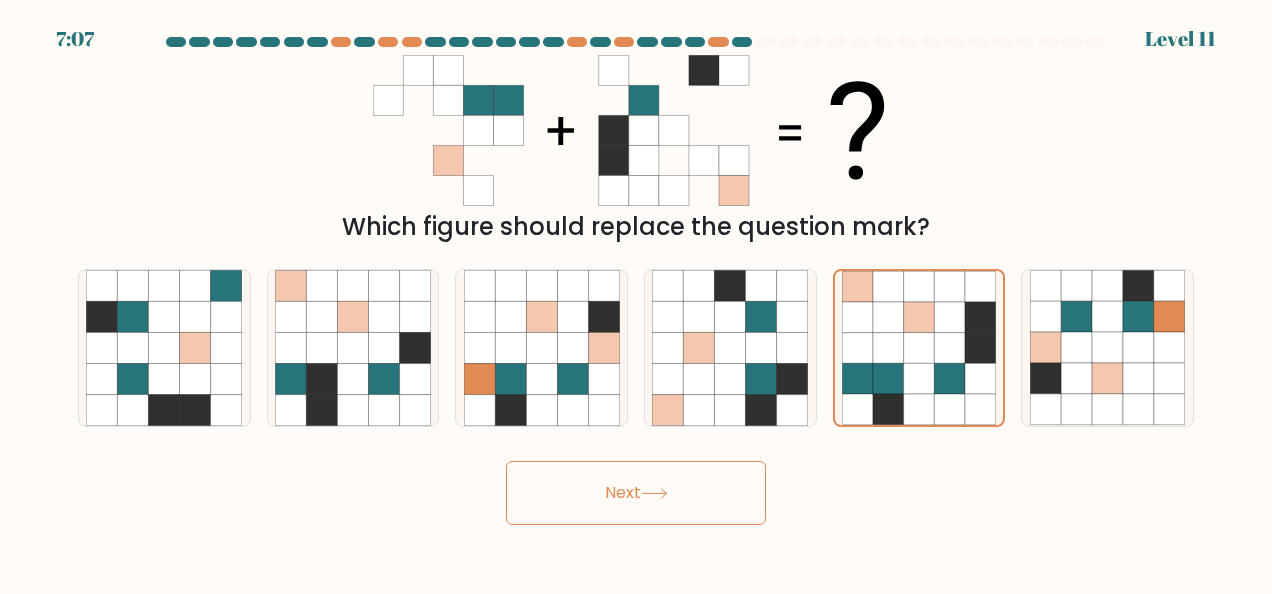 click on "Next" at bounding box center (636, 493) 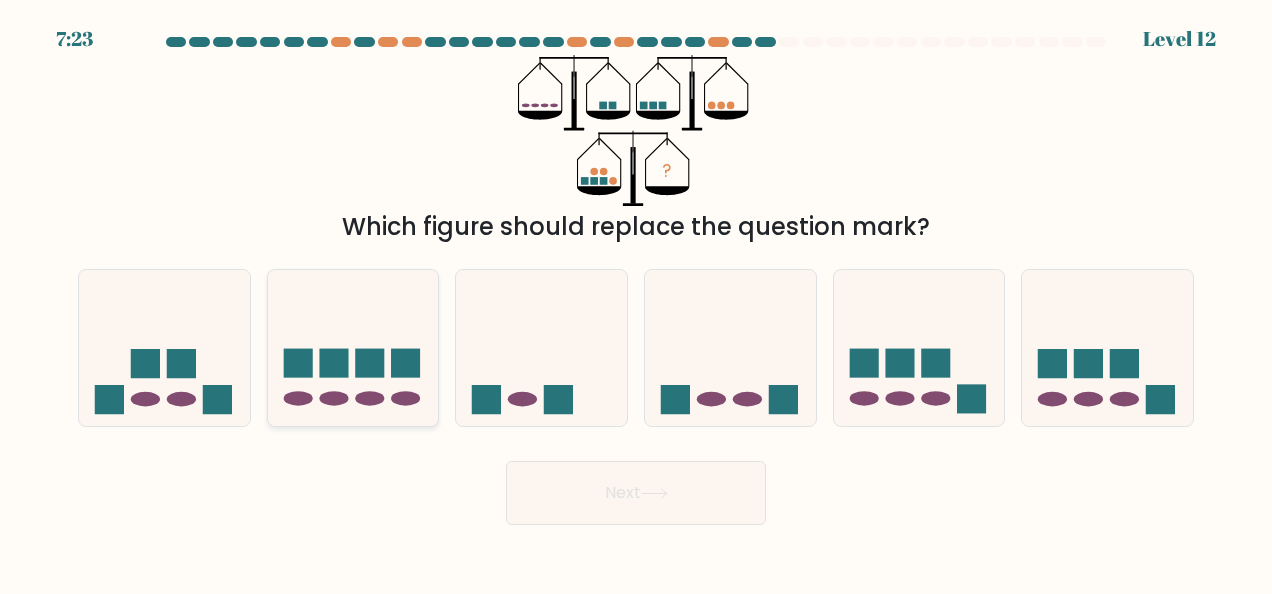 click 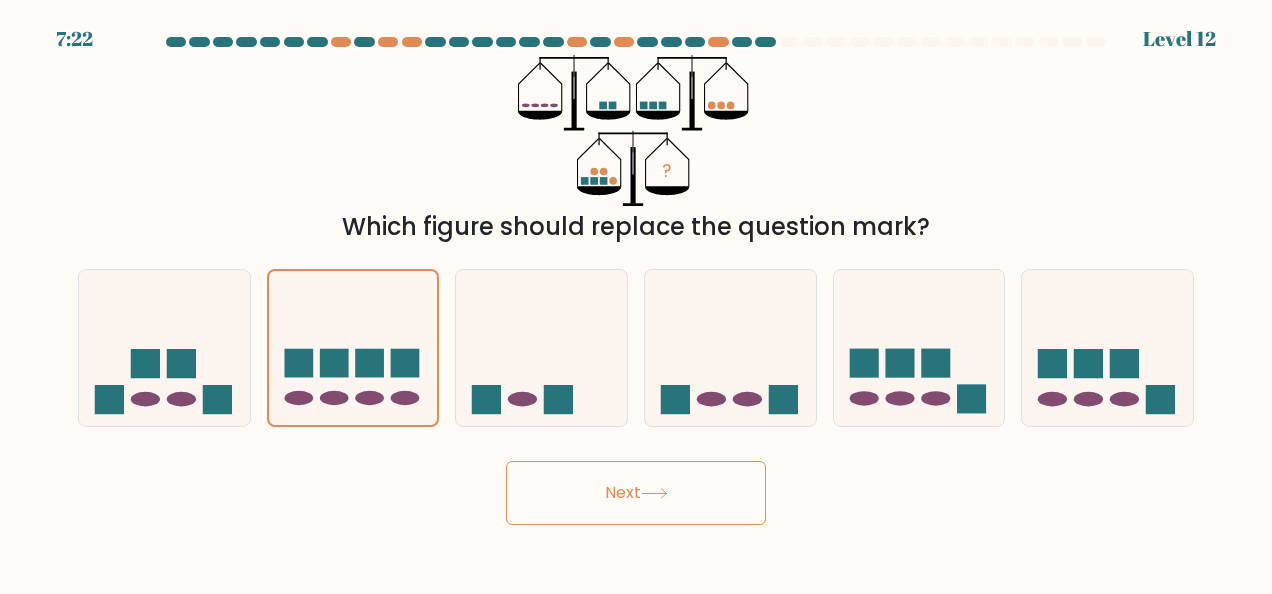 click on "Next" at bounding box center [636, 493] 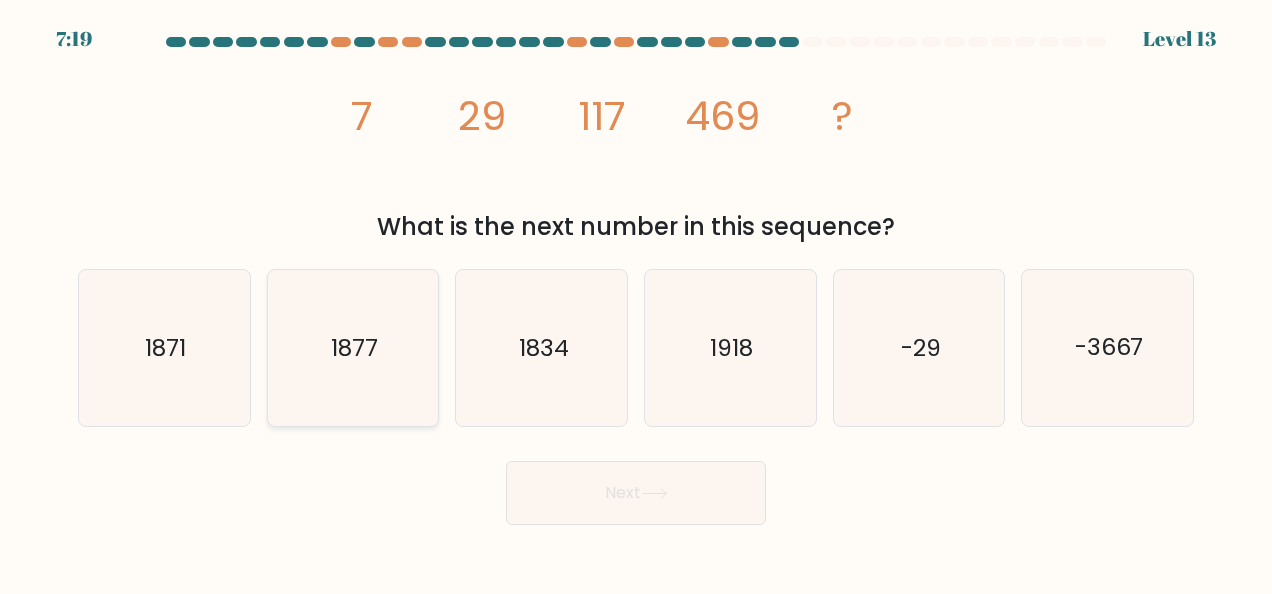 click on "1877" 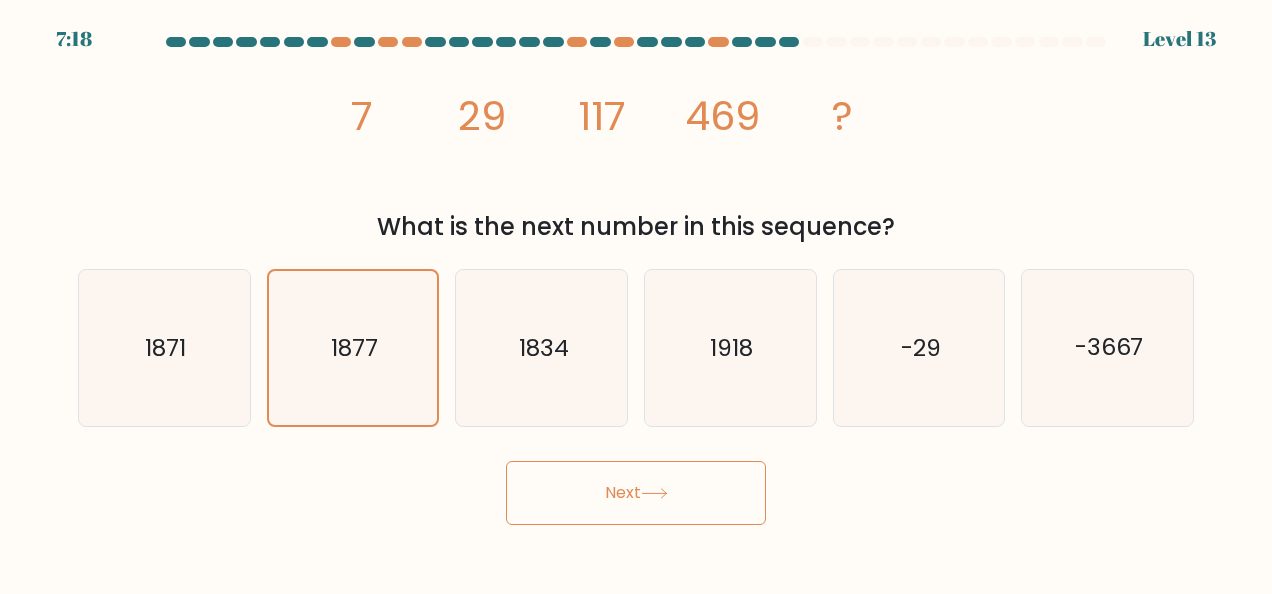 click on "Next" at bounding box center [636, 493] 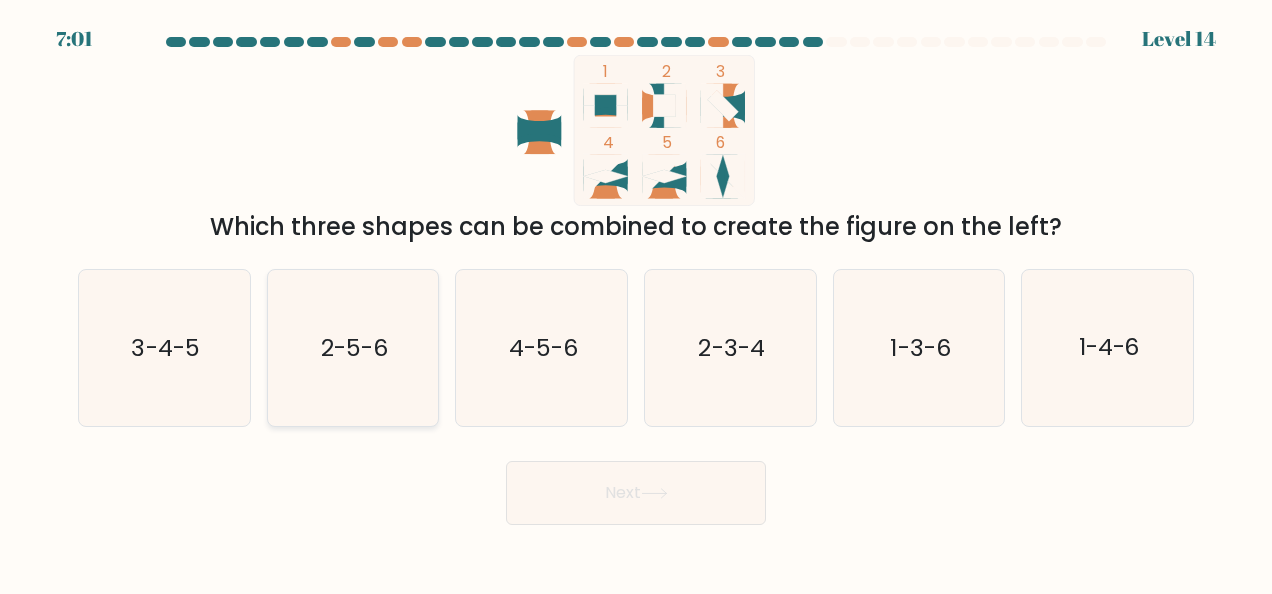 click on "2-5-6" 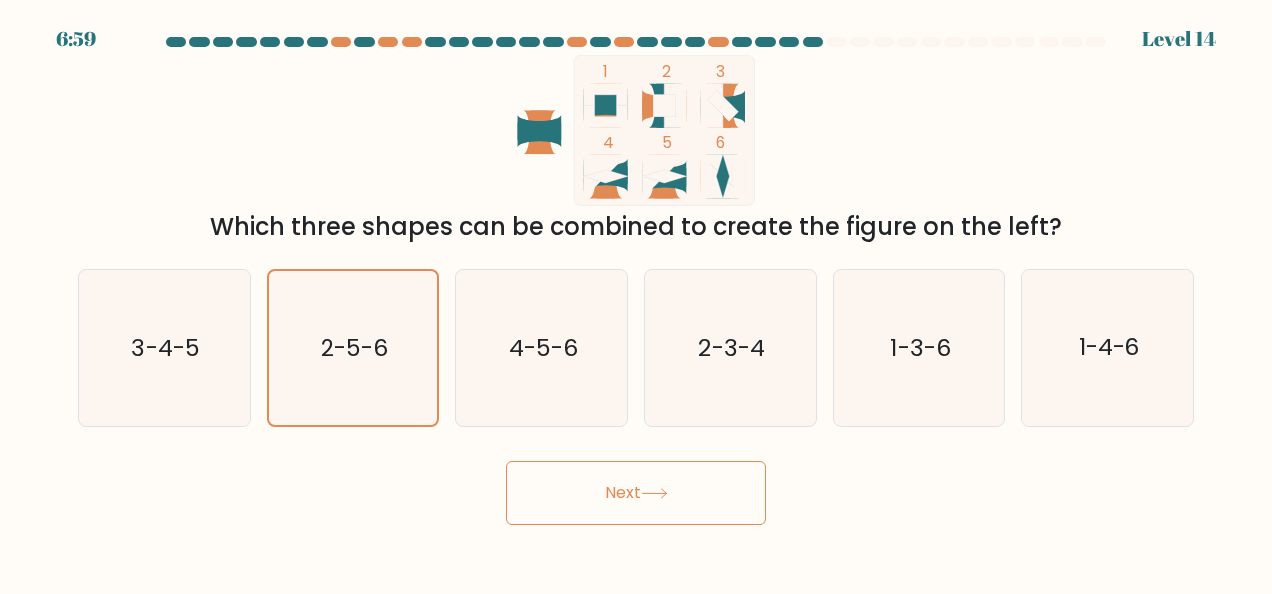 drag, startPoint x: 584, startPoint y: 489, endPoint x: 540, endPoint y: 498, distance: 44.911022 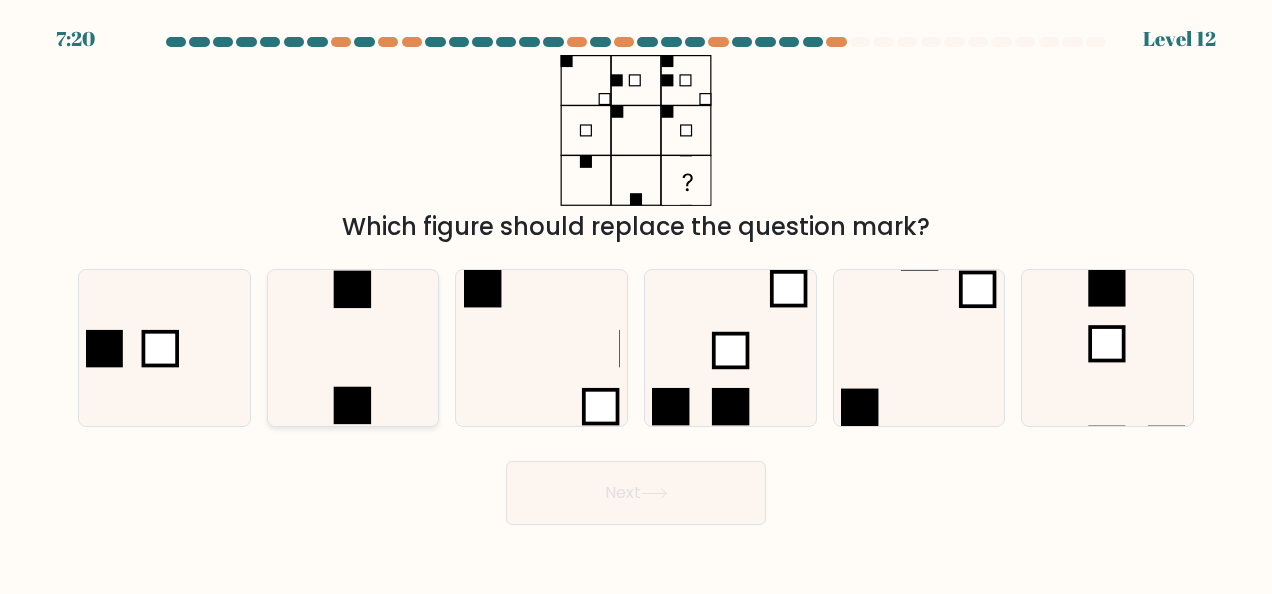click 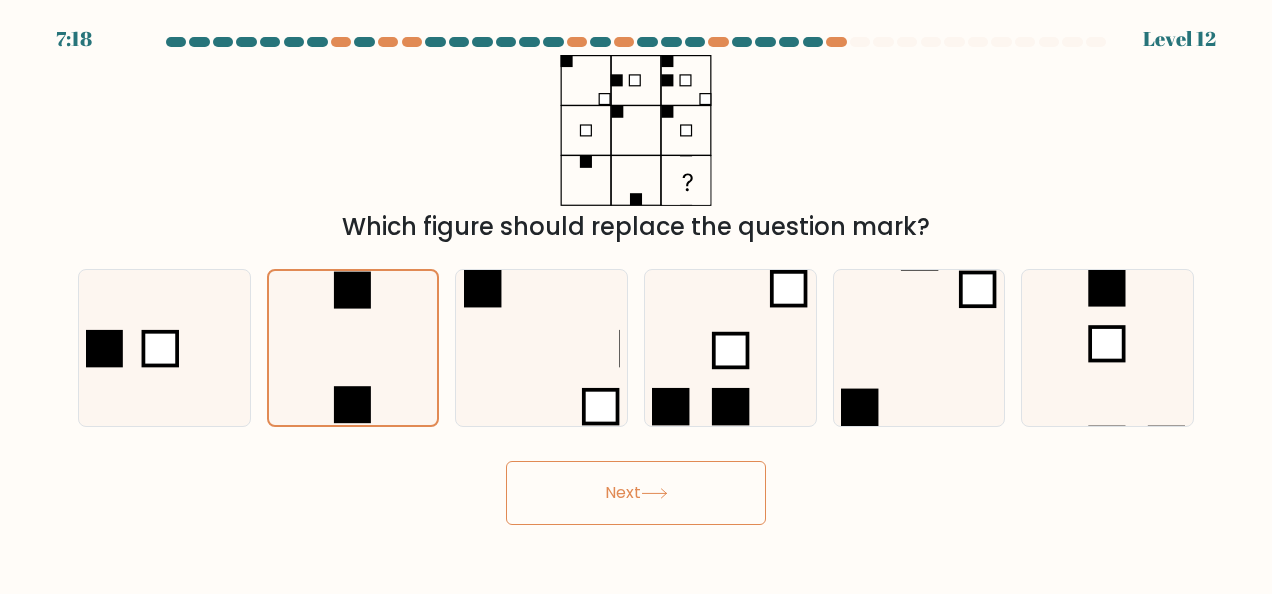 drag, startPoint x: 612, startPoint y: 512, endPoint x: 586, endPoint y: 459, distance: 59.03389 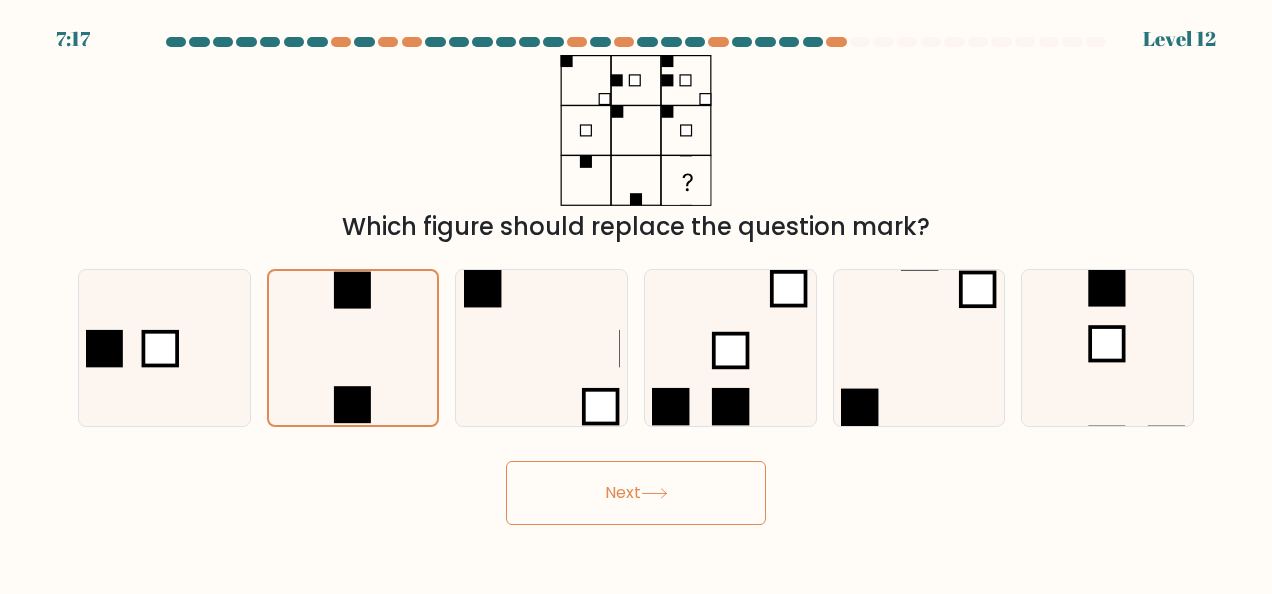 click on "Next" at bounding box center (636, 493) 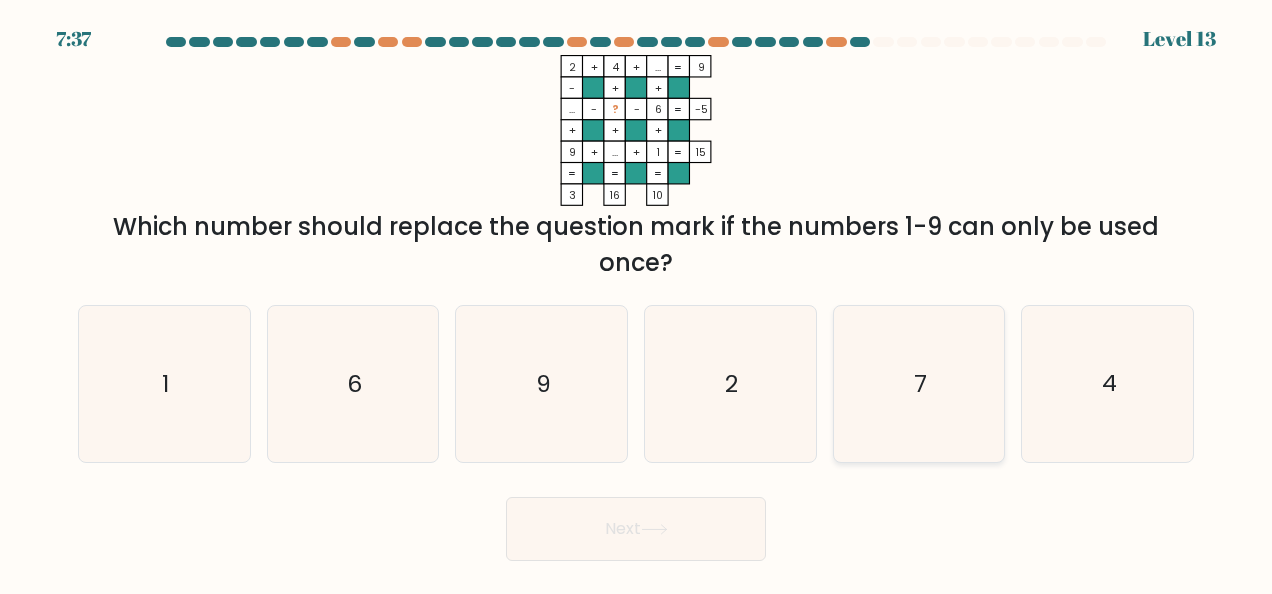 click on "7" 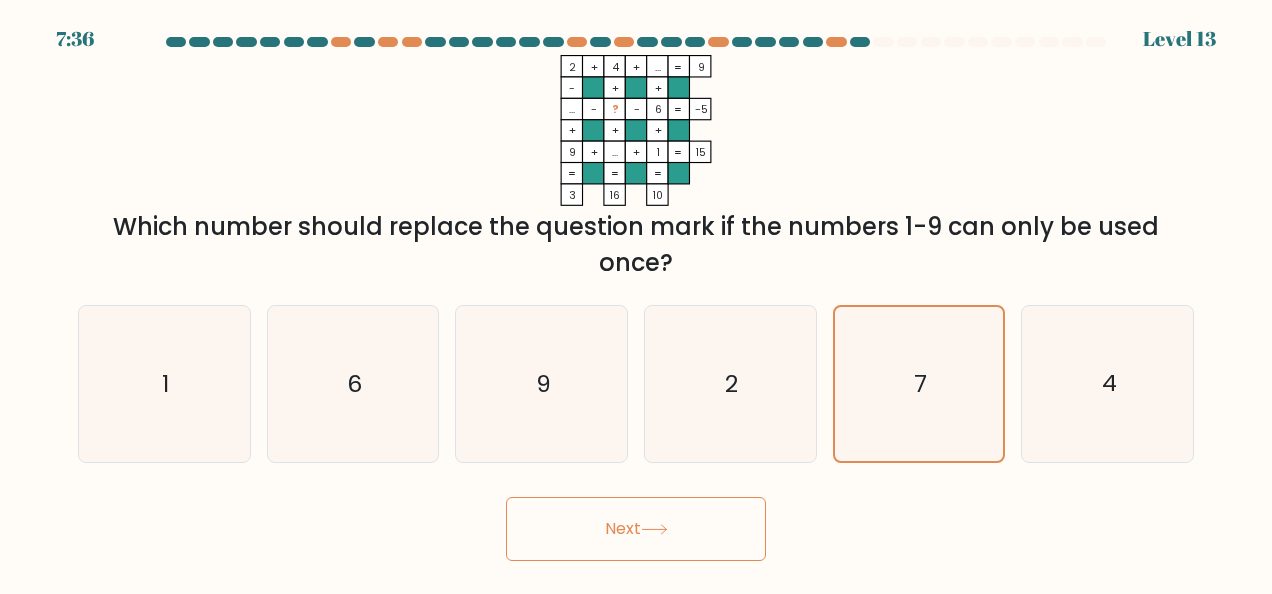 click on "Next" at bounding box center (636, 529) 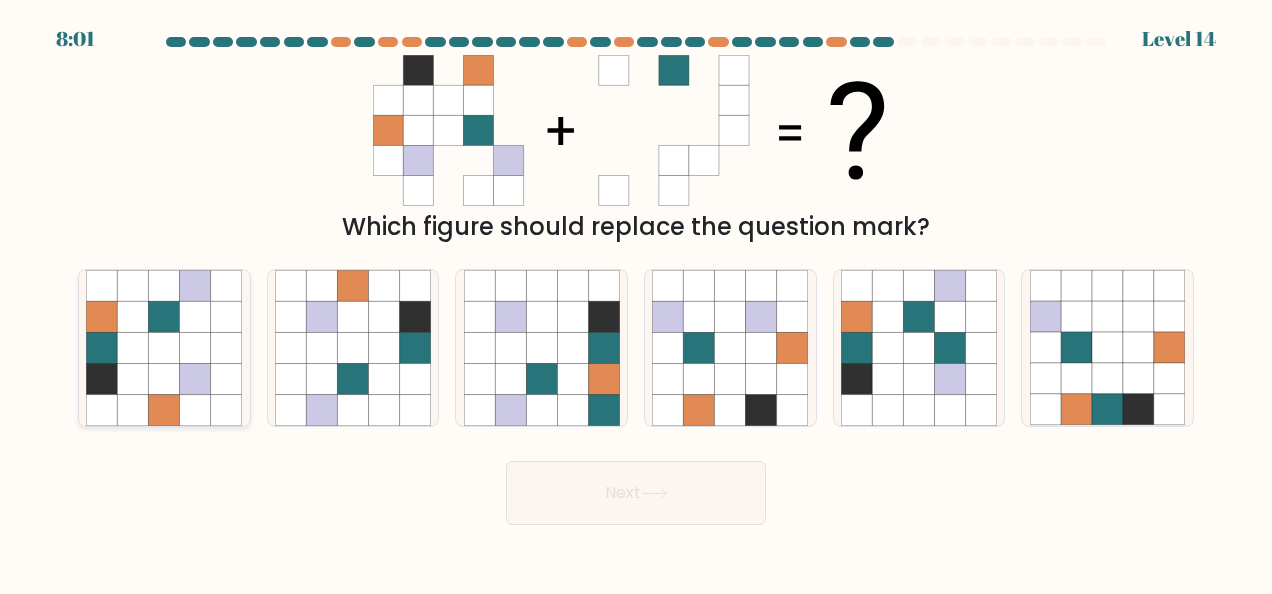 click 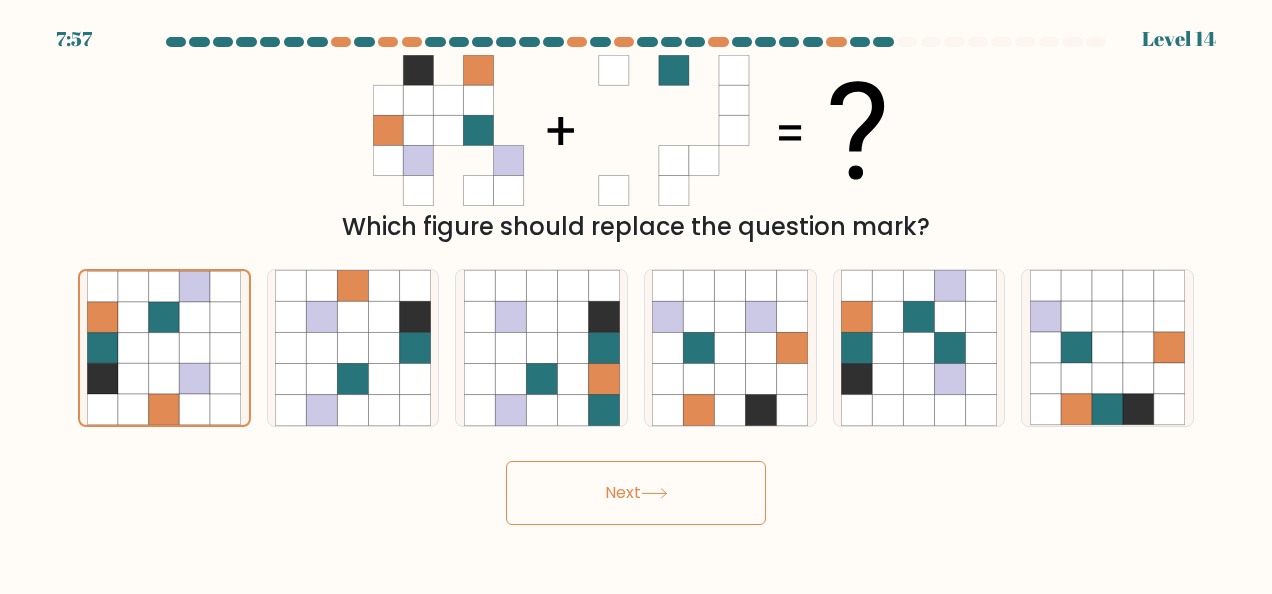 drag, startPoint x: 550, startPoint y: 491, endPoint x: 541, endPoint y: 498, distance: 11.401754 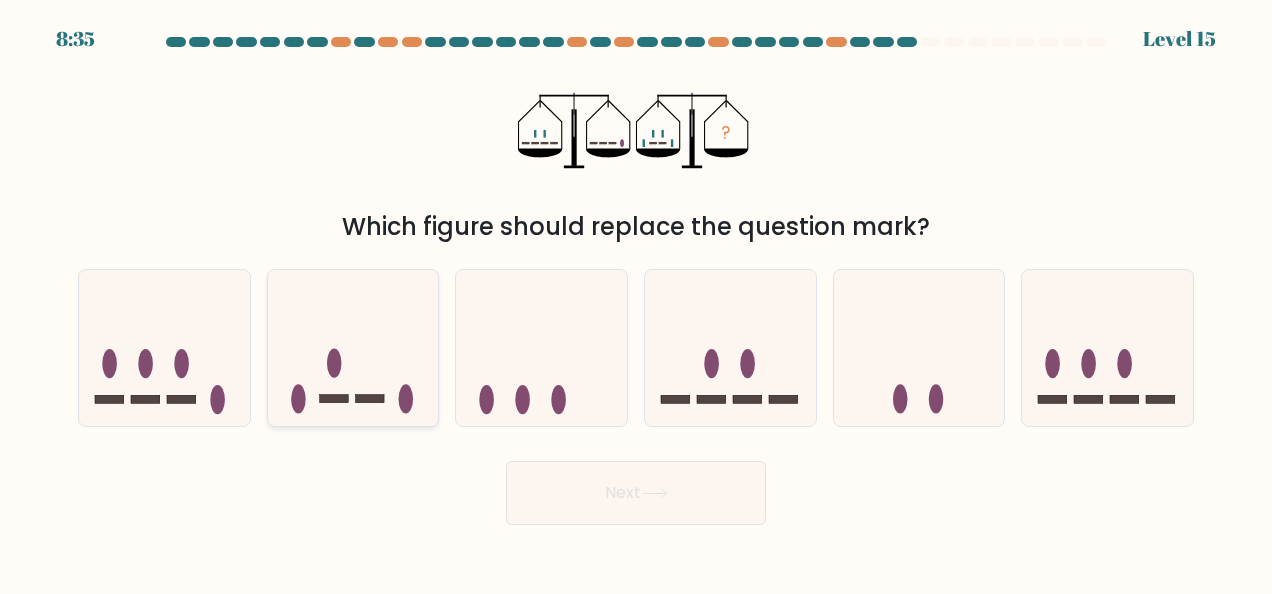 click 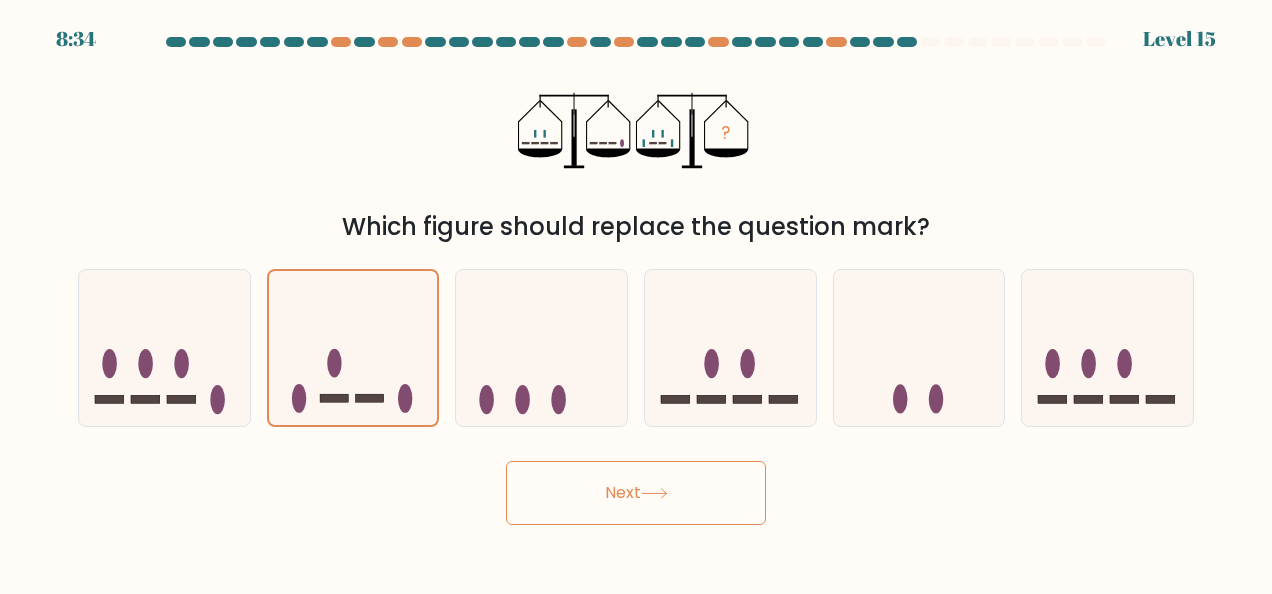 click on "Next" at bounding box center [636, 493] 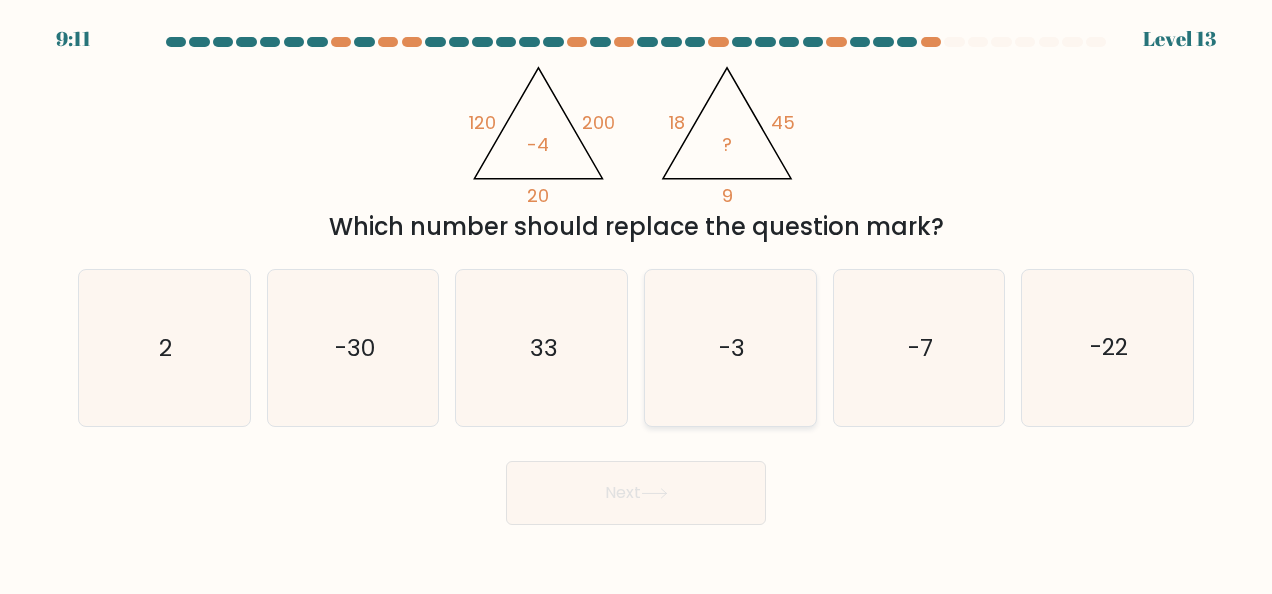 click on "-3" 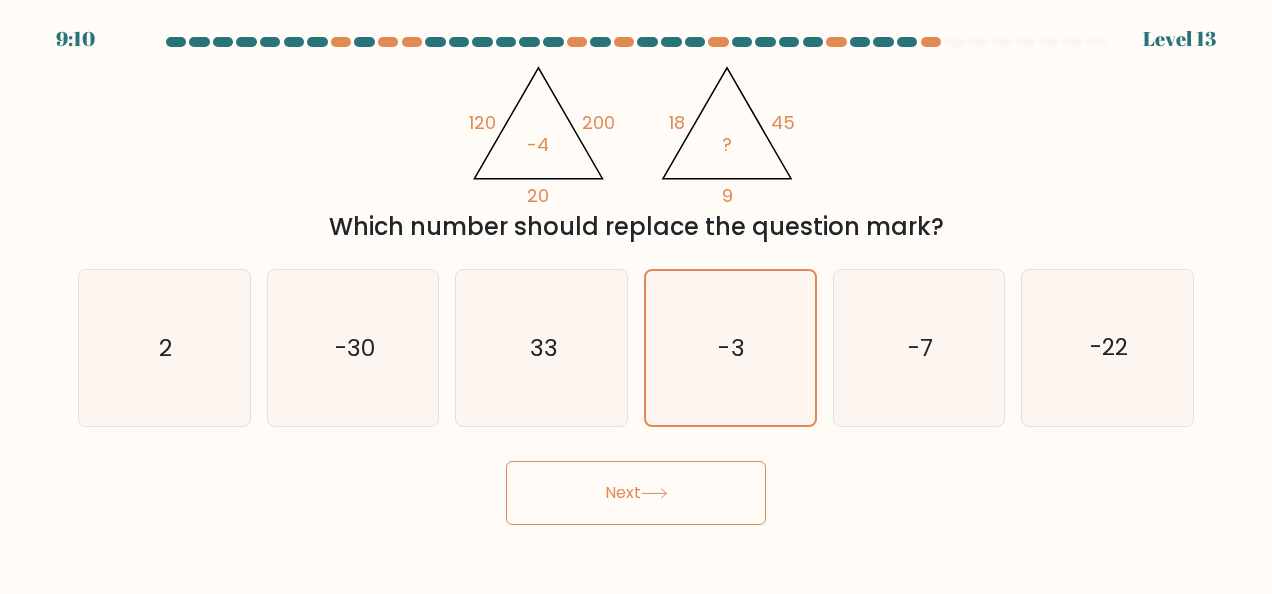 click on "Next" at bounding box center (636, 493) 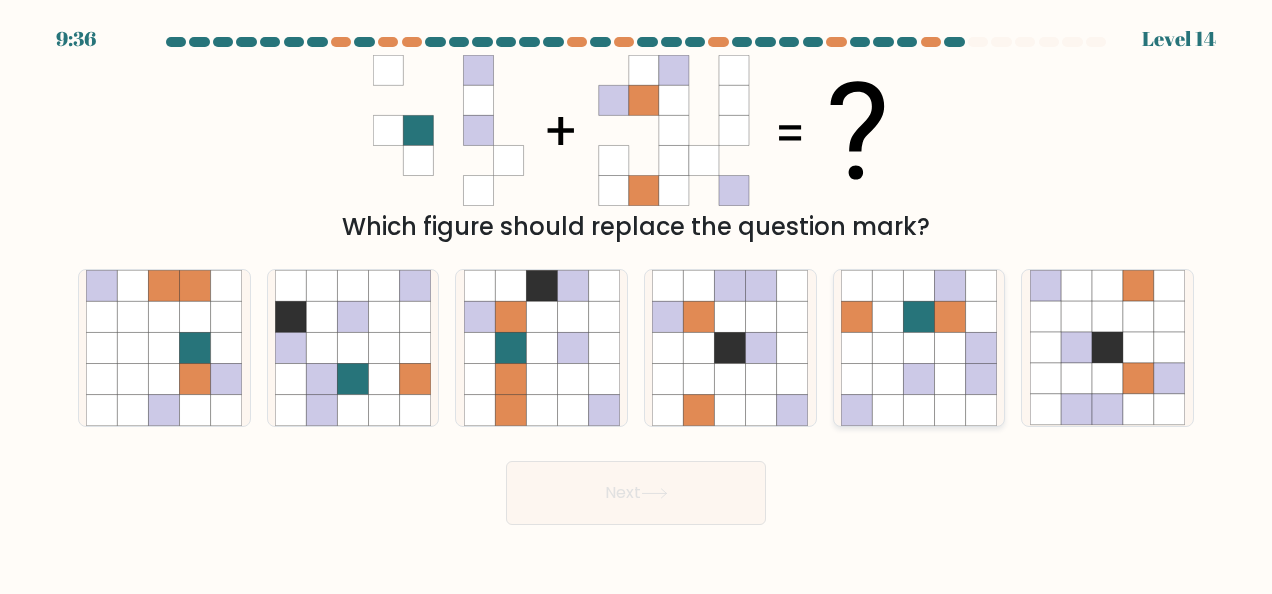 click 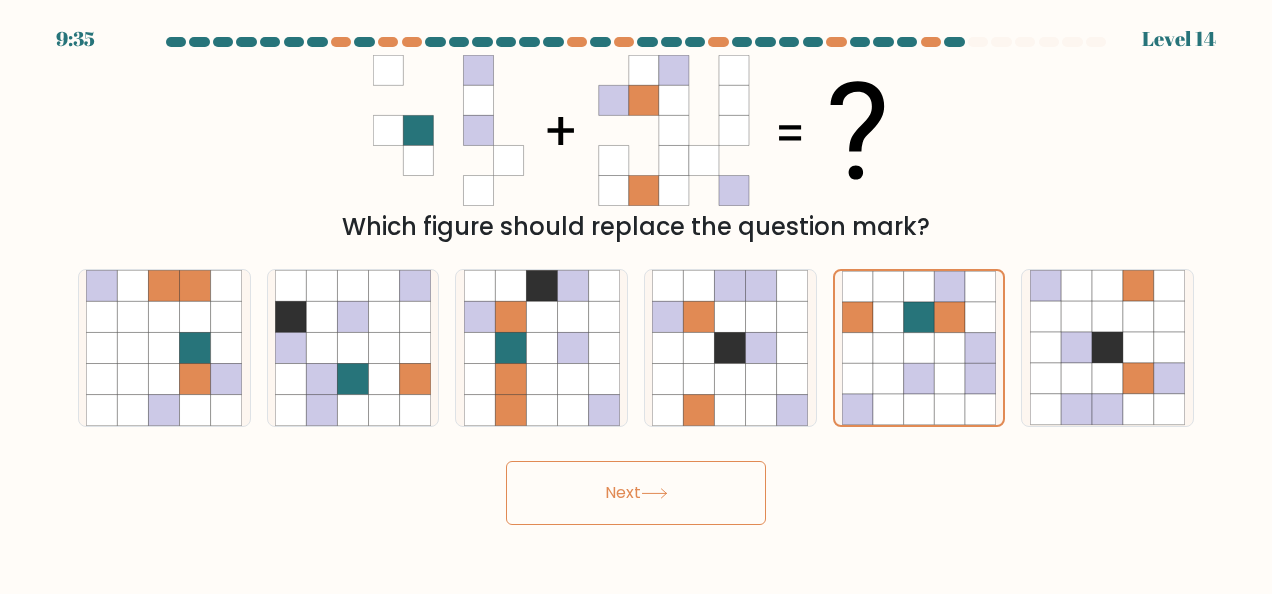 click on "Next" at bounding box center (636, 493) 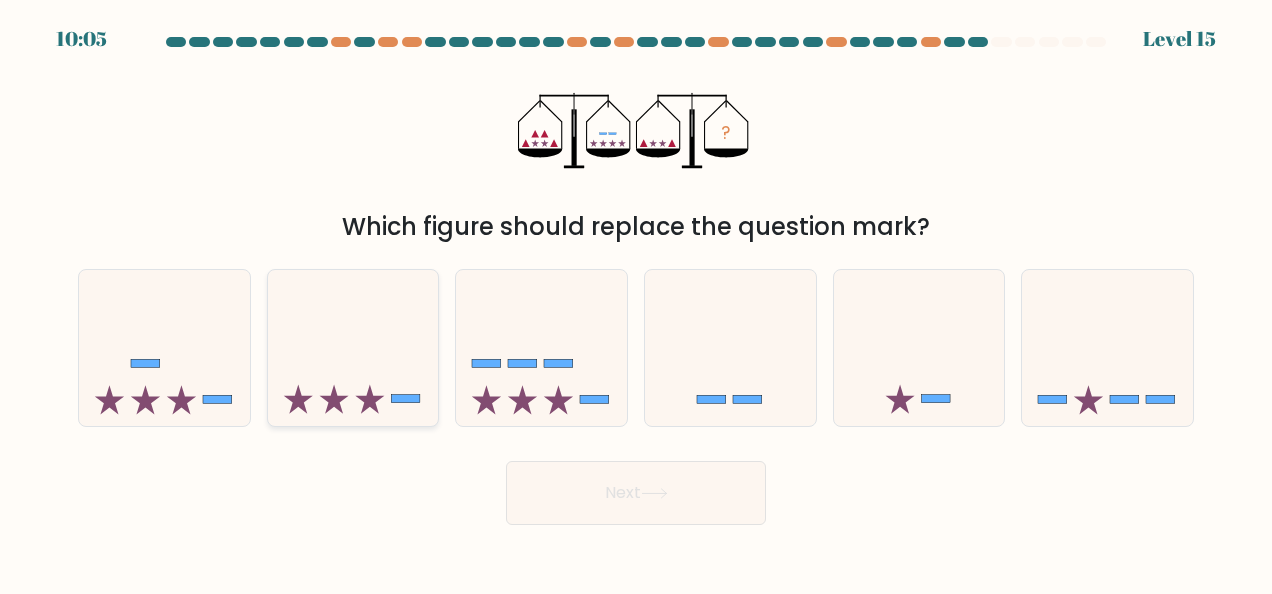 click 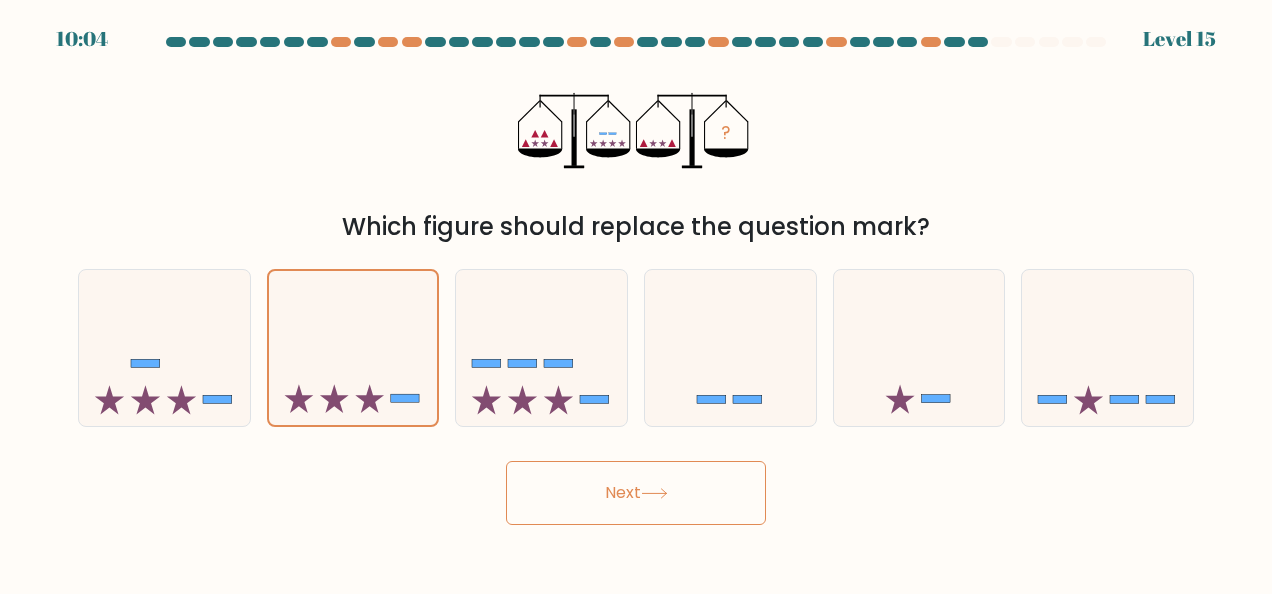 click on "Next" at bounding box center (636, 493) 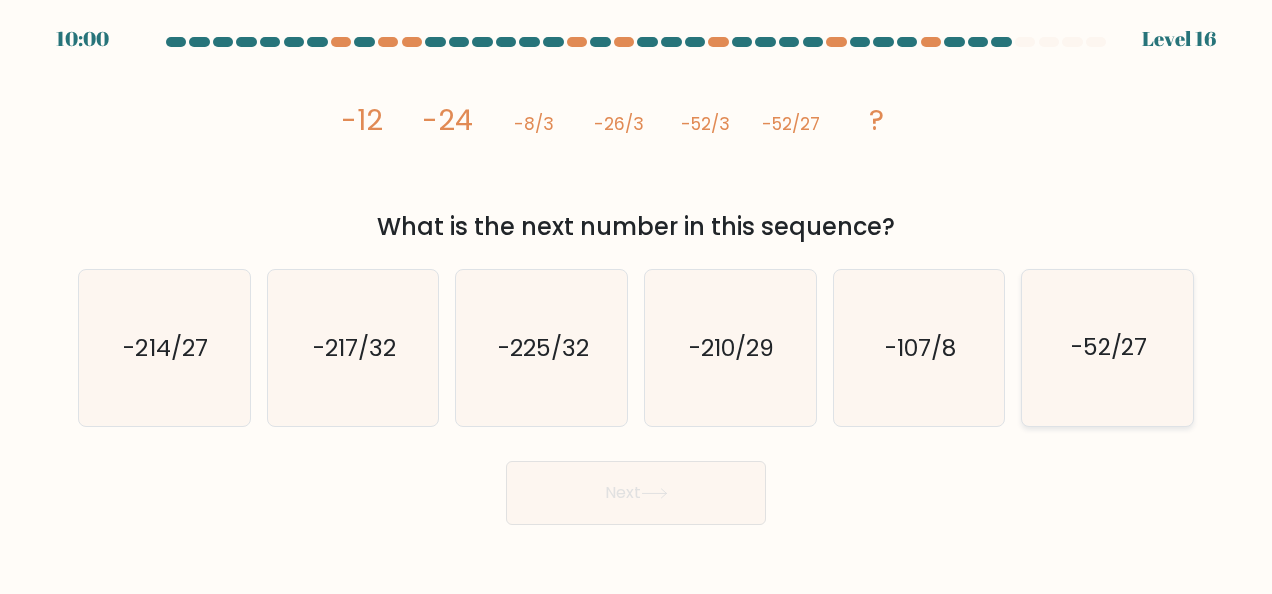 click on "-52/27" 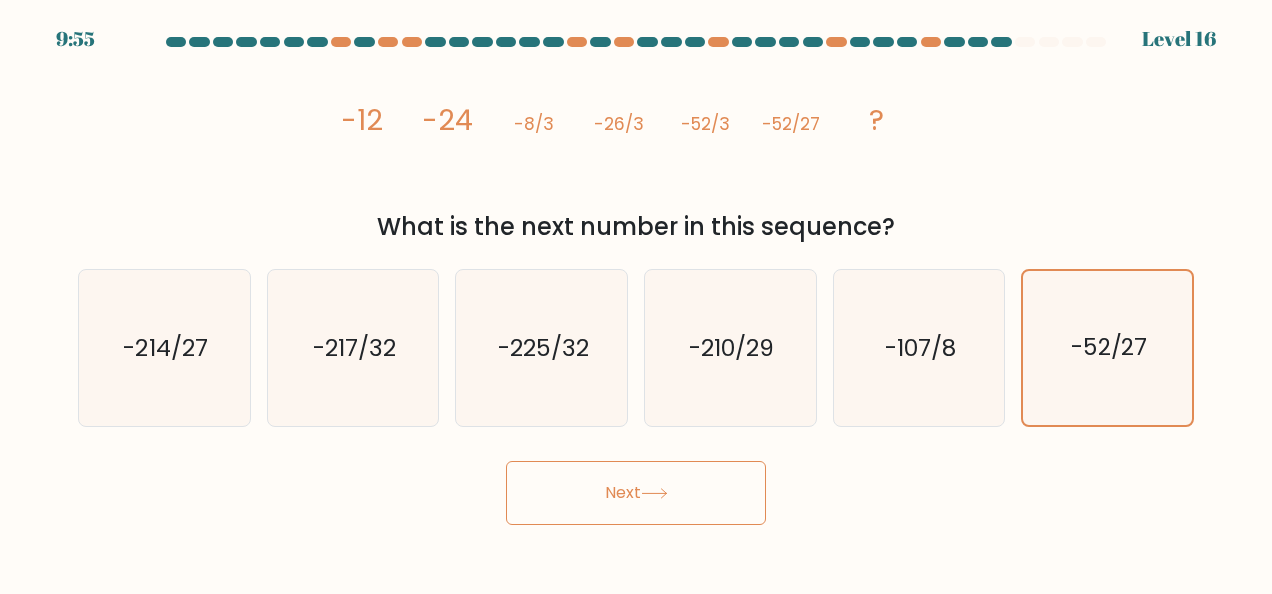 click on "Next" at bounding box center [636, 493] 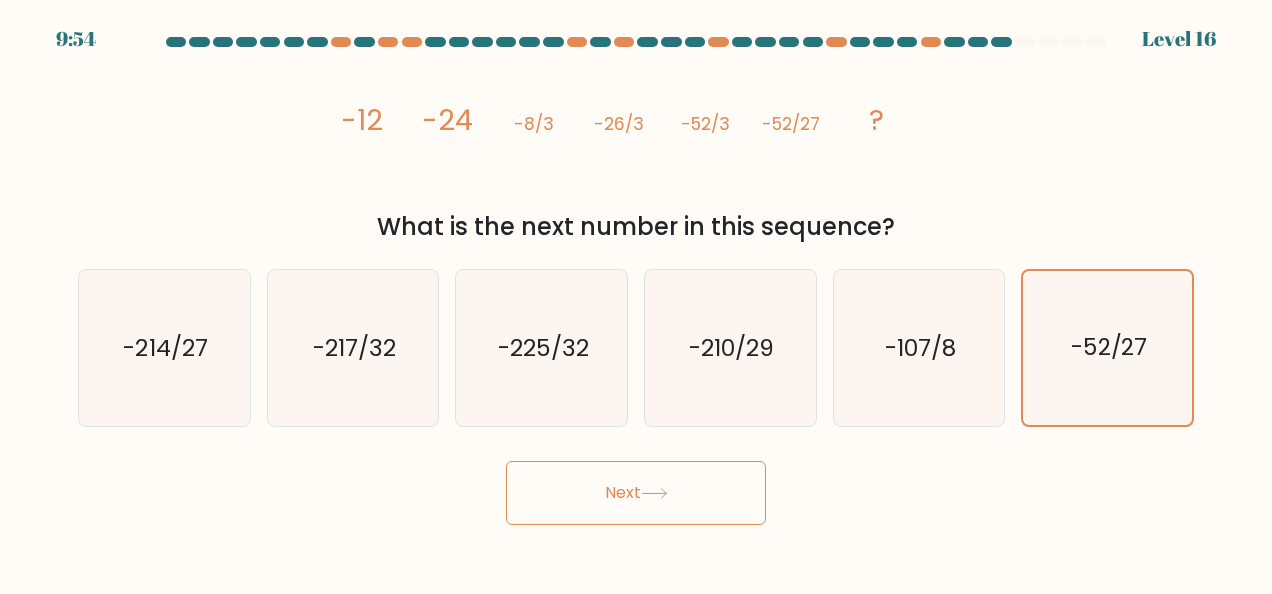 click on "Next" at bounding box center [636, 493] 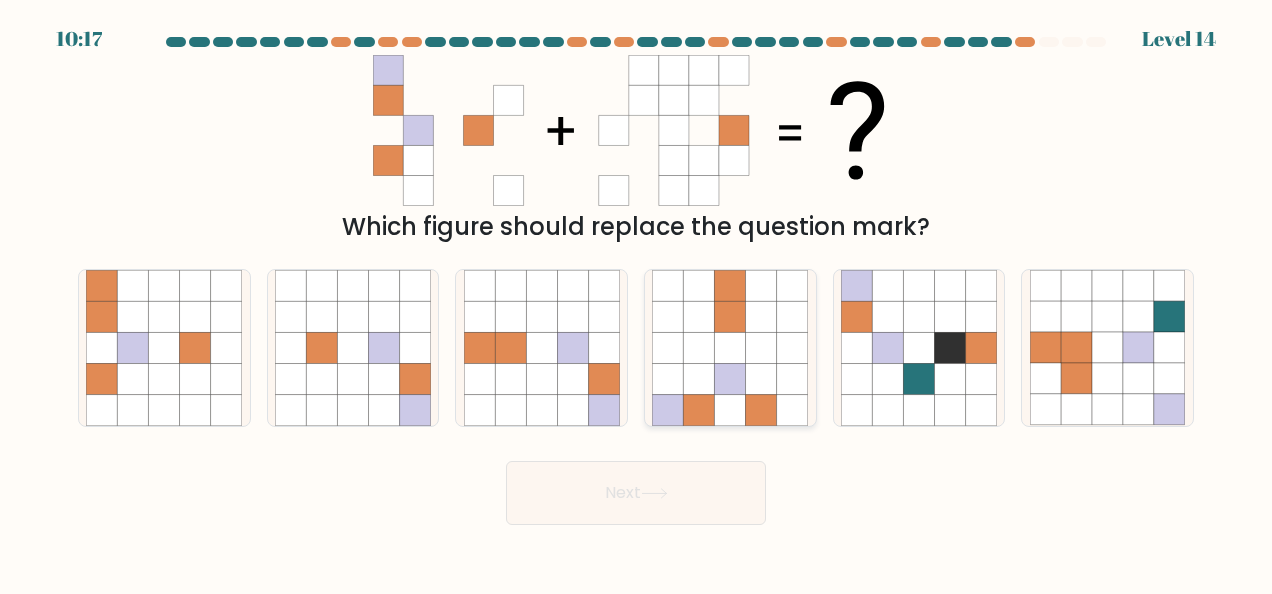 click 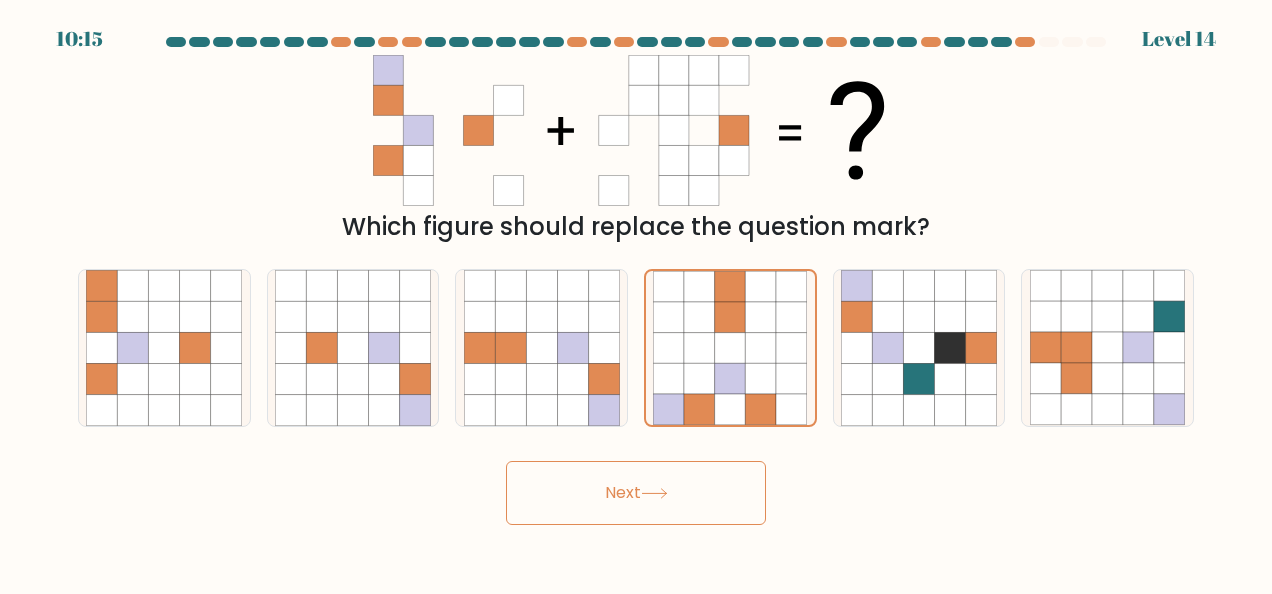 drag, startPoint x: 616, startPoint y: 477, endPoint x: 608, endPoint y: 492, distance: 17 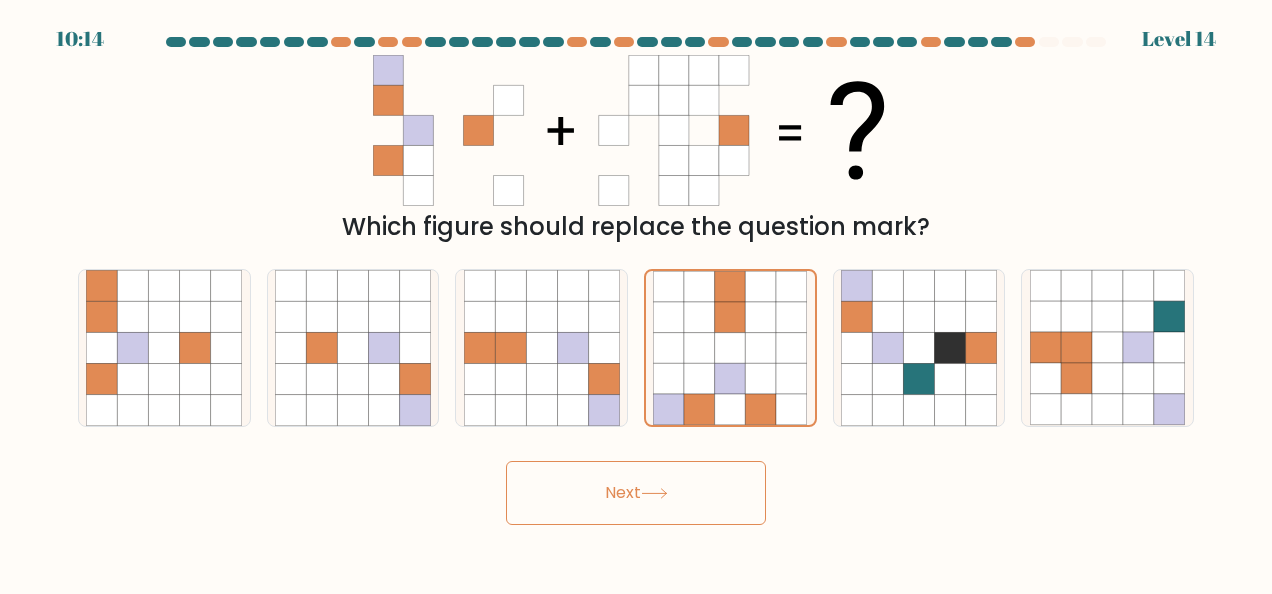 click on "Next" at bounding box center [636, 493] 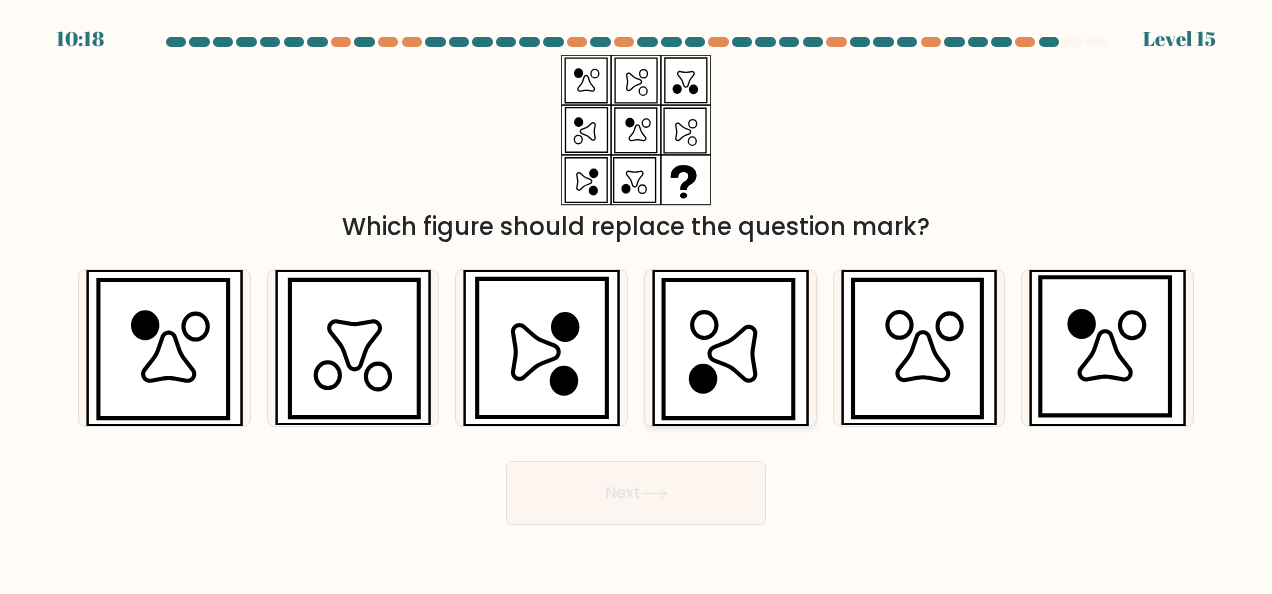 click 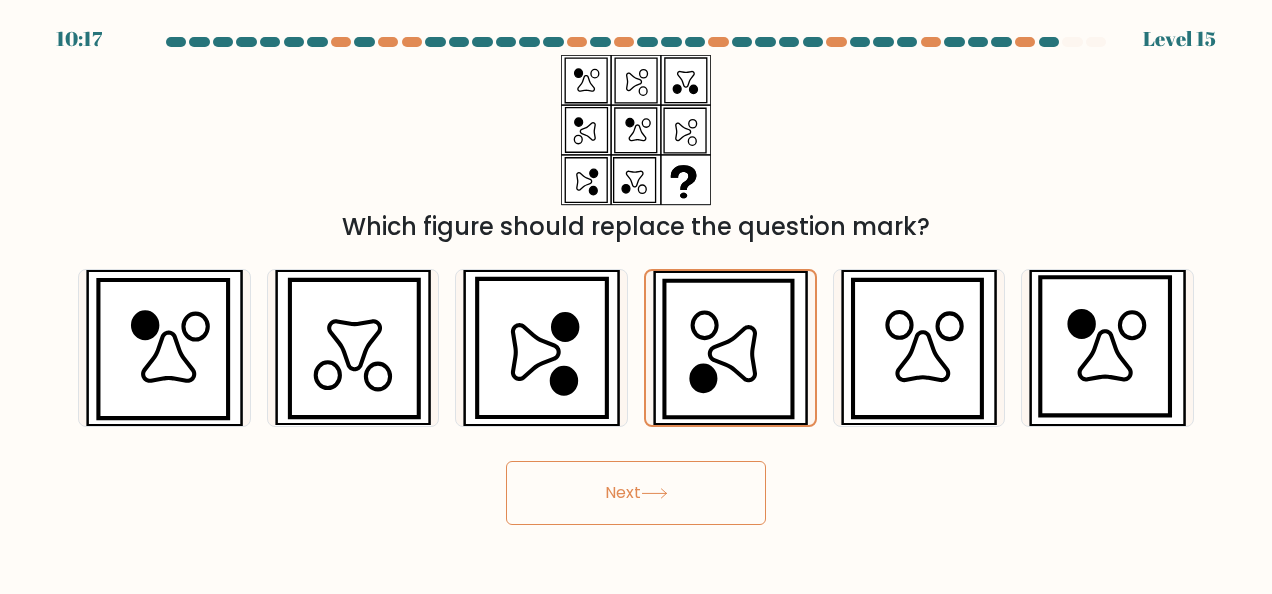 click on "Next" at bounding box center (636, 493) 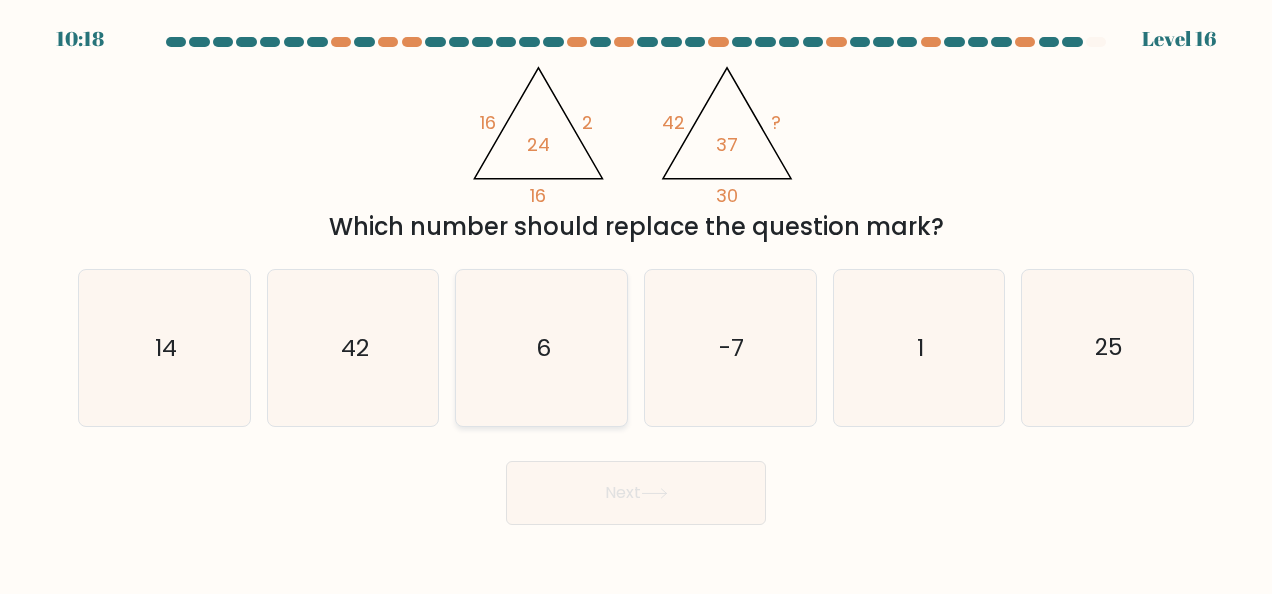 click on "6" 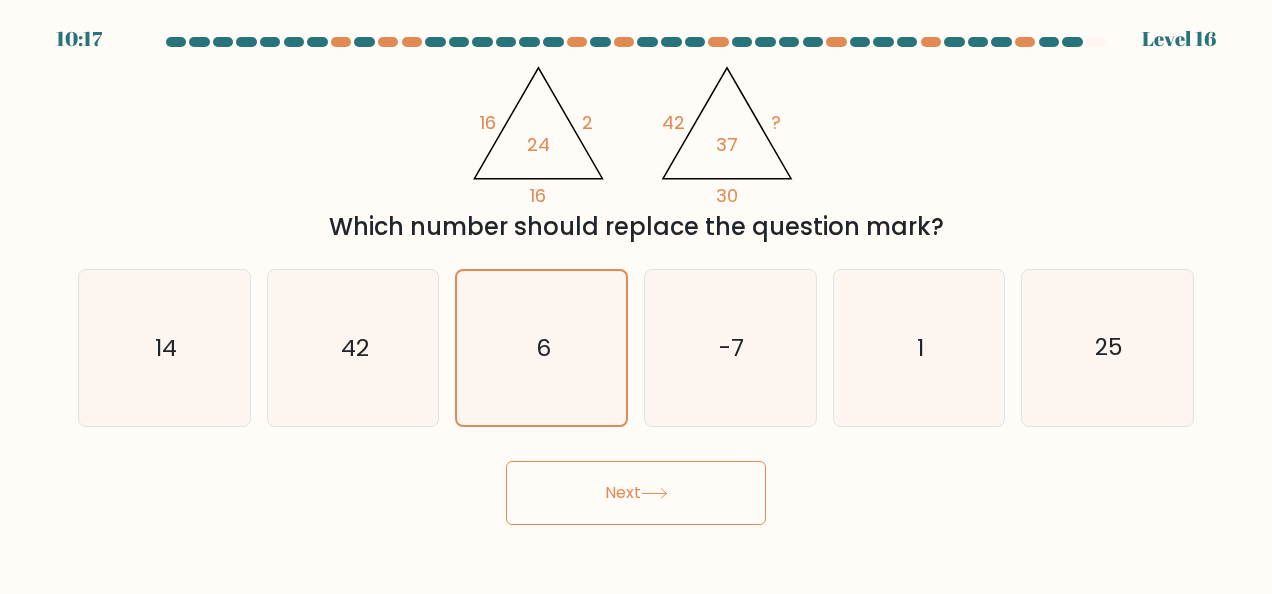 click on "Next" at bounding box center [636, 493] 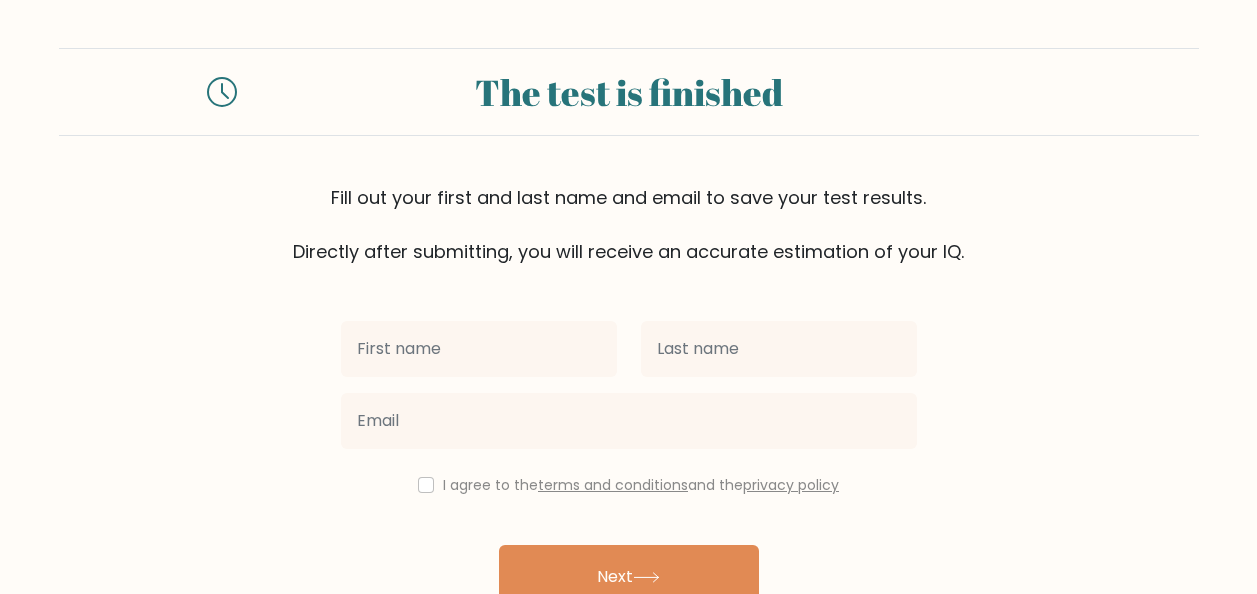 scroll, scrollTop: 0, scrollLeft: 0, axis: both 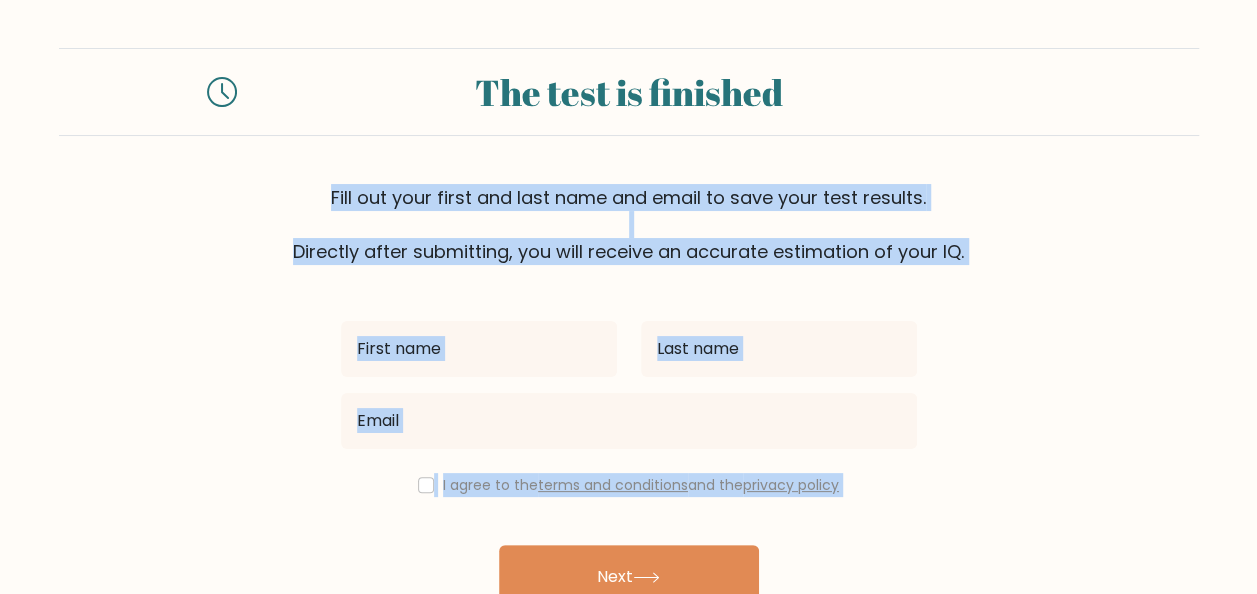 click on "The test is finished
Fill out your first and last name and email to save your test results.
Directly after submitting, you will receive an accurate estimation of your IQ.
I agree to the" at bounding box center [628, 351] 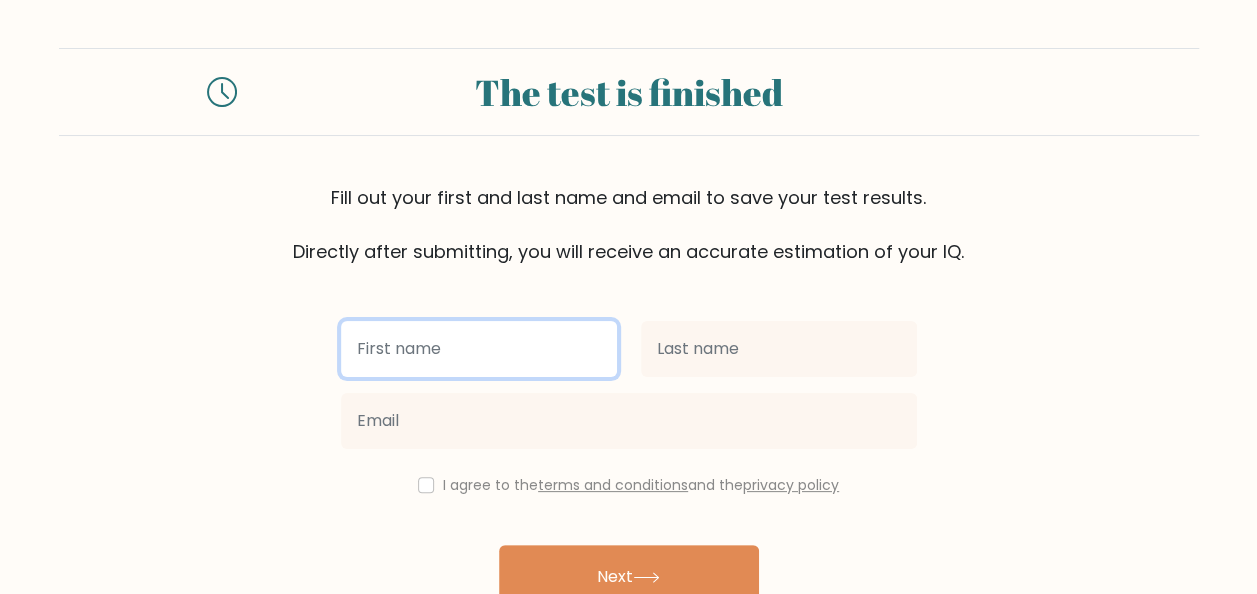 click at bounding box center (479, 349) 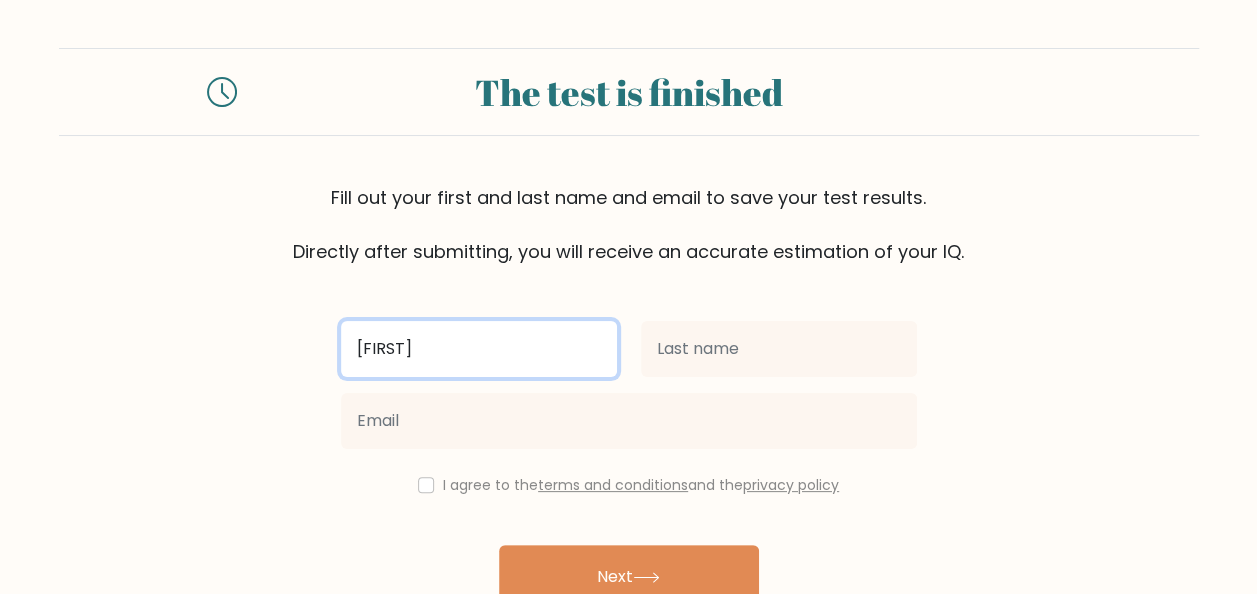 type on "cindy" 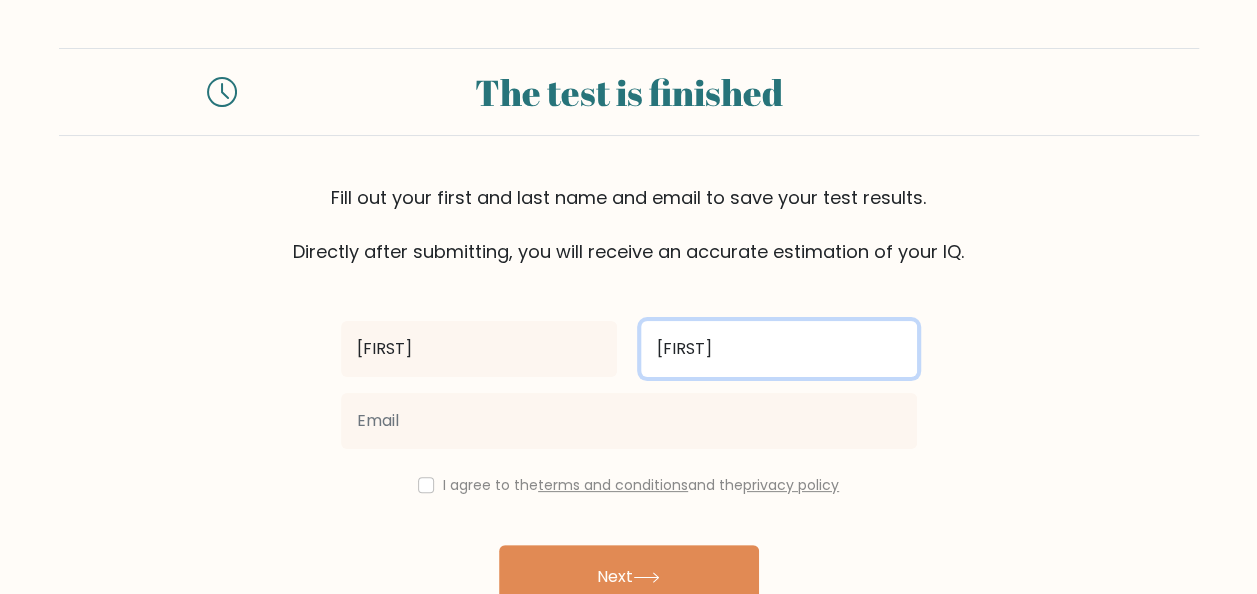 type on "djunaidi" 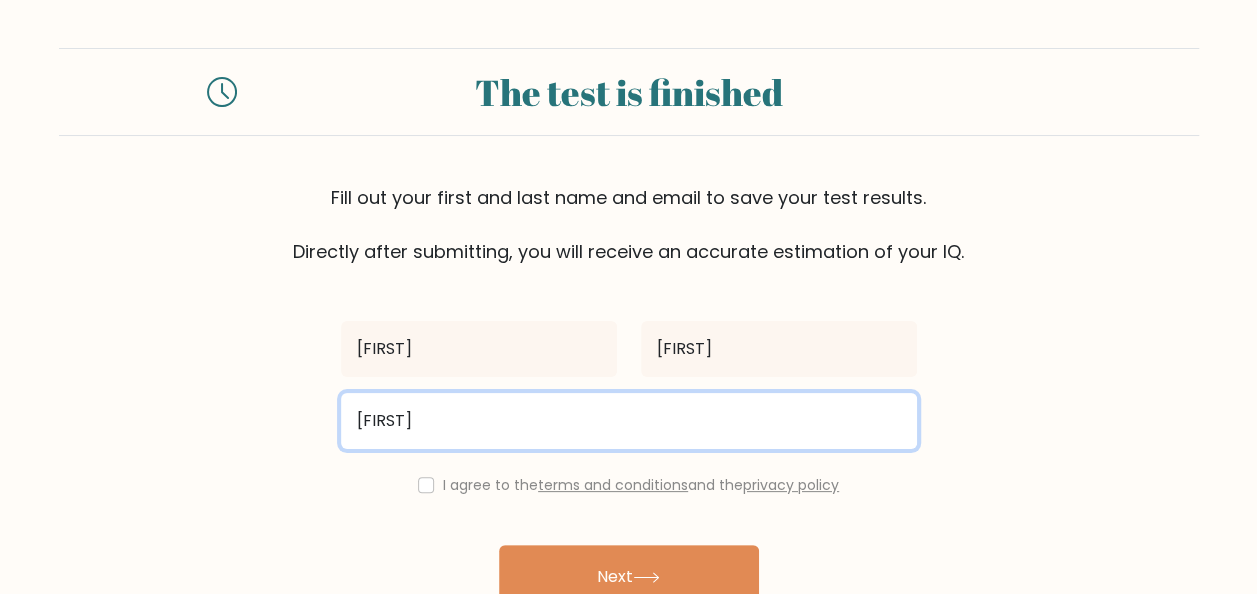 type on "cindy.pvt@gmail.com" 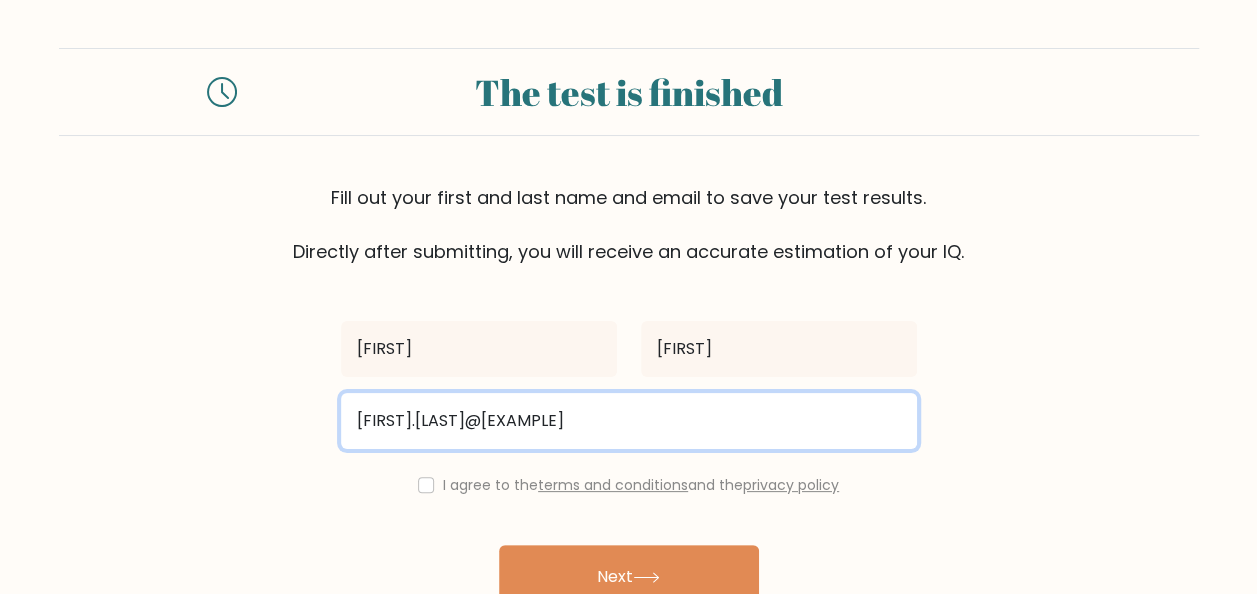 scroll, scrollTop: 106, scrollLeft: 0, axis: vertical 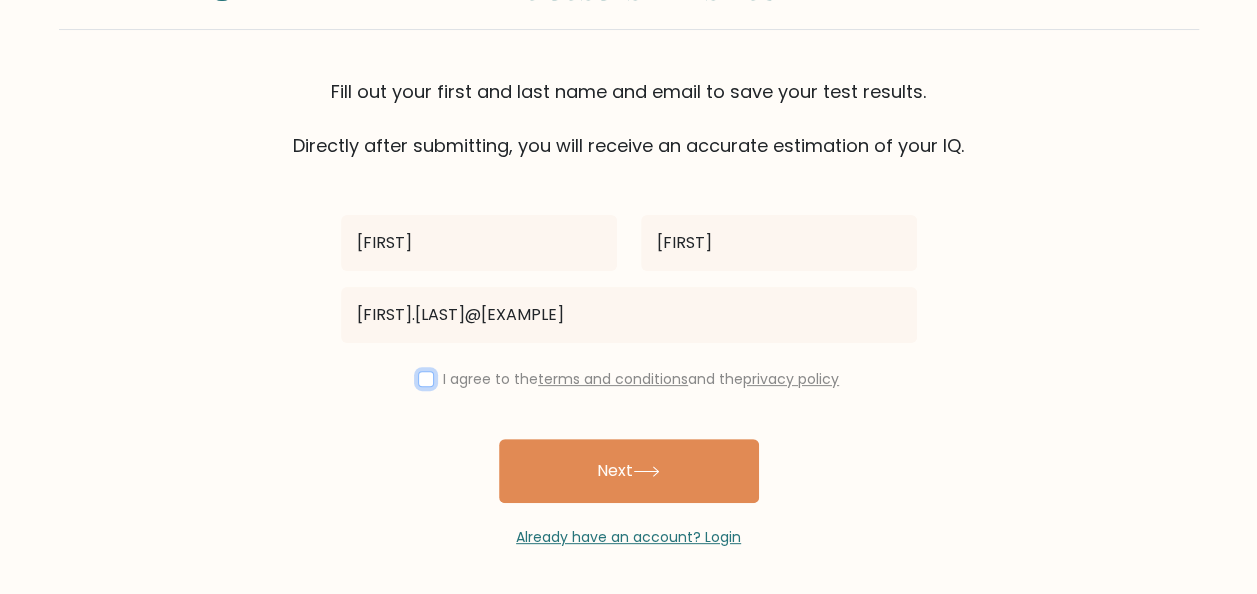 click at bounding box center (426, 379) 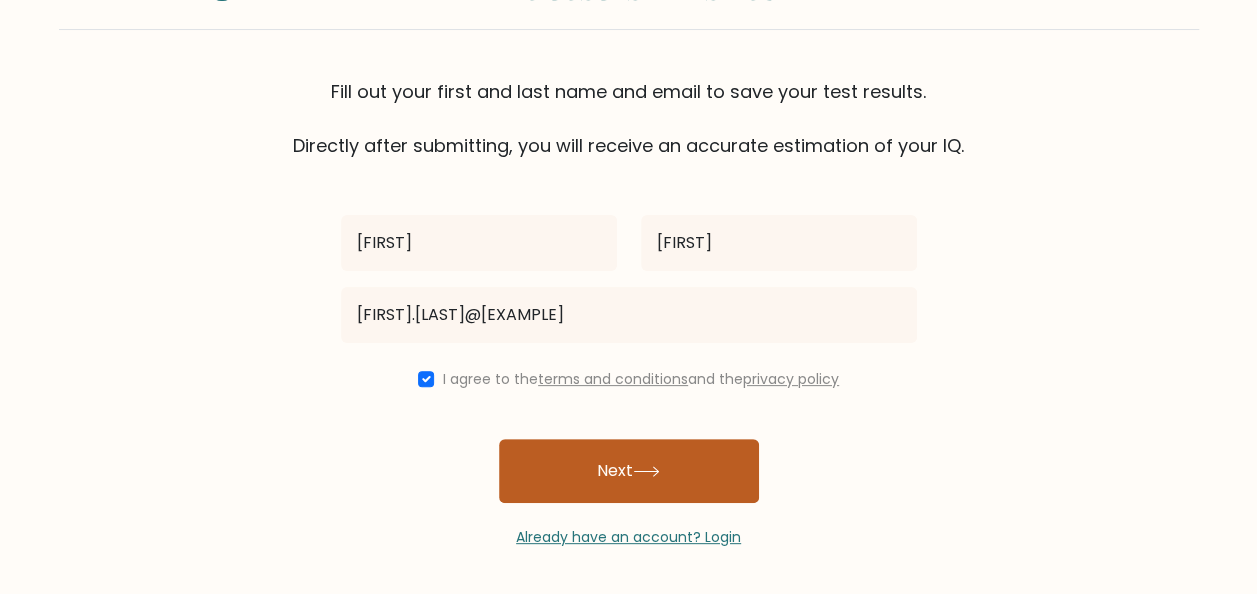 click on "Next" at bounding box center [629, 471] 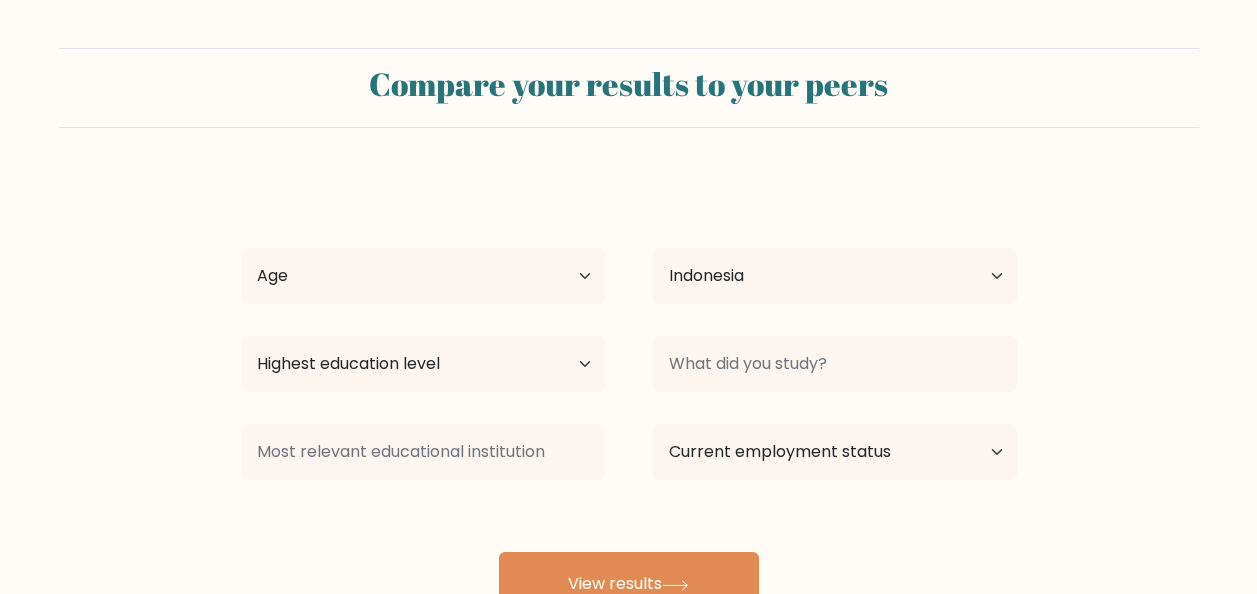 select on "ID" 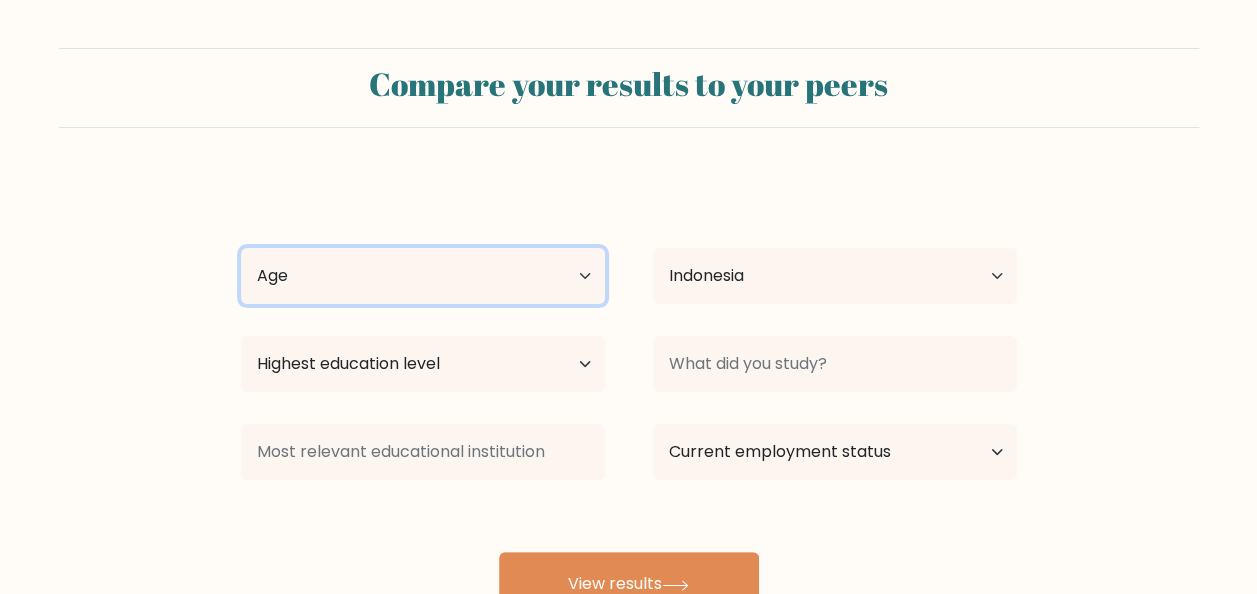 click on "Age
Under 18 years old
18-24 years old
25-34 years old
35-44 years old
45-54 years old
55-64 years old
65 years old and above" at bounding box center (423, 276) 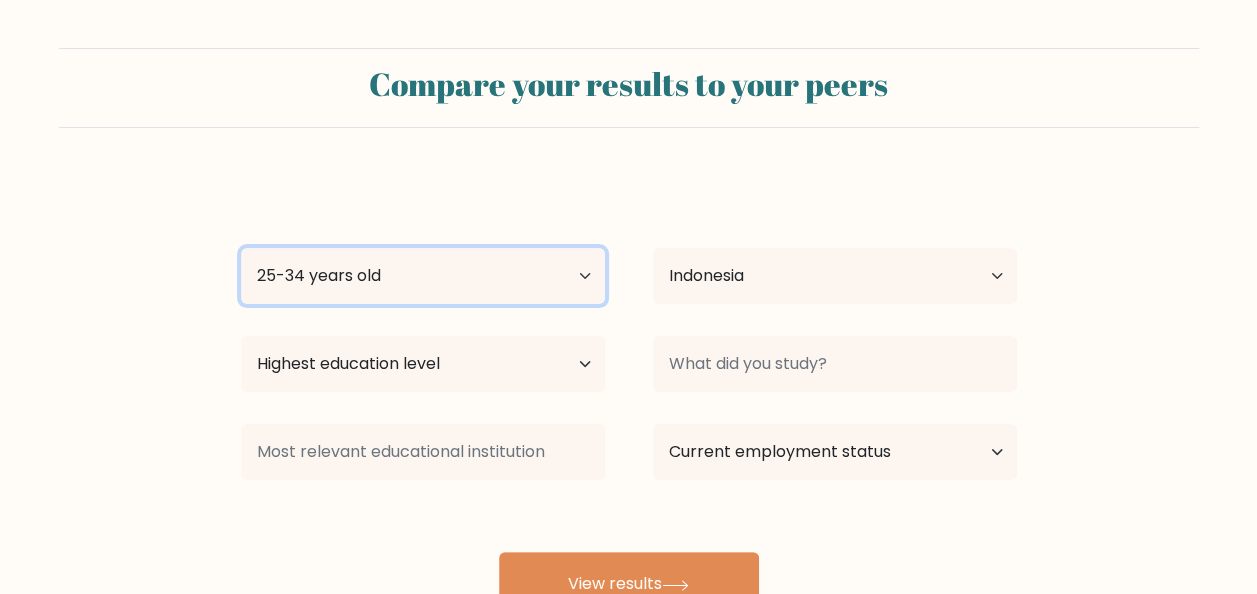 click on "Age
Under 18 years old
18-24 years old
25-34 years old
35-44 years old
45-54 years old
55-64 years old
65 years old and above" at bounding box center (423, 276) 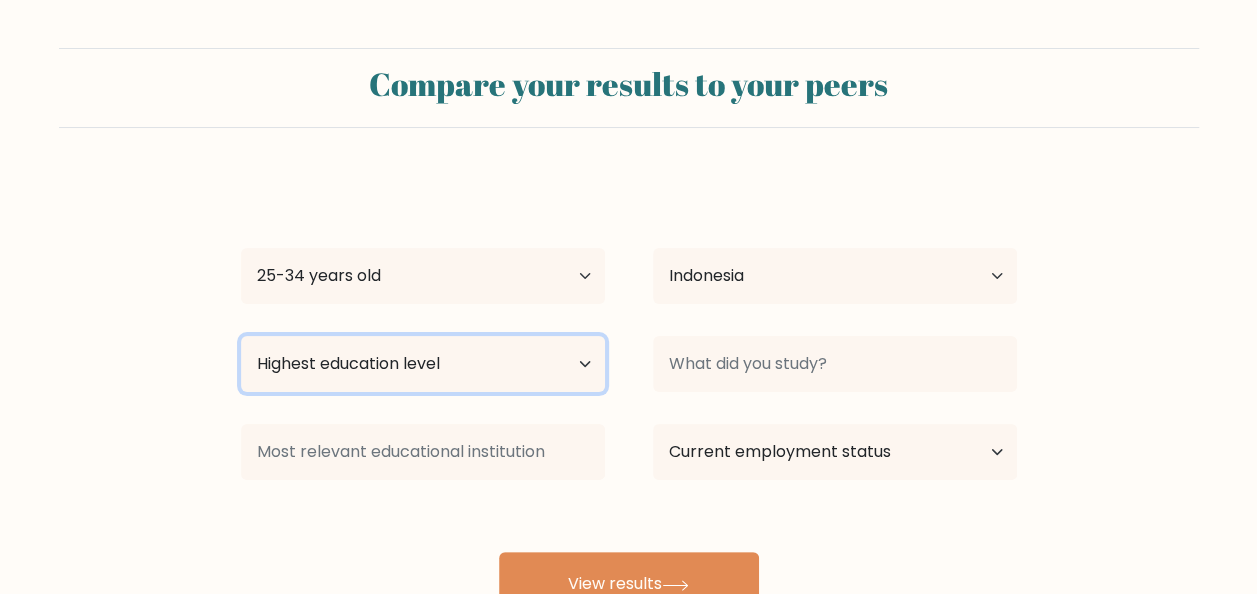click on "Highest education level
No schooling
Primary
Lower Secondary
Upper Secondary
Occupation Specific
Bachelor's degree
Master's degree
Doctoral degree" at bounding box center [423, 364] 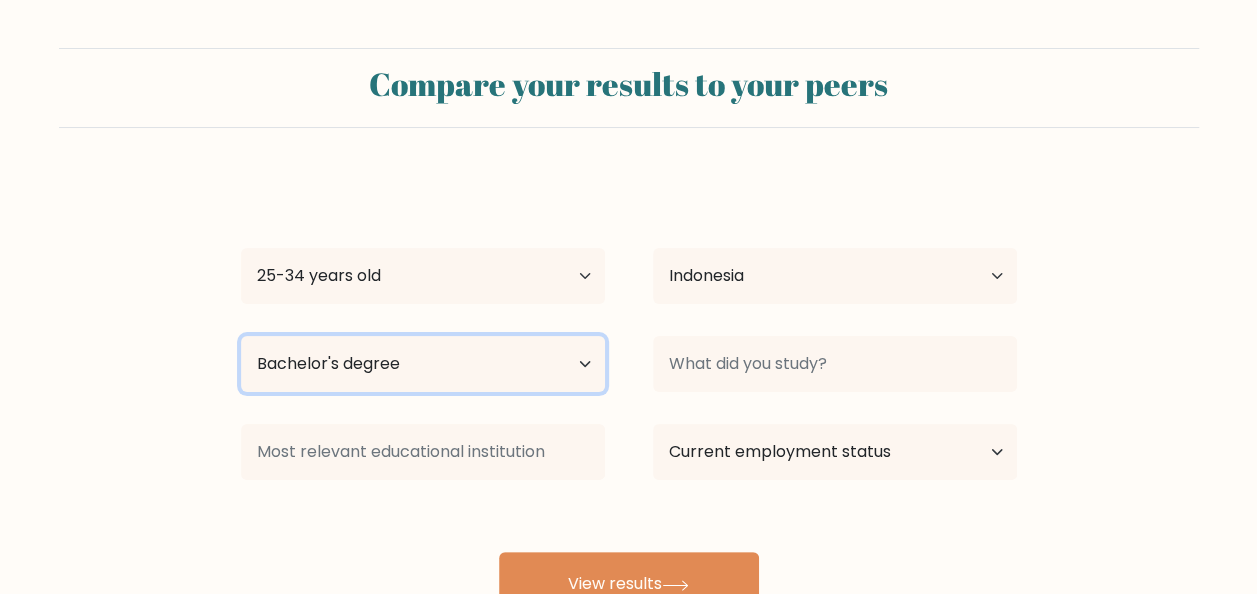 click on "Highest education level
No schooling
Primary
Lower Secondary
Upper Secondary
Occupation Specific
Bachelor's degree
Master's degree
Doctoral degree" at bounding box center [423, 364] 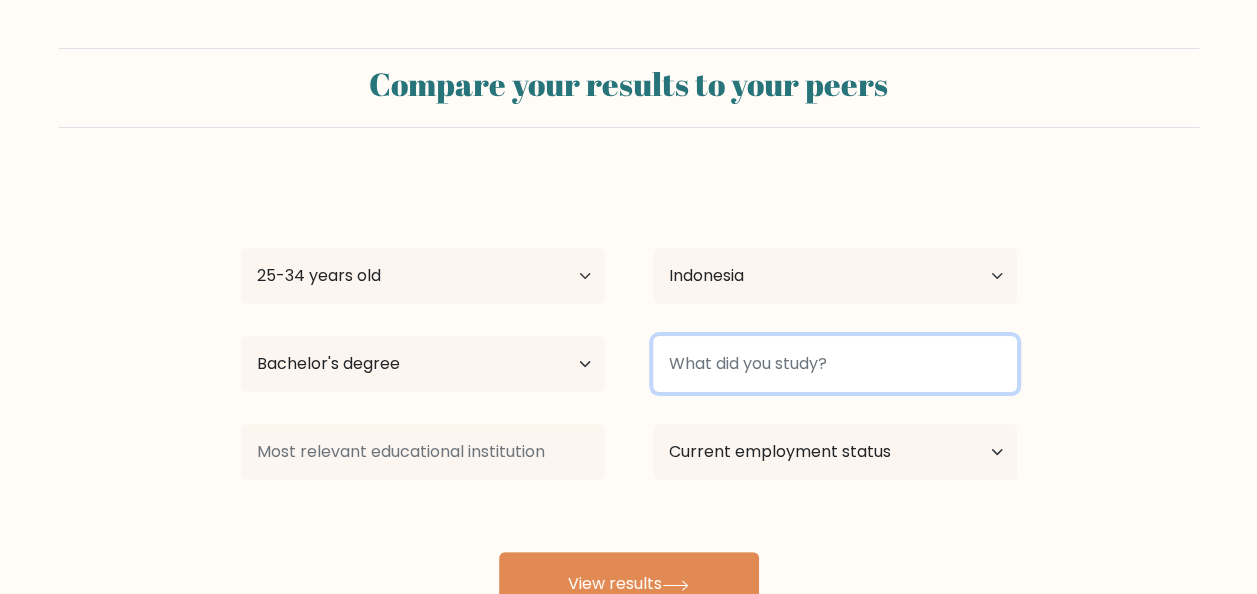 click at bounding box center (835, 364) 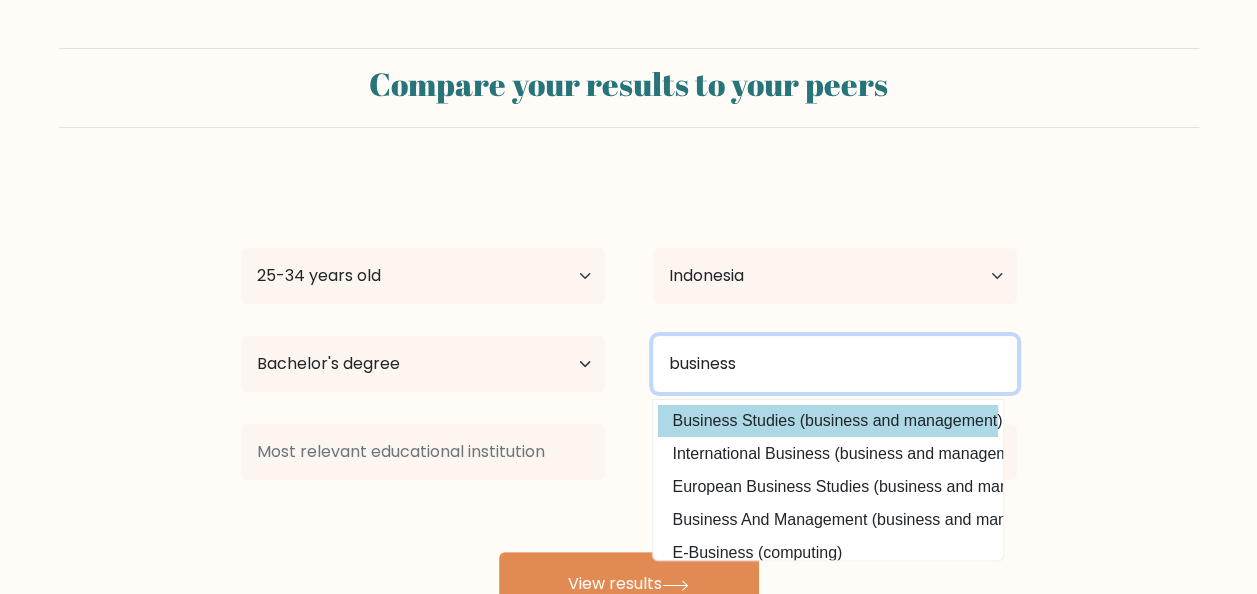 type on "business" 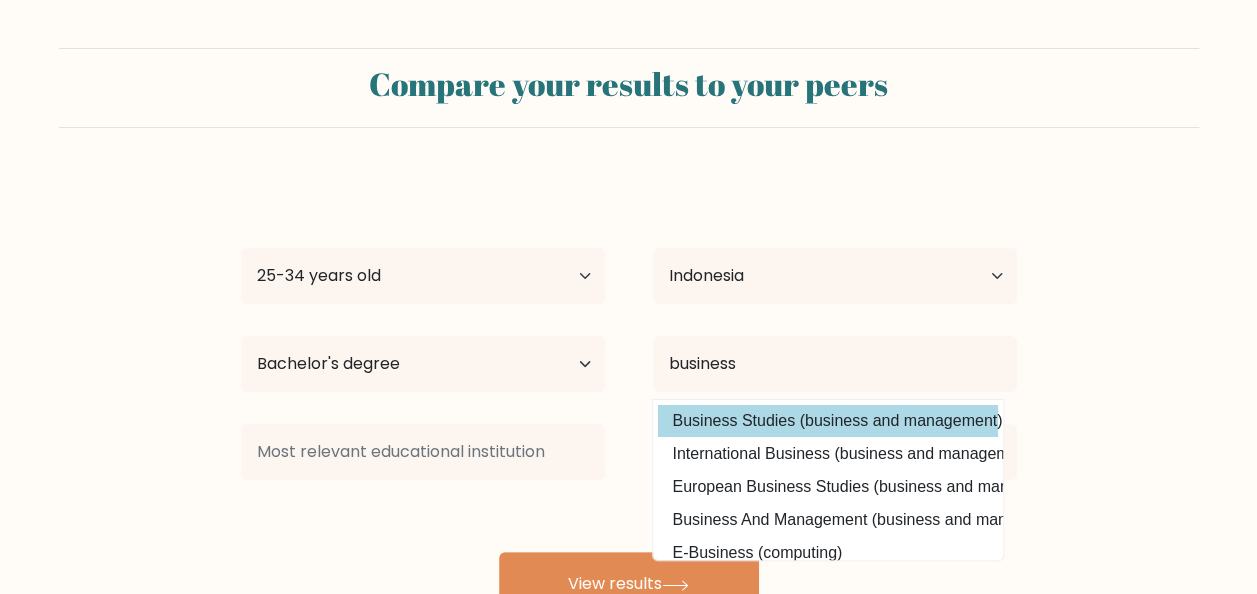 click on "cindy
djunaidi
Age
Under 18 years old
18-24 years old
25-34 years old
35-44 years old
45-54 years old
55-64 years old
65 years old and above
Country
Afghanistan
Albania
Algeria
American Samoa
Andorra
Angola
Anguilla
Antarctica
Antigua and Barbuda
Argentina
Armenia
Aruba
Australia
Austria
Azerbaijan
Bahamas
Bahrain
Bangladesh
Barbados
Belarus
Belgium
Belize
Benin
Bermuda
Bhutan
Bolivia
Bonaire, Sint Eustatius and Saba
Bosnia and Herzegovina
Botswana
Bouvet Island
Brazil
Brunei" at bounding box center [629, 396] 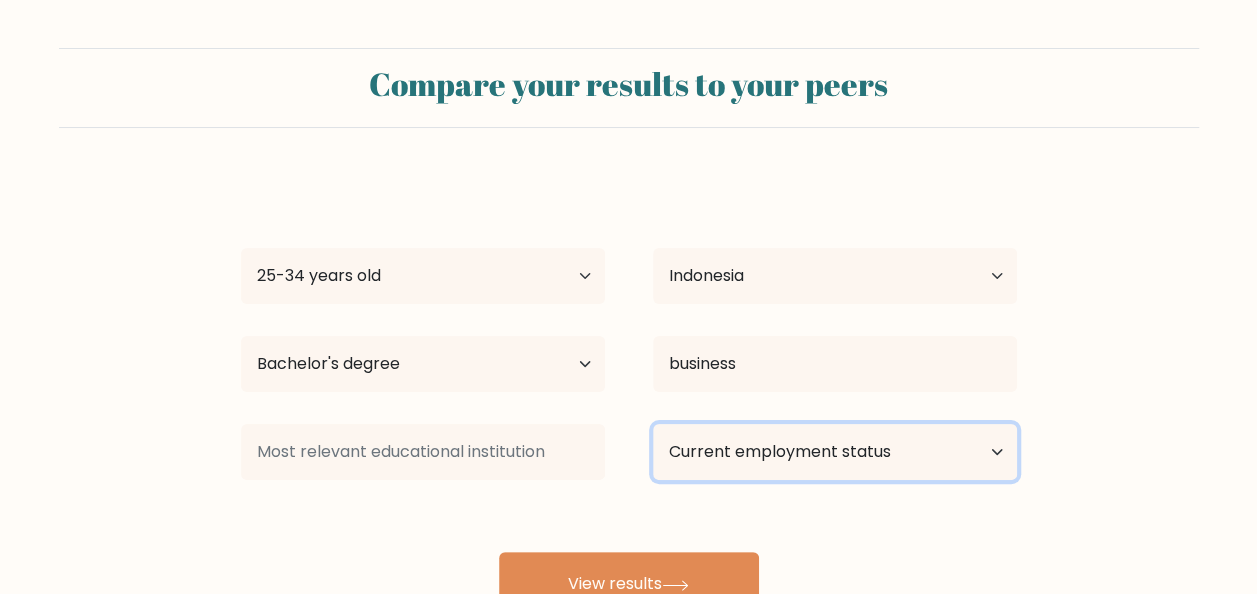 click on "Current employment status
Employed
Student
Retired
Other / prefer not to answer" at bounding box center [835, 452] 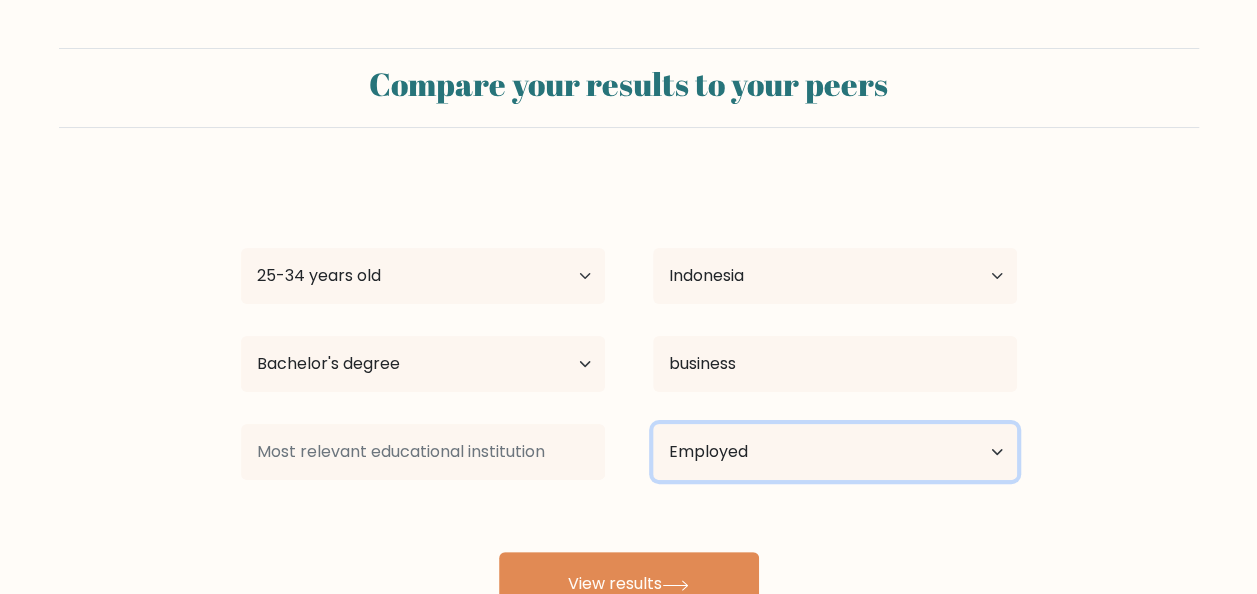 click on "Current employment status
Employed
Student
Retired
Other / prefer not to answer" at bounding box center (835, 452) 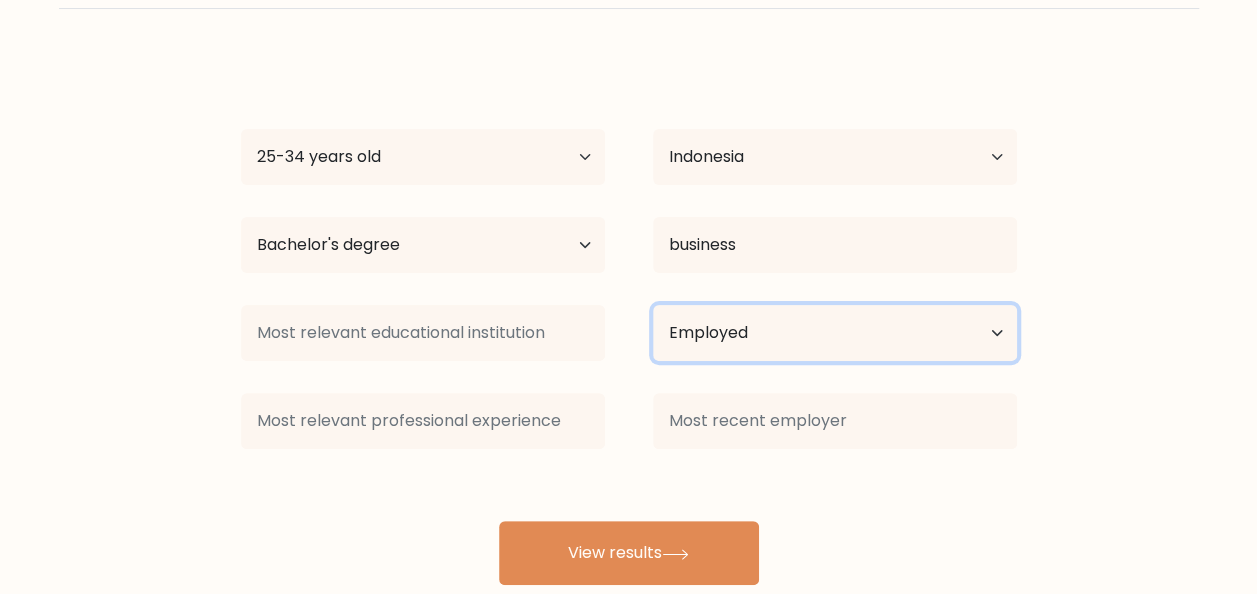 scroll, scrollTop: 120, scrollLeft: 0, axis: vertical 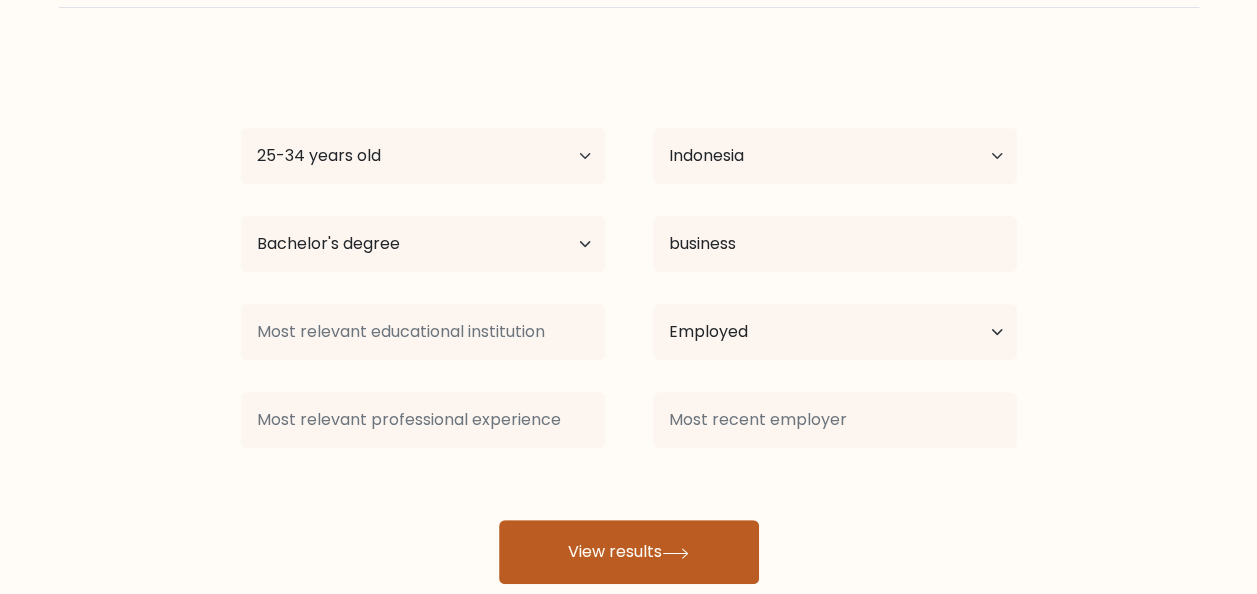 click on "View results" at bounding box center [629, 552] 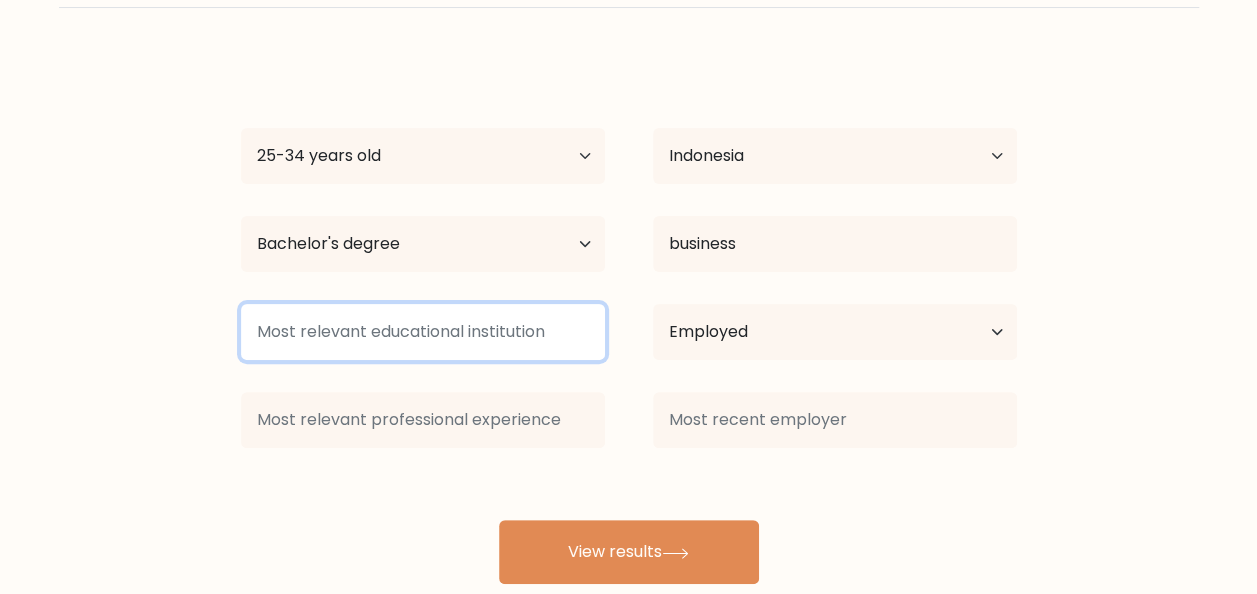 click at bounding box center [423, 332] 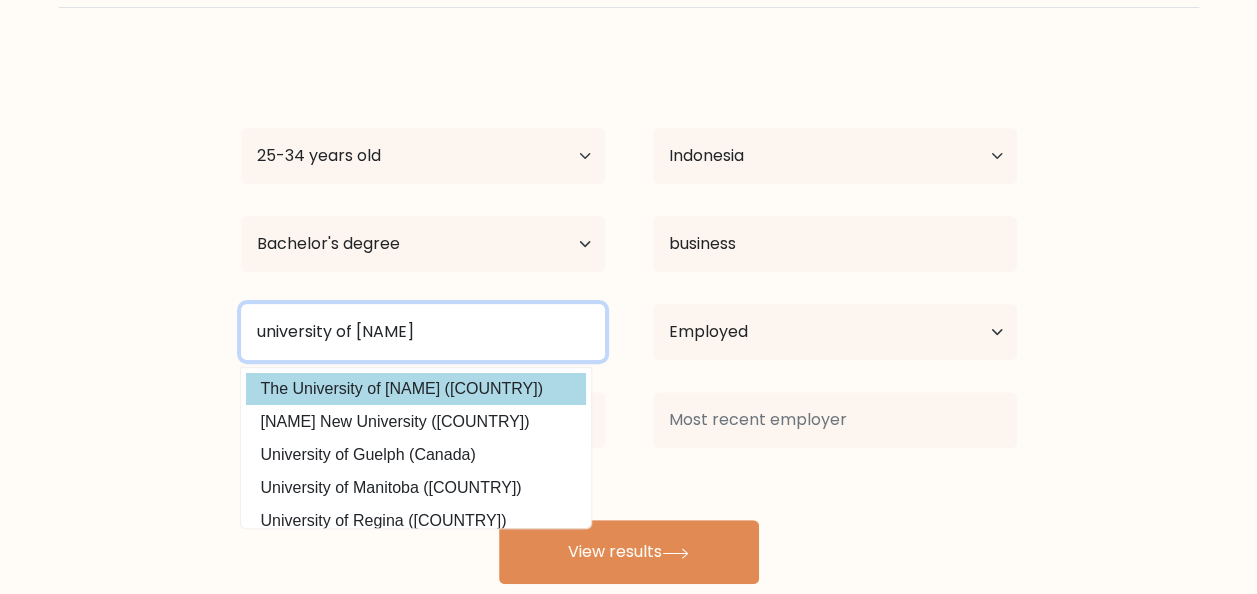 type on "university of buckingham" 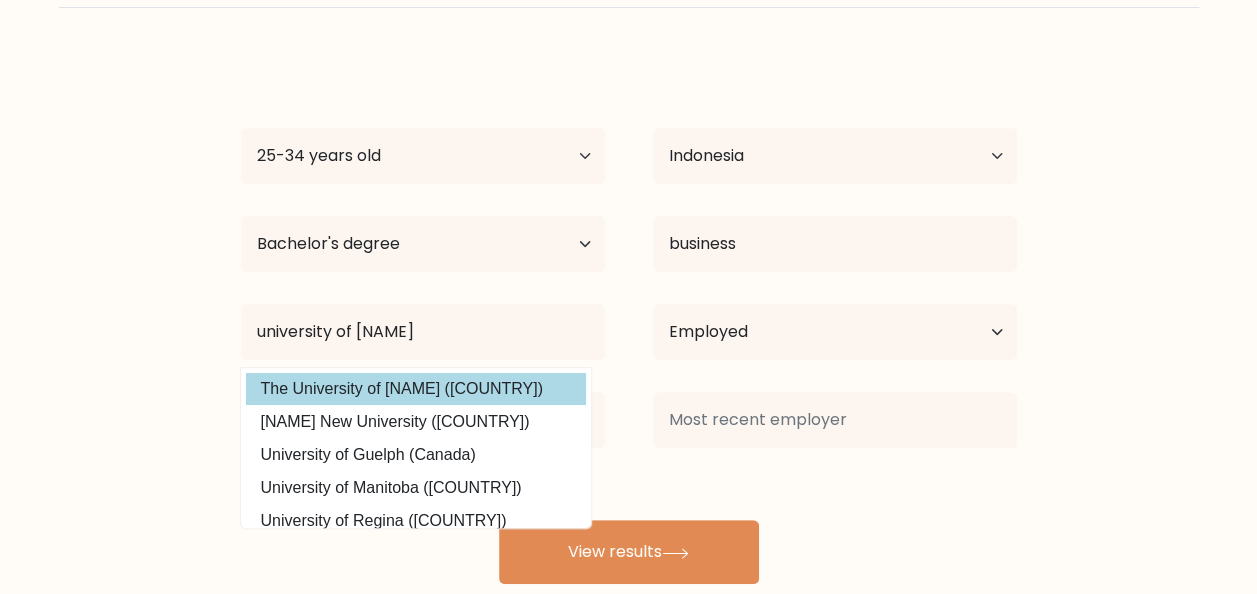 click on "cindy
djunaidi
Age
Under 18 years old
18-24 years old
25-34 years old
35-44 years old
45-54 years old
55-64 years old
65 years old and above
Country
Afghanistan
Albania
Algeria
American Samoa
Andorra
Angola
Anguilla
Antarctica
Antigua and Barbuda
Argentina
Armenia
Aruba
Australia
Austria
Azerbaijan
Bahamas
Bahrain
Bangladesh
Barbados
Belarus
Belgium
Belize
Benin
Bermuda
Bhutan
Bolivia
Bonaire, Sint Eustatius and Saba
Bosnia and Herzegovina
Botswana
Bouvet Island
Brazil
Brunei" at bounding box center (629, 320) 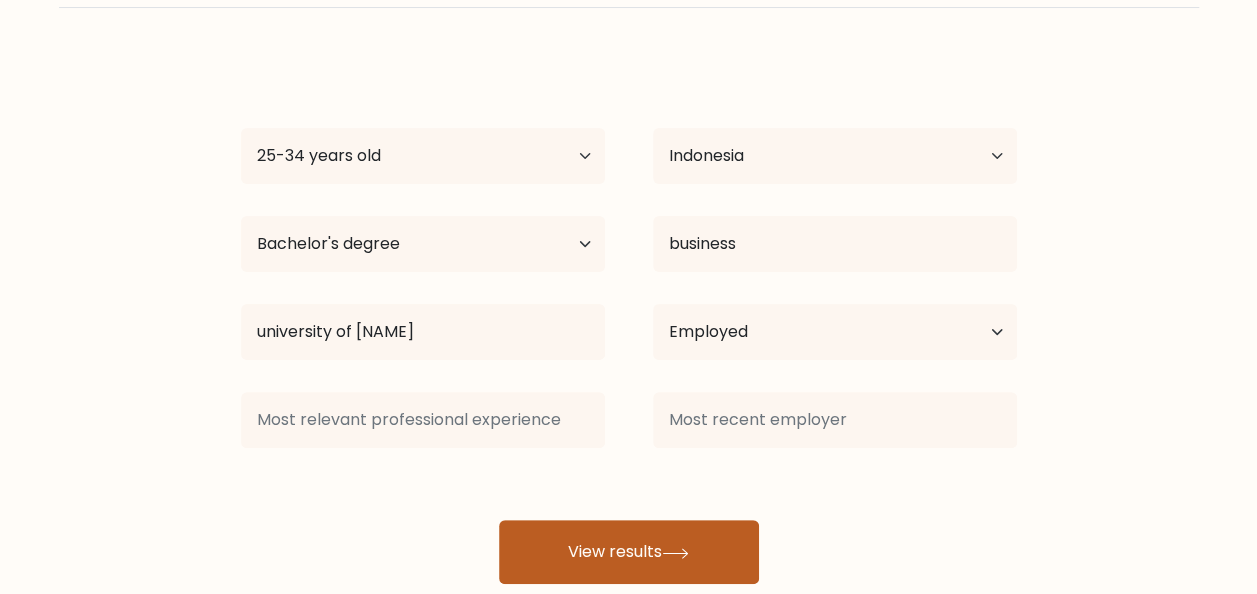 click on "View results" at bounding box center (629, 552) 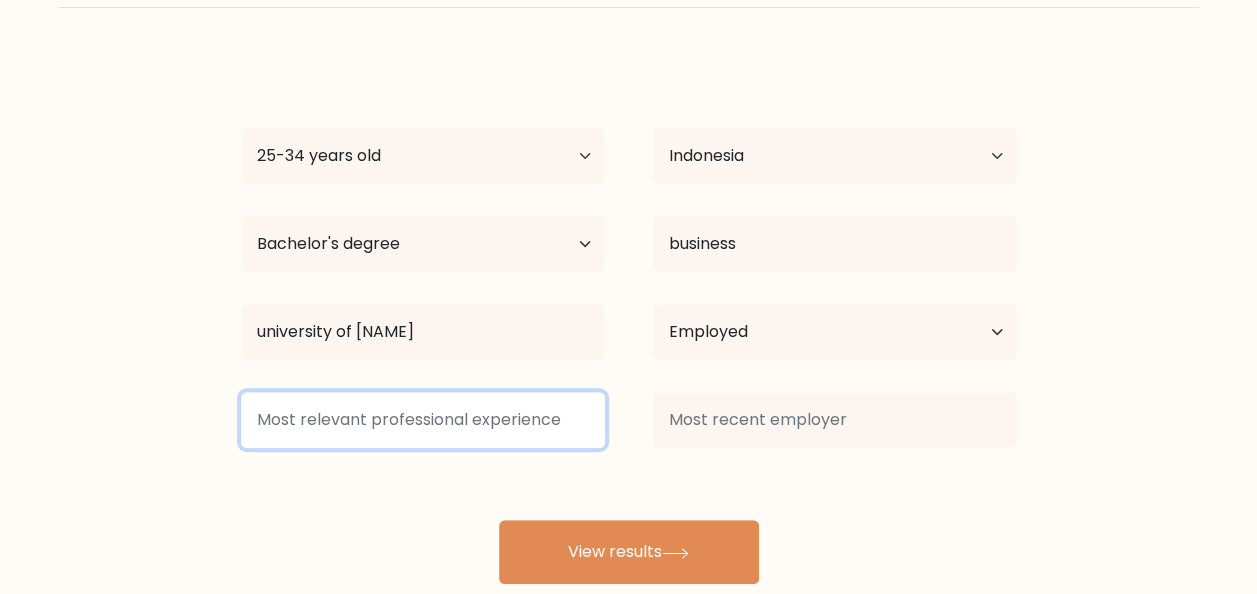 click at bounding box center [423, 420] 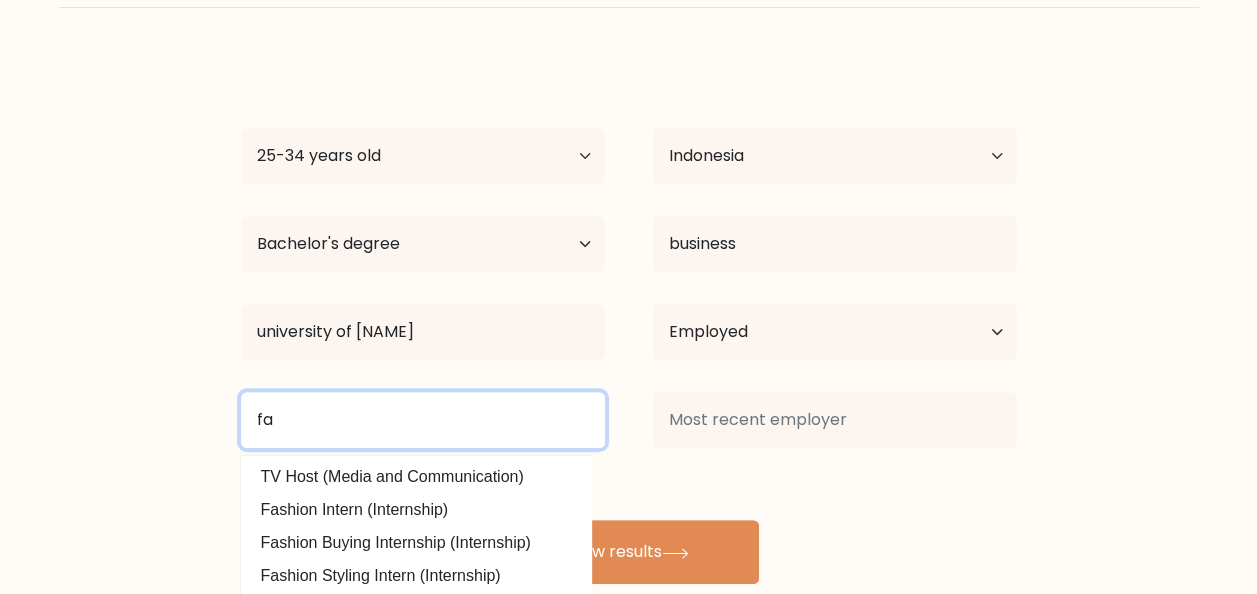 type on "f" 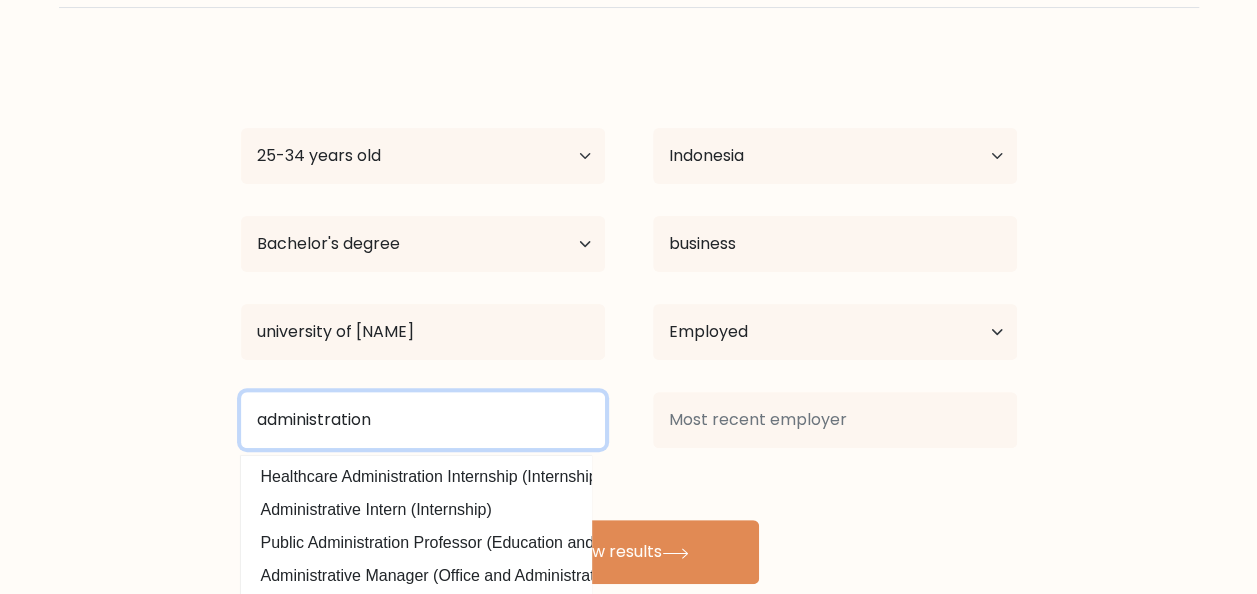 scroll, scrollTop: 164, scrollLeft: 0, axis: vertical 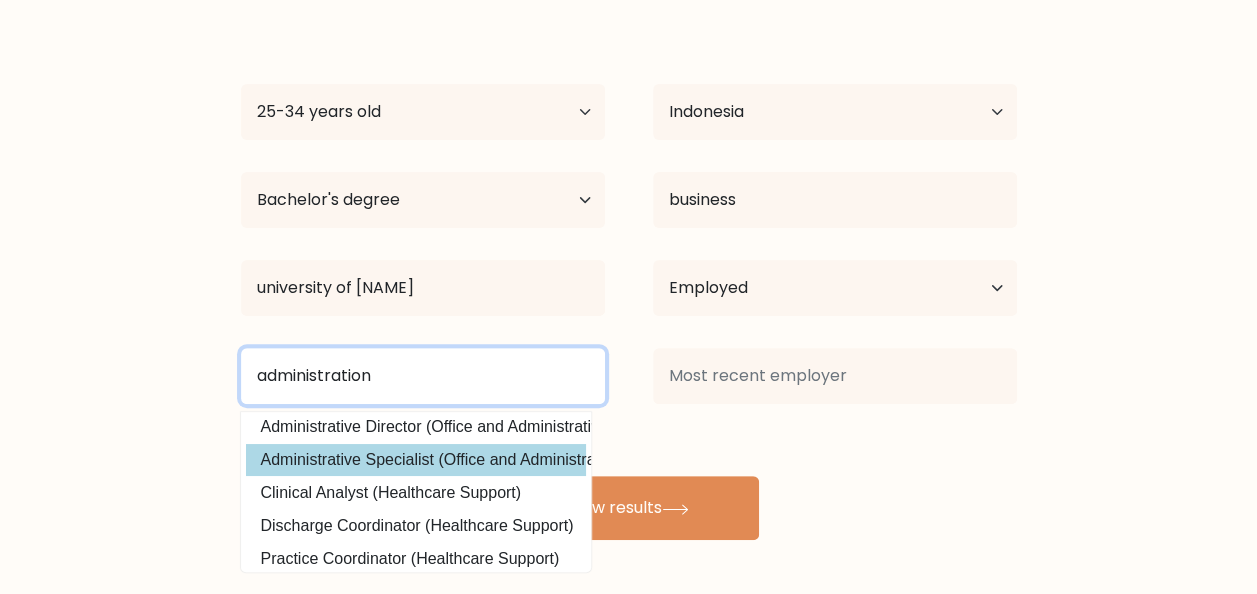 type on "administration" 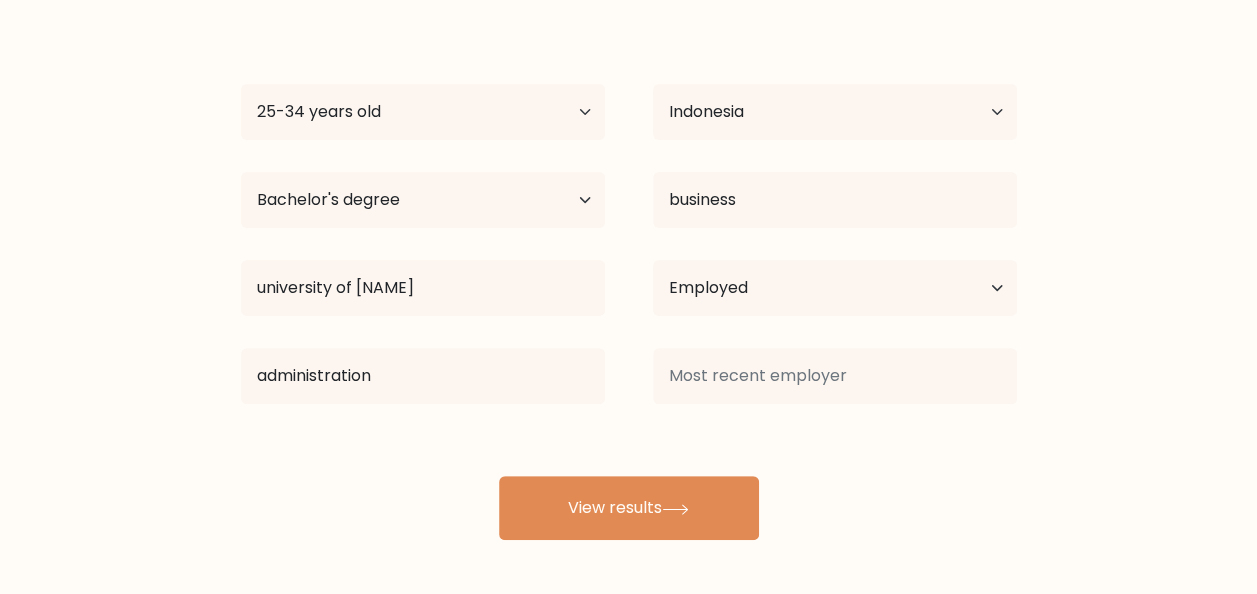 click on "cindy
djunaidi
Age
Under 18 years old
18-24 years old
25-34 years old
35-44 years old
45-54 years old
55-64 years old
65 years old and above
Country
Afghanistan
Albania
Algeria
American Samoa
Andorra
Angola
Anguilla
Antarctica
Antigua and Barbuda
Argentina
Armenia
Aruba
Australia
Austria
Azerbaijan
Bahamas
Bahrain
Bangladesh
Barbados
Belarus
Belgium
Belize
Benin
Bermuda
Bhutan
Bolivia
Bonaire, Sint Eustatius and Saba
Bosnia and Herzegovina
Botswana
Bouvet Island
Brazil
Brunei" at bounding box center (629, 276) 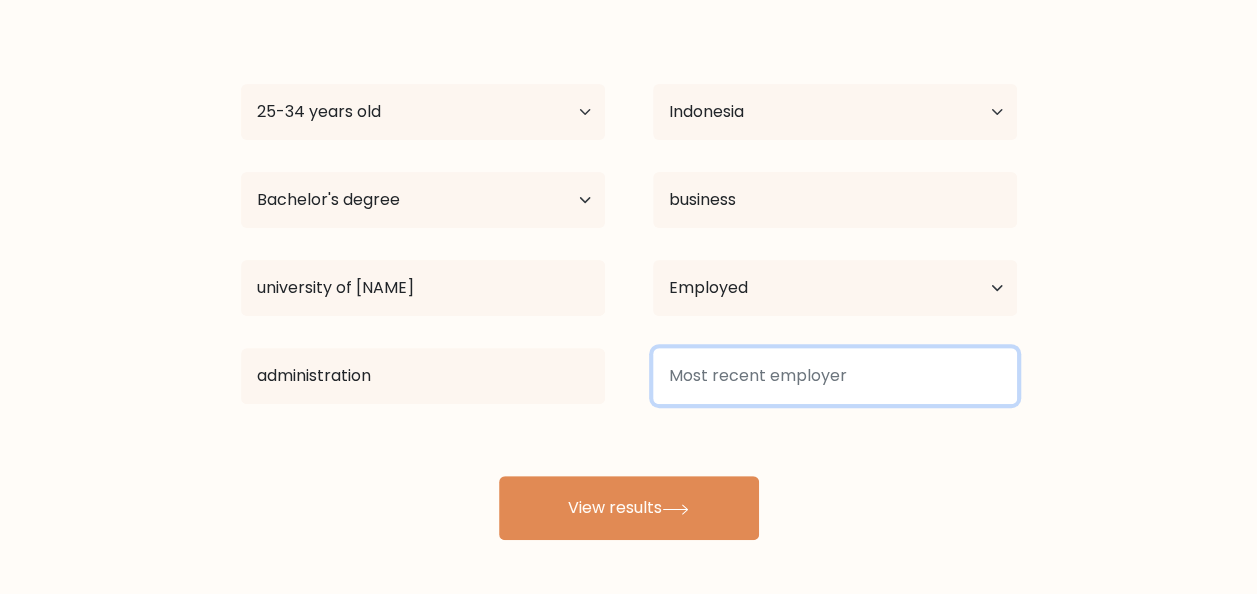 click at bounding box center (835, 376) 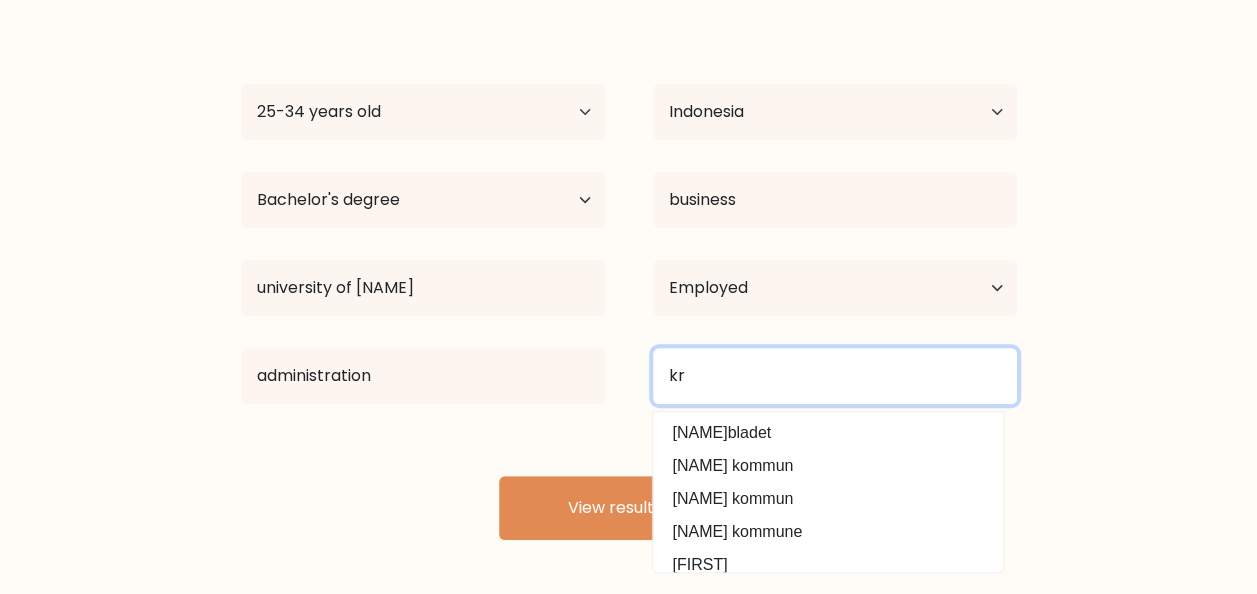 type on "k" 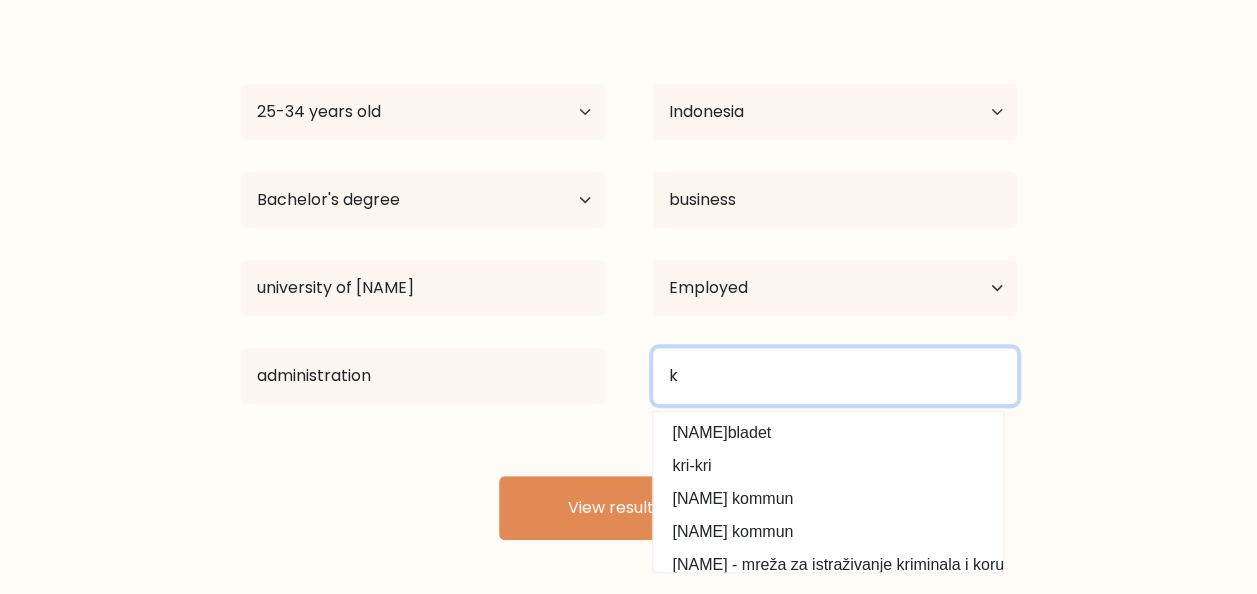 type 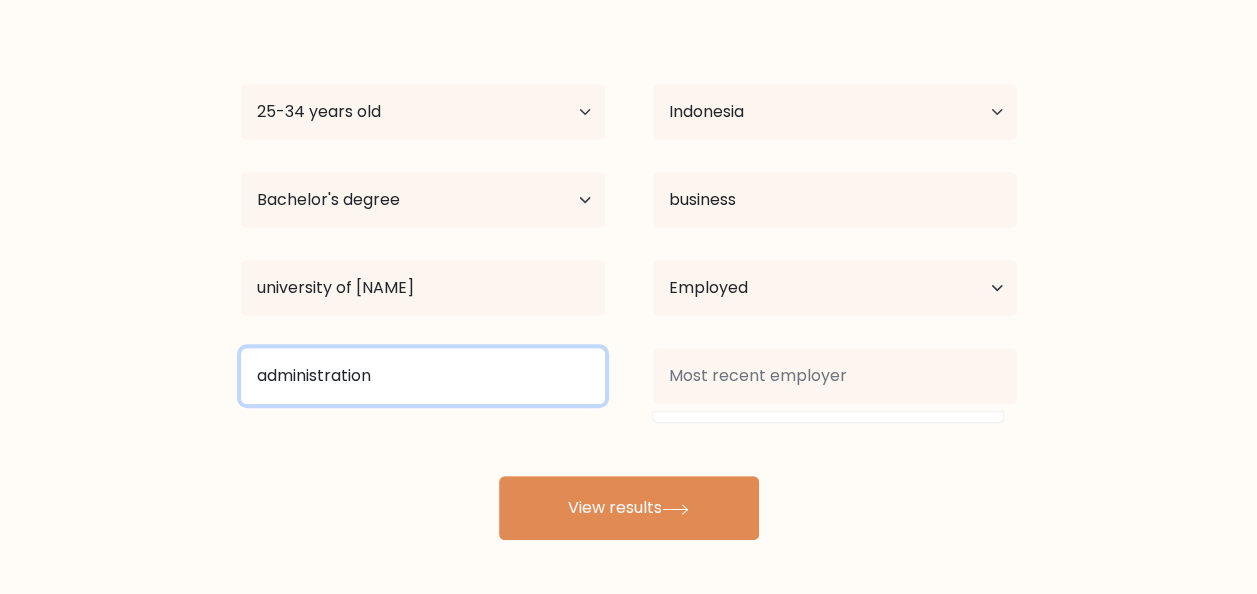 click on "administration" at bounding box center (423, 376) 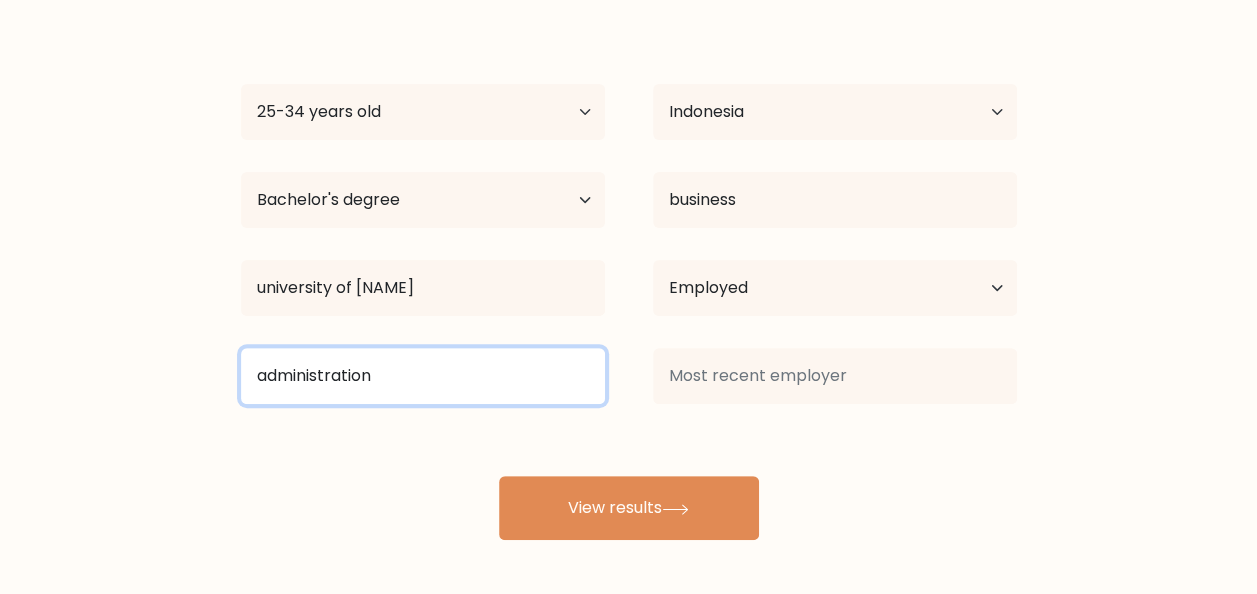 click on "administration" at bounding box center [423, 376] 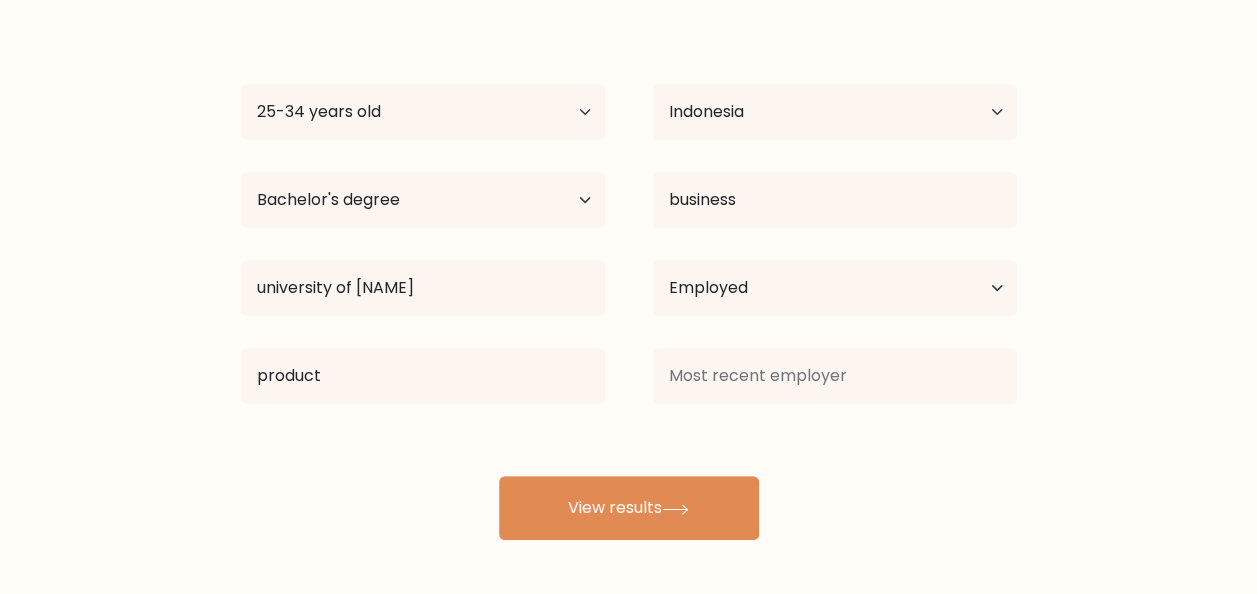 click on "cindy
djunaidi
Age
Under 18 years old
18-24 years old
25-34 years old
35-44 years old
45-54 years old
55-64 years old
65 years old and above
Country
Afghanistan
Albania
Algeria
American Samoa
Andorra
Angola
Anguilla
Antarctica
Antigua and Barbuda
Argentina
Armenia
Aruba
Australia
Austria
Azerbaijan
Bahamas
Bahrain
Bangladesh
Barbados
Belarus
Belgium
Belize
Benin
Bermuda
Bhutan
Bolivia
Bonaire, Sint Eustatius and Saba
Bosnia and Herzegovina
Botswana
Bouvet Island
Brazil
Brunei" at bounding box center (629, 276) 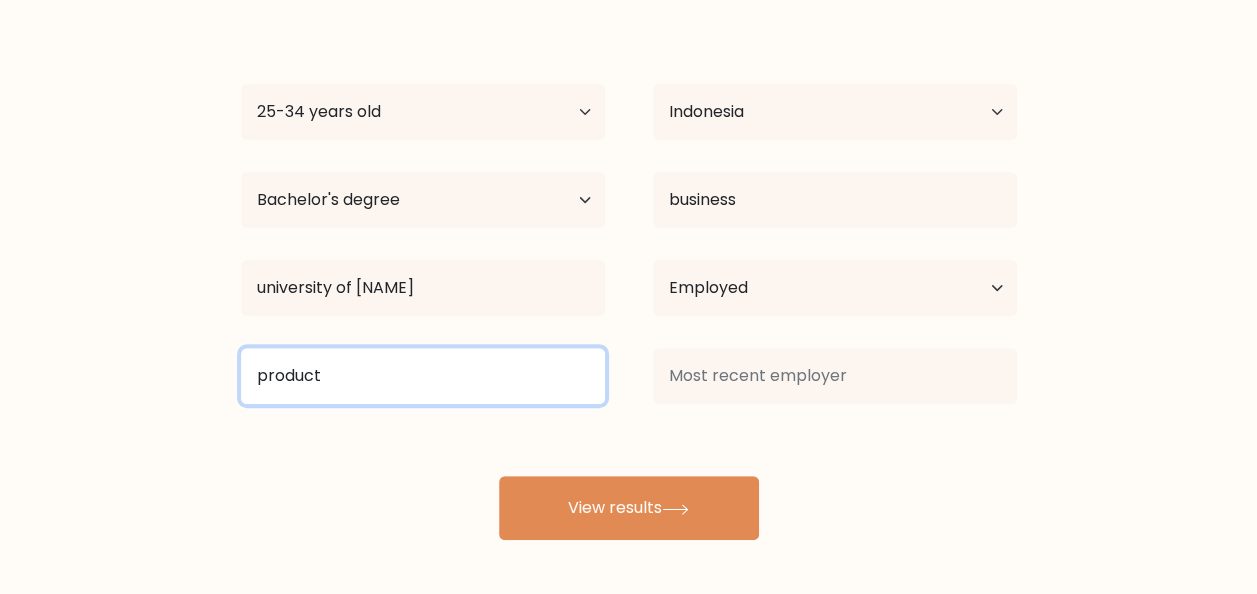 click on "product" at bounding box center [423, 376] 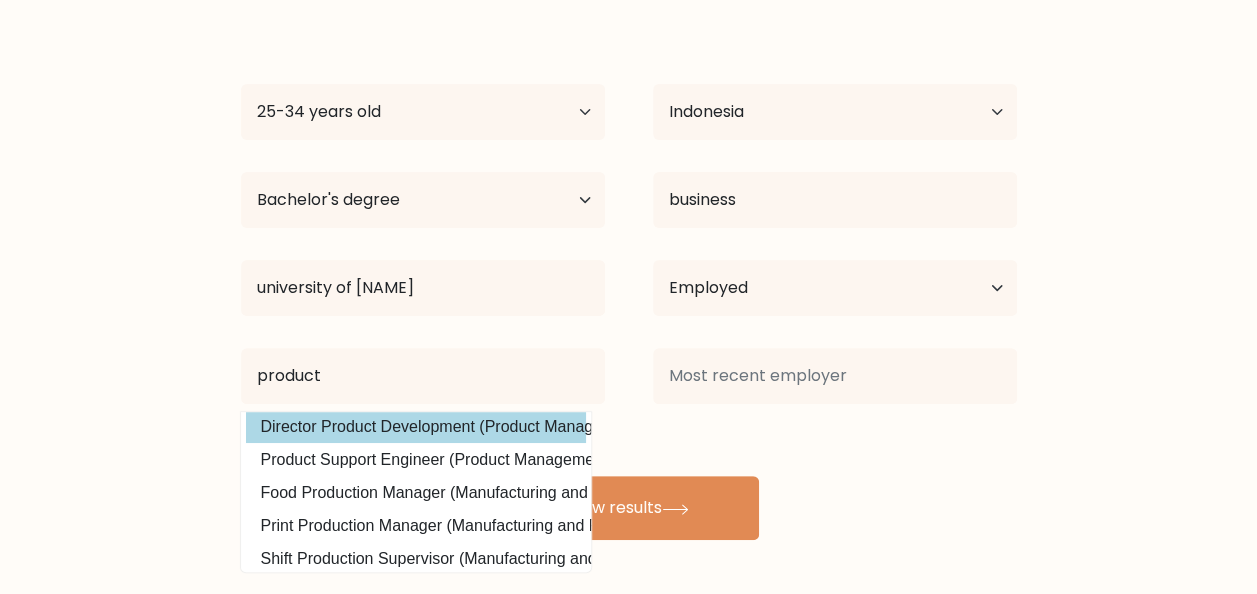 click on "Director Product Development (Product Management)" at bounding box center (416, 427) 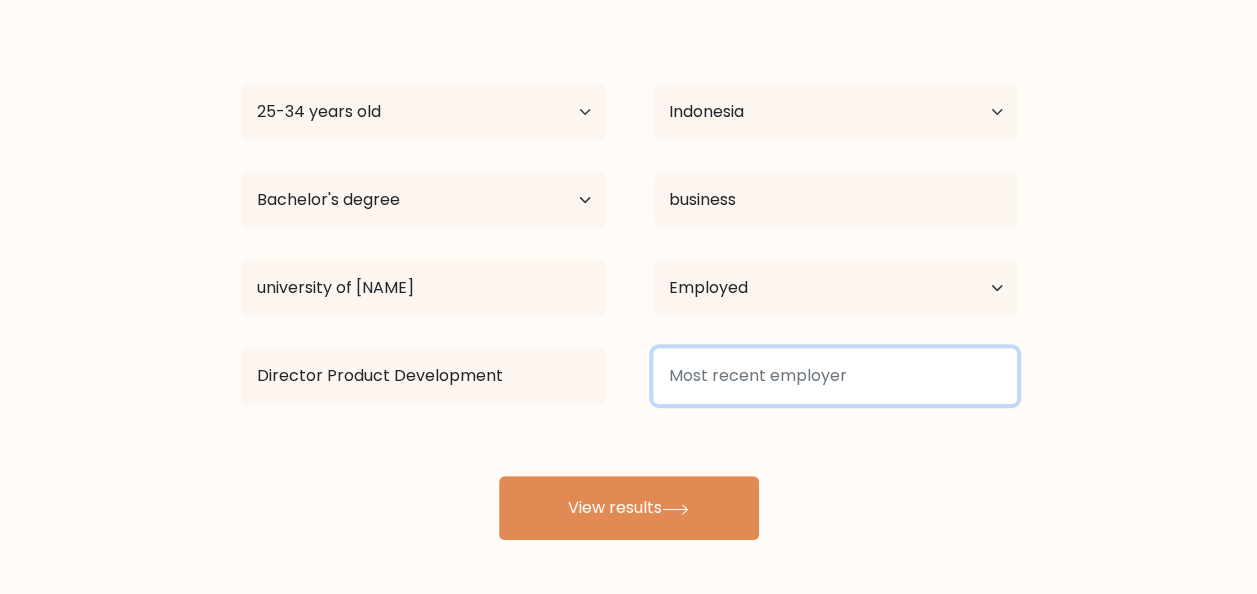 click at bounding box center [835, 376] 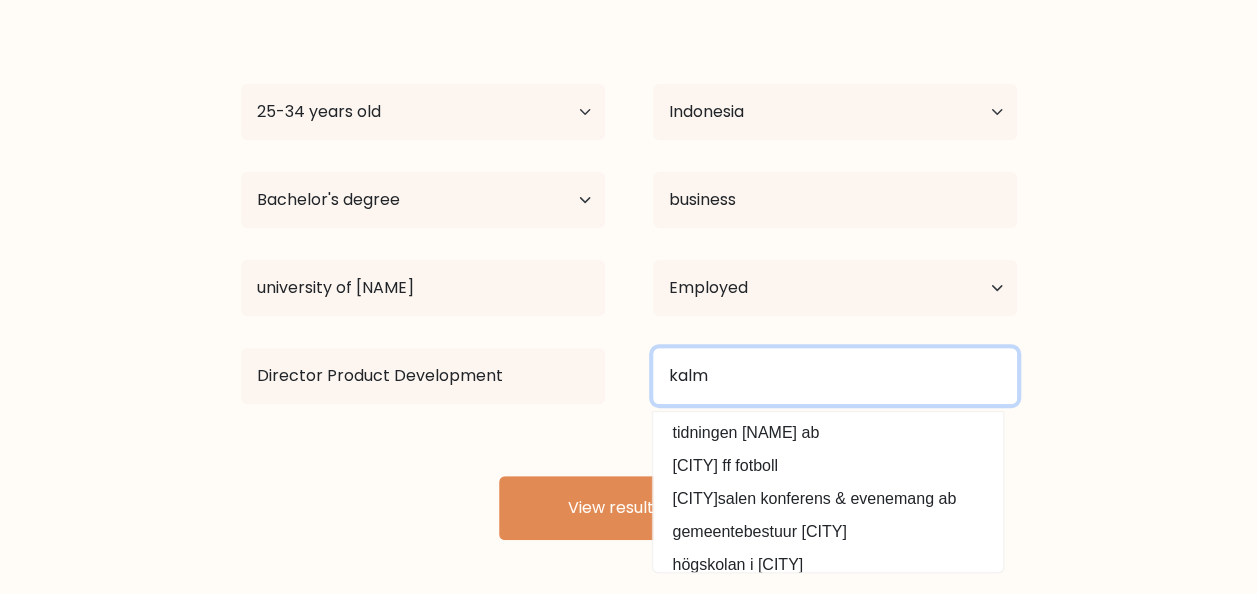 type on "kalm" 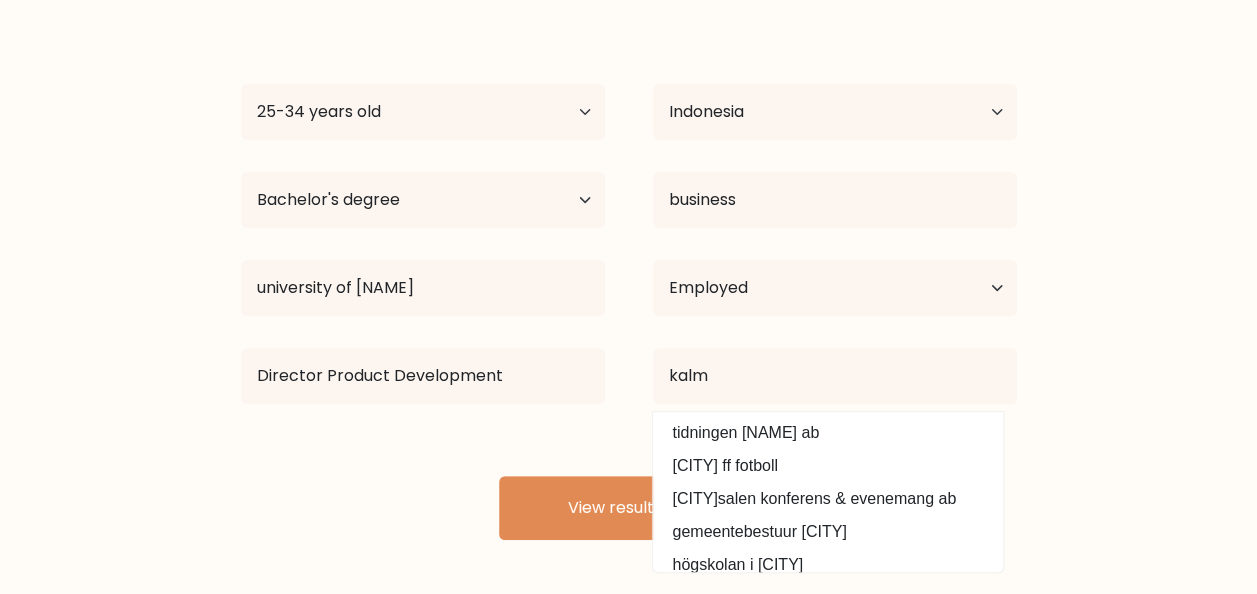 click on "cindy
djunaidi
Age
Under 18 years old
18-24 years old
25-34 years old
35-44 years old
45-54 years old
55-64 years old
65 years old and above
Country
Afghanistan
Albania
Algeria
American Samoa
Andorra
Angola
Anguilla
Antarctica
Antigua and Barbuda
Argentina
Armenia
Aruba
Australia
Austria
Azerbaijan
Bahamas
Bahrain
Bangladesh
Barbados
Belarus
Belgium
Belize
Benin
Bermuda
Bhutan
Bolivia
Bonaire, Sint Eustatius and Saba
Bosnia and Herzegovina
Botswana
Bouvet Island
Brazil
Brunei" at bounding box center [629, 276] 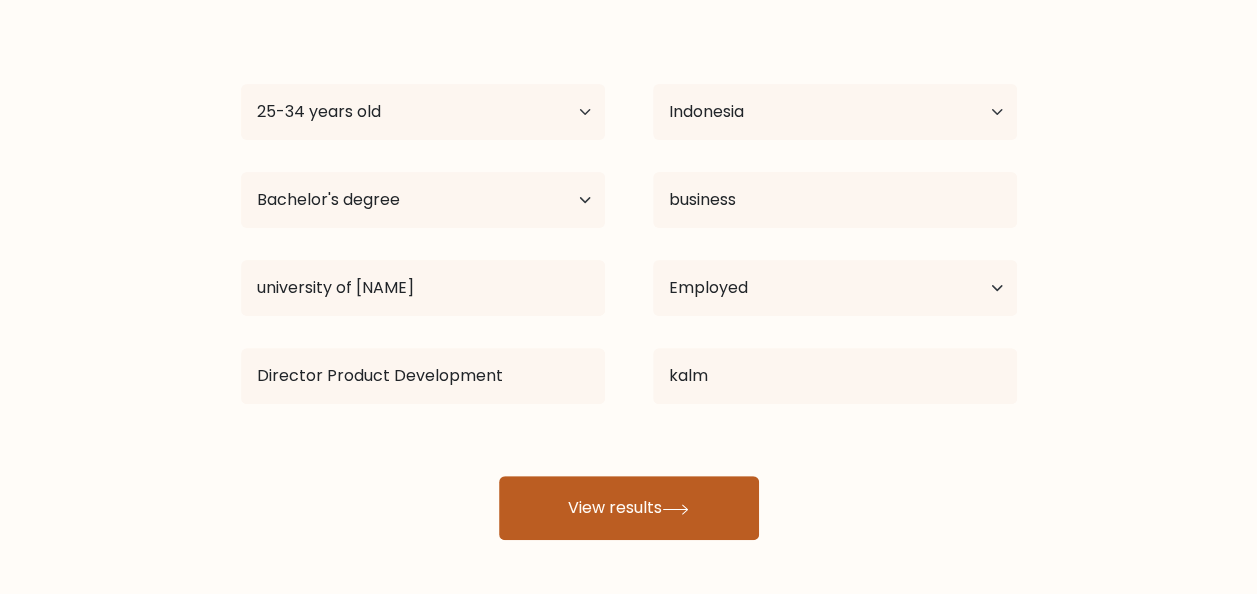 click on "View results" at bounding box center (629, 508) 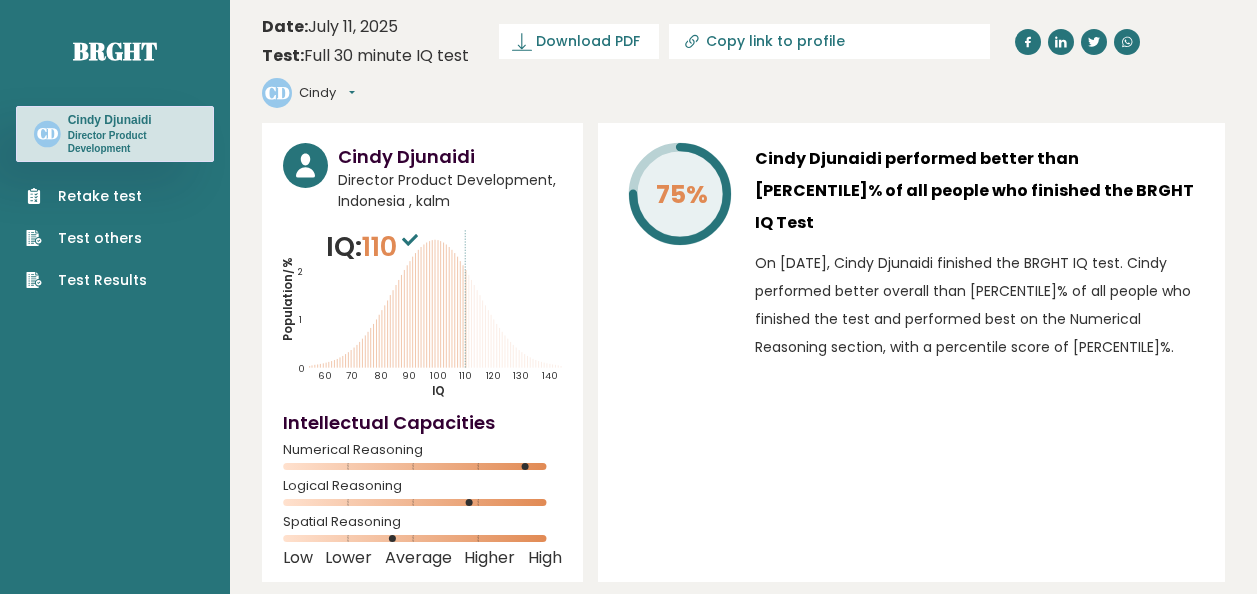 scroll, scrollTop: 0, scrollLeft: 0, axis: both 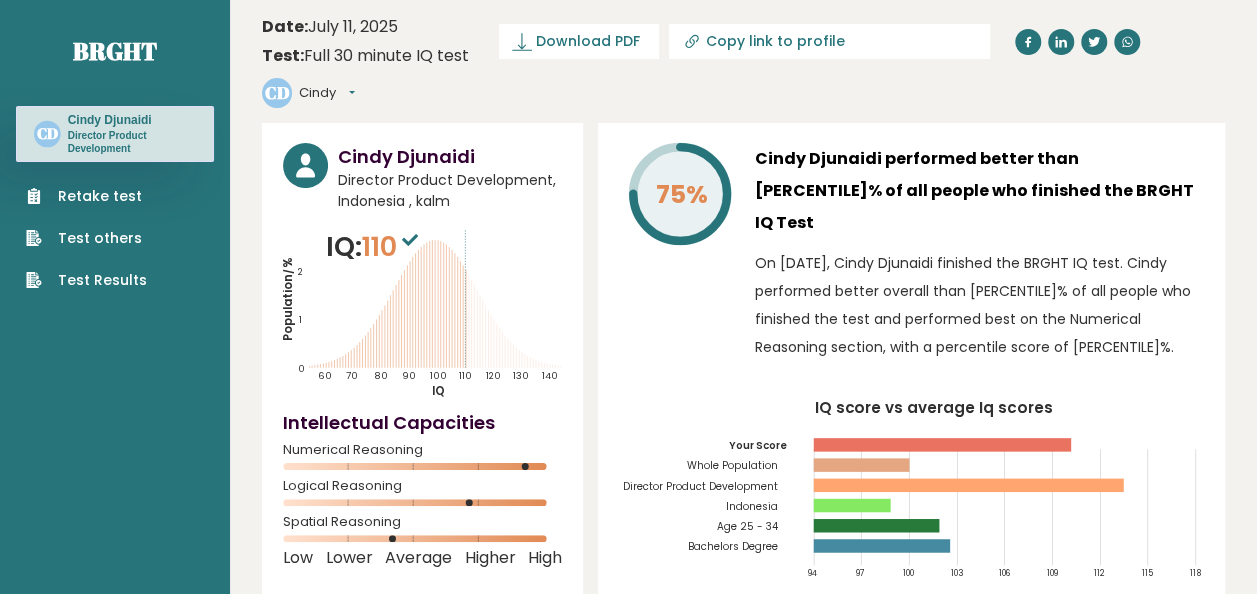 click on "Population/%
IQ
0
1
2
60
70
80
90
100
110
120
130
140" 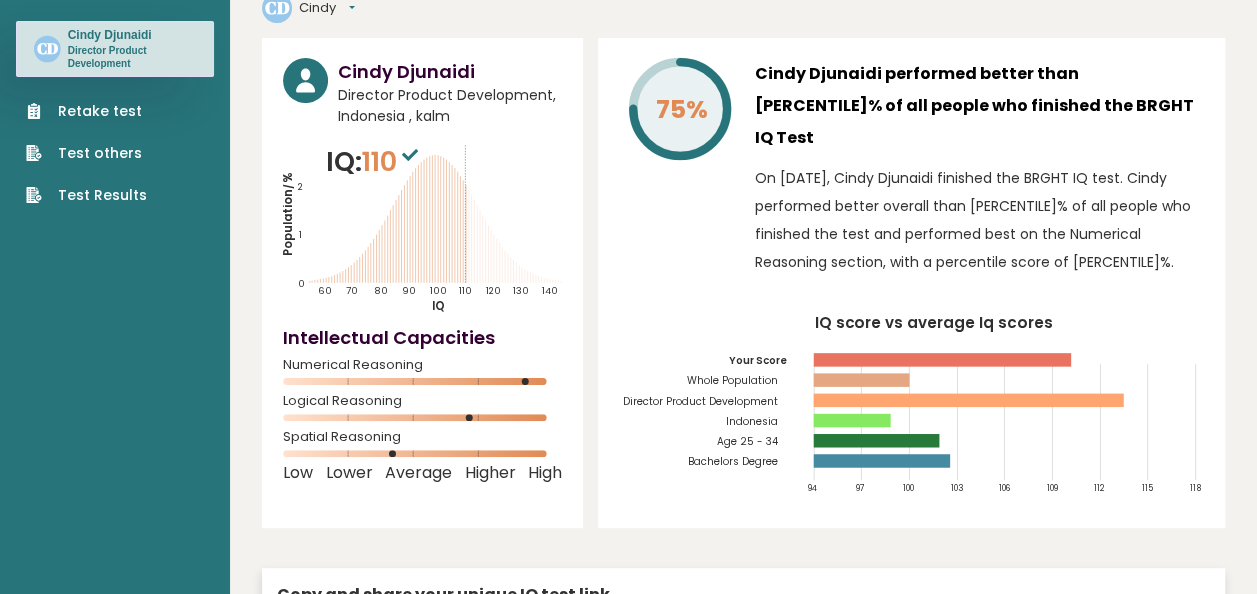 scroll, scrollTop: 90, scrollLeft: 0, axis: vertical 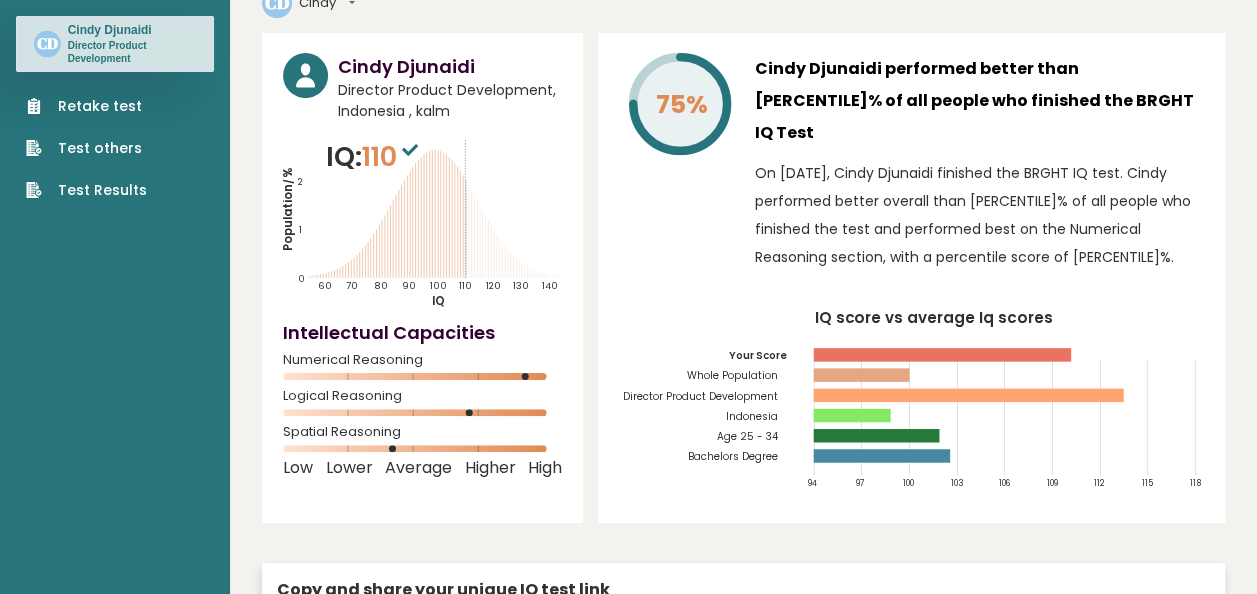 click 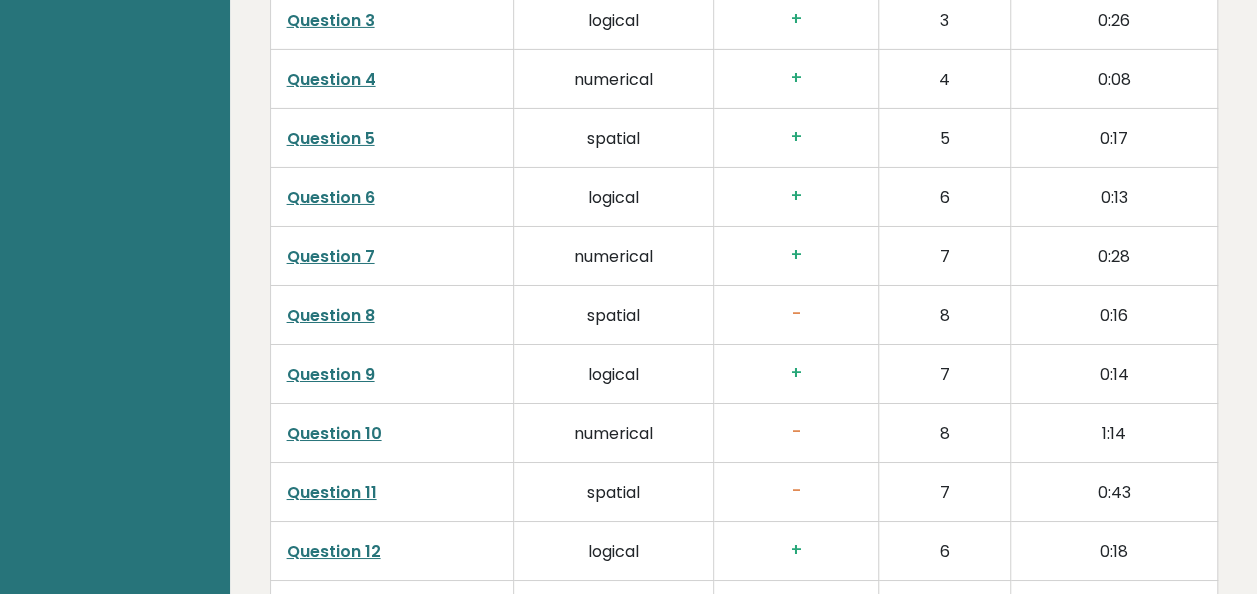 scroll, scrollTop: 3408, scrollLeft: 0, axis: vertical 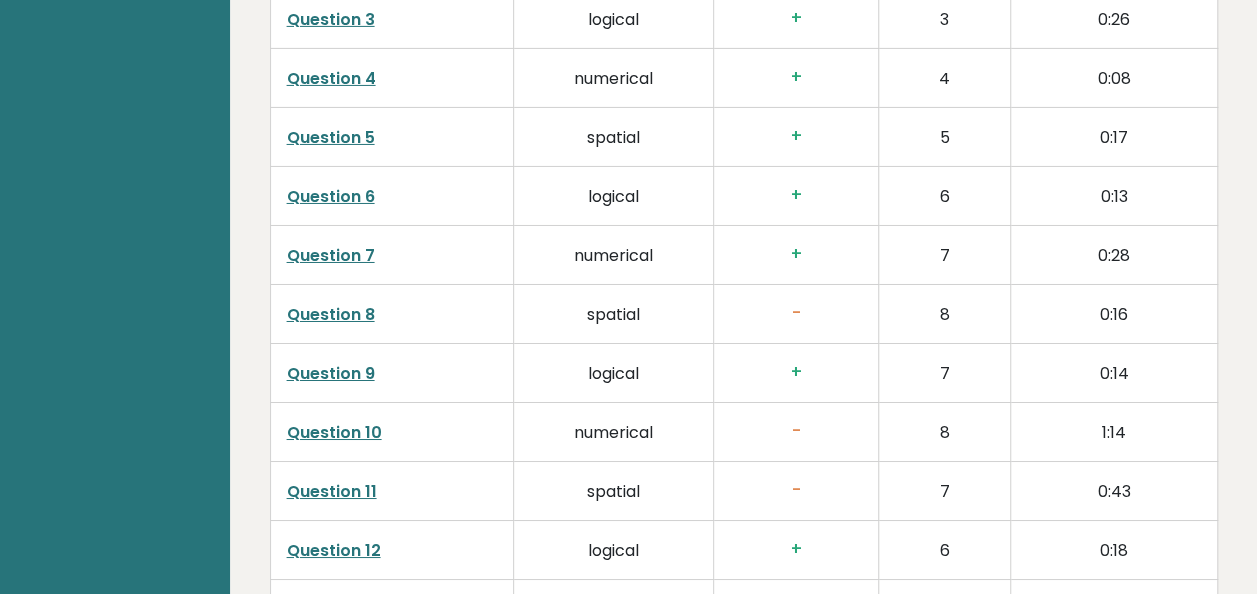 click on "-" at bounding box center (796, 431) 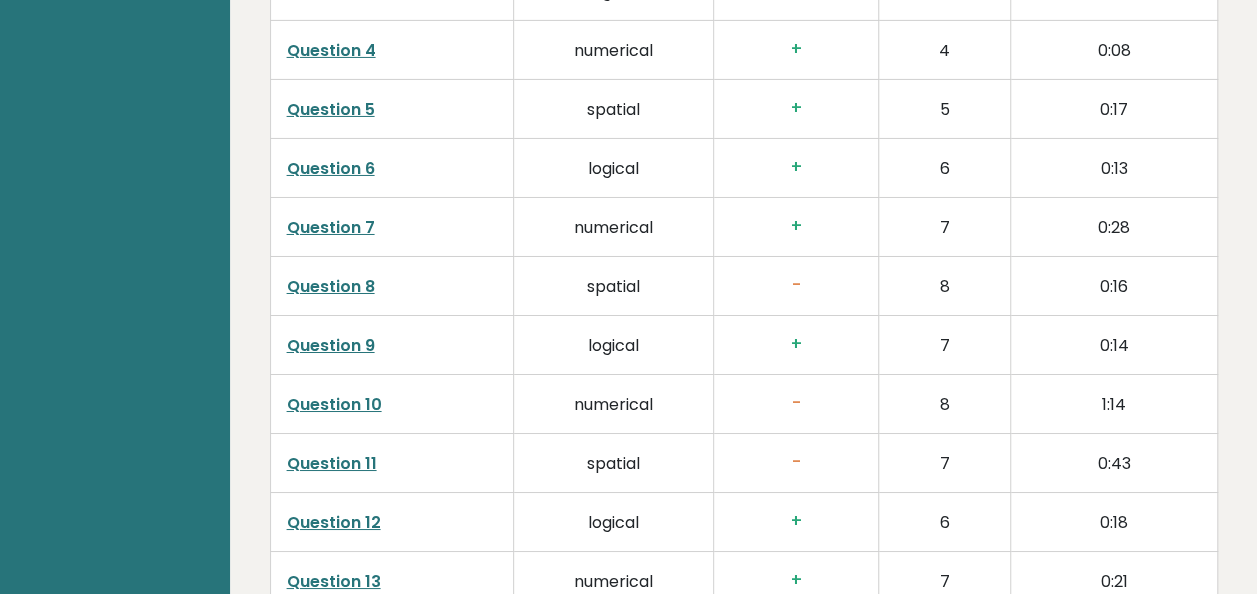 click on "-" at bounding box center [796, 462] 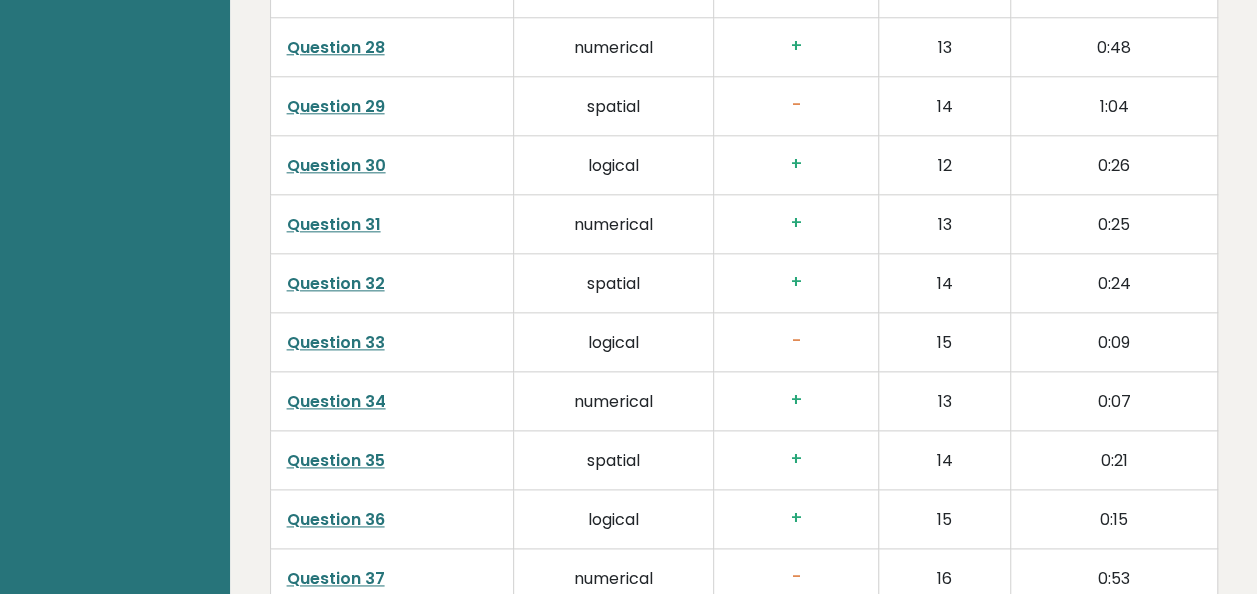 scroll, scrollTop: 4854, scrollLeft: 0, axis: vertical 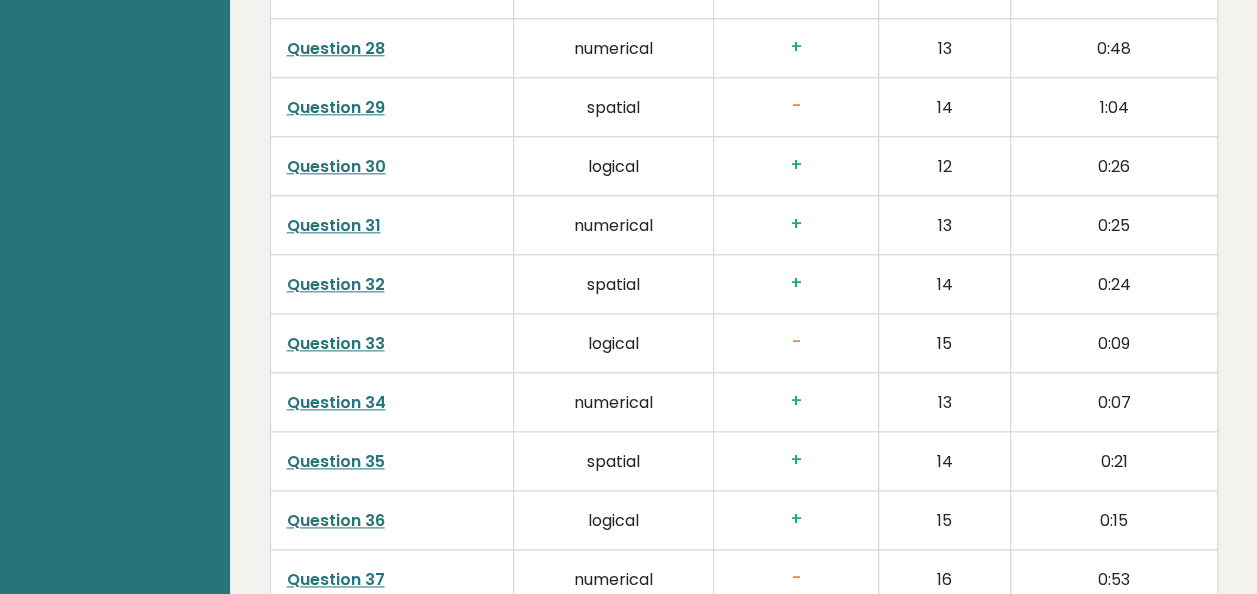 click on "Question
33" at bounding box center (336, 343) 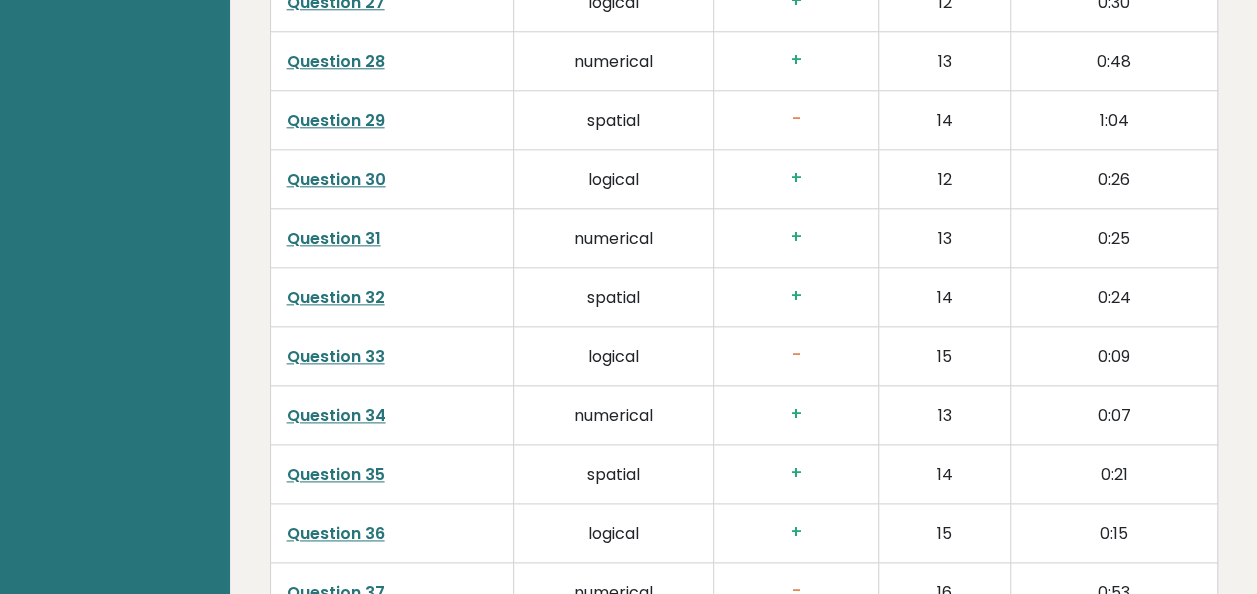 scroll, scrollTop: 4842, scrollLeft: 0, axis: vertical 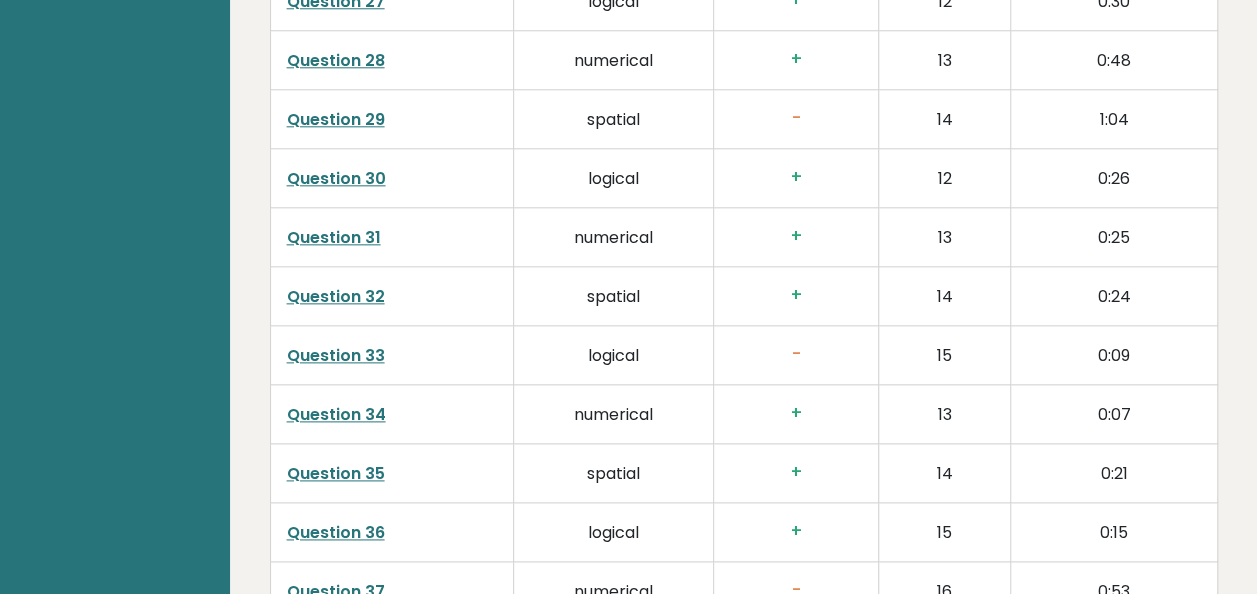 click on "+" at bounding box center (796, 472) 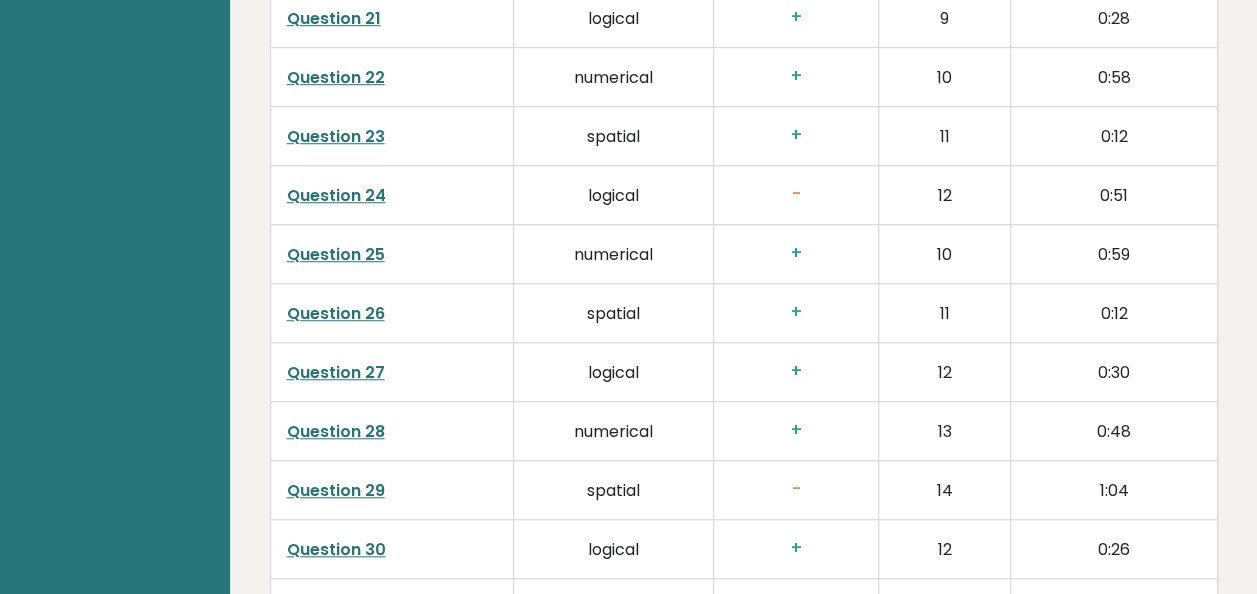 scroll, scrollTop: 4470, scrollLeft: 0, axis: vertical 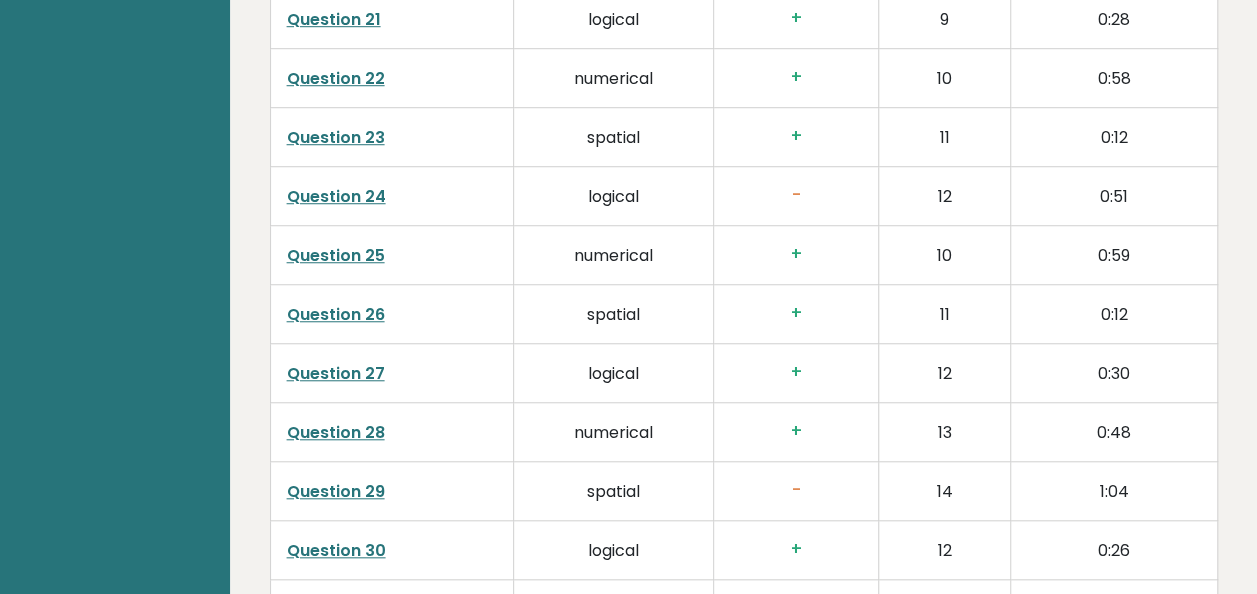 click on "Question
24" at bounding box center (336, 196) 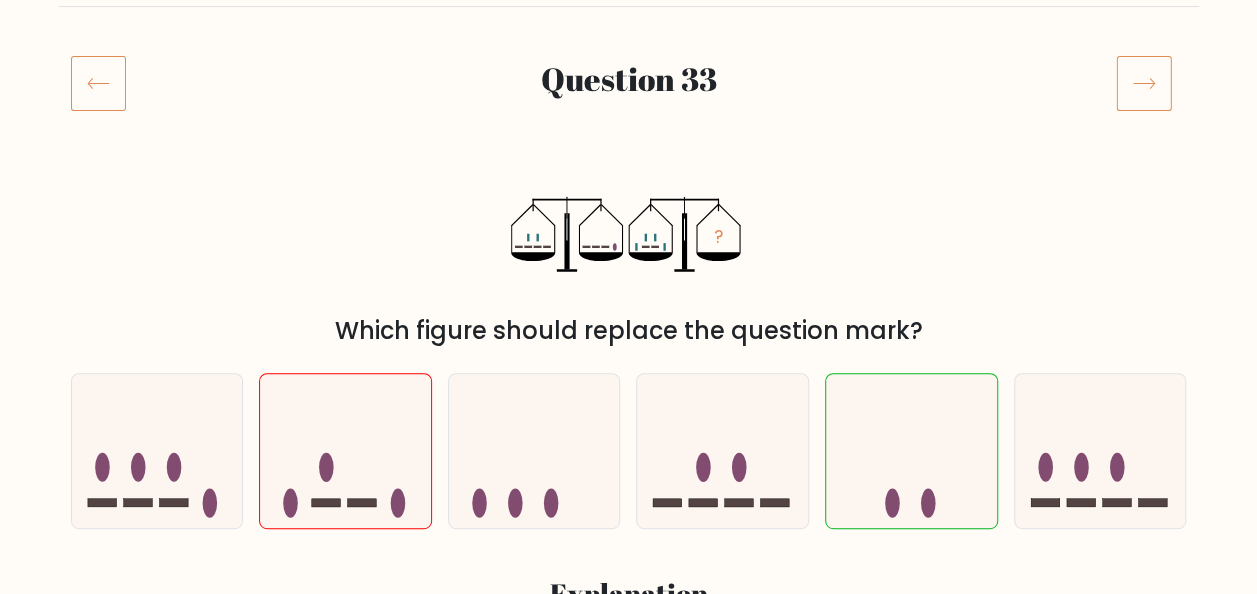 scroll, scrollTop: 224, scrollLeft: 0, axis: vertical 